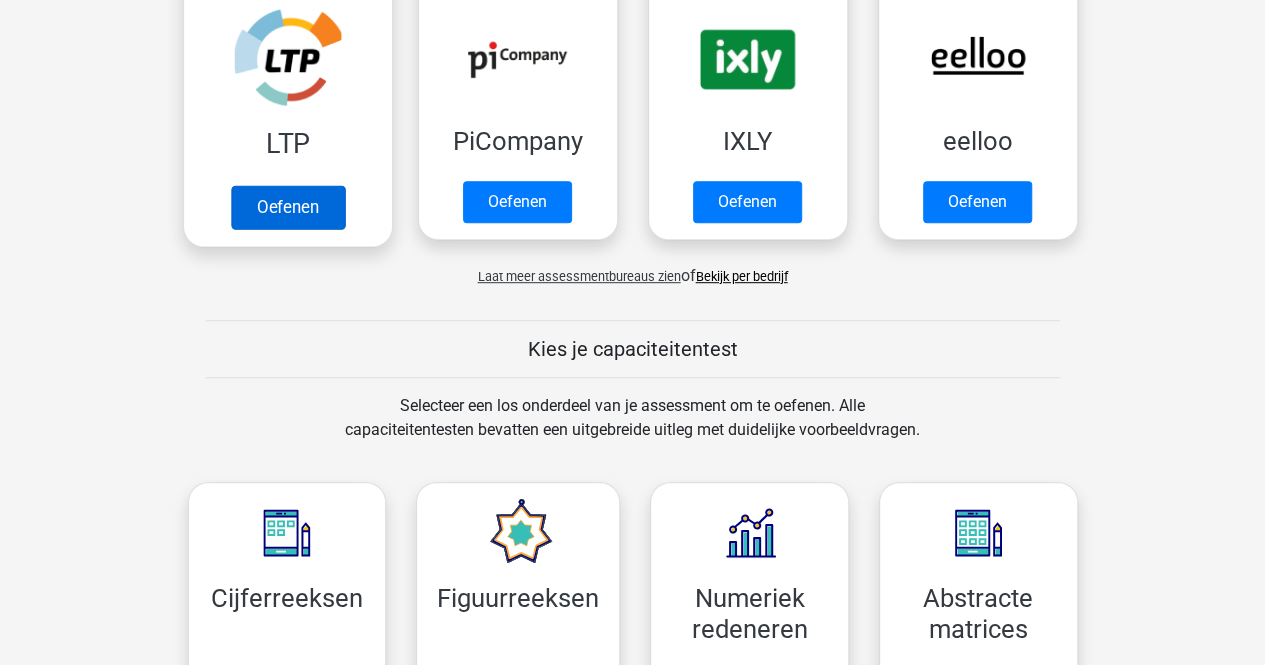 scroll, scrollTop: 200, scrollLeft: 0, axis: vertical 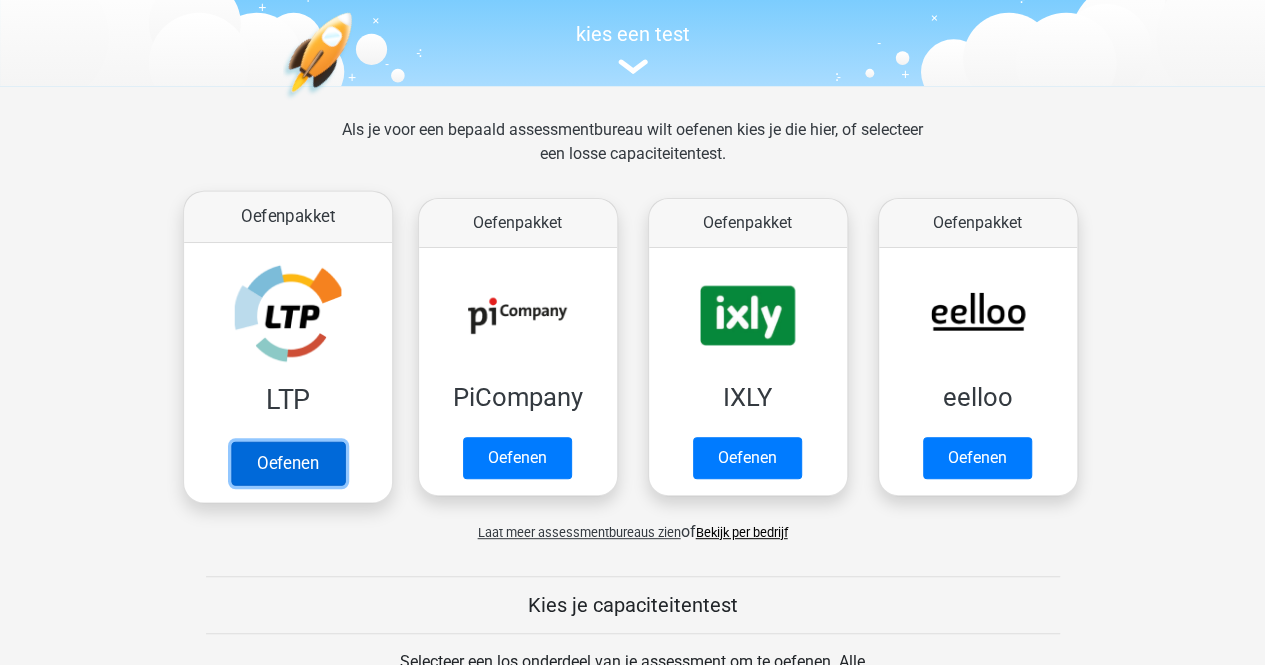 click on "Oefenen" at bounding box center [287, 463] 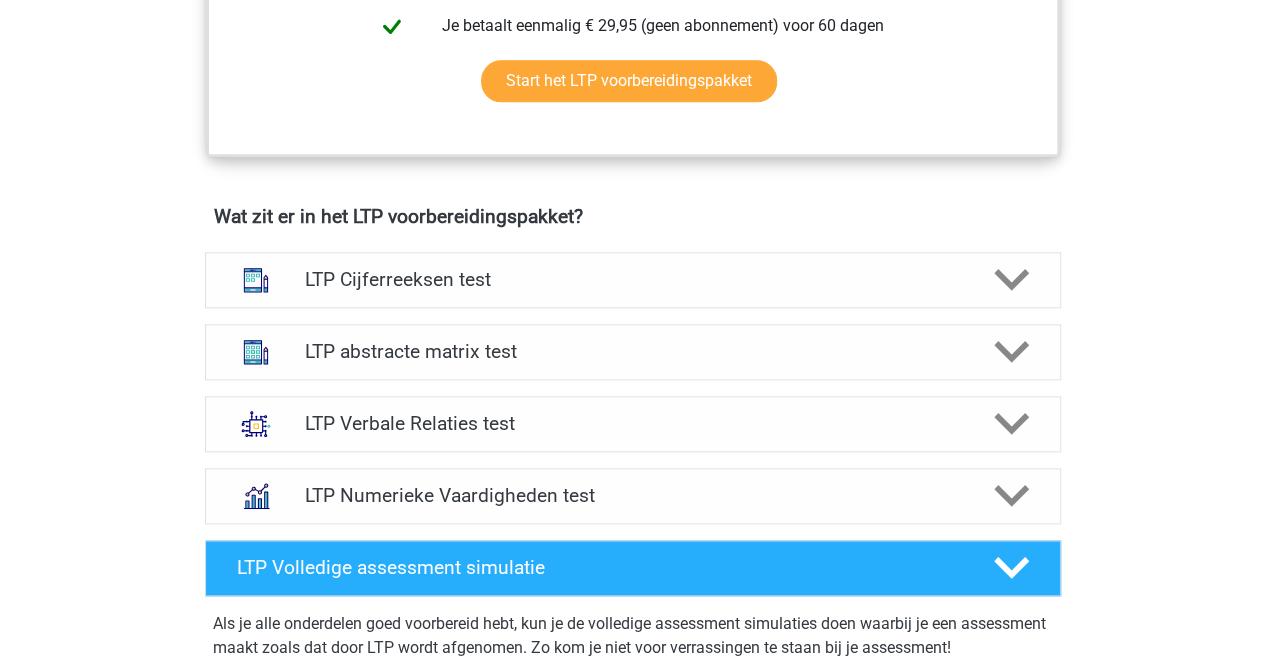 scroll, scrollTop: 1600, scrollLeft: 0, axis: vertical 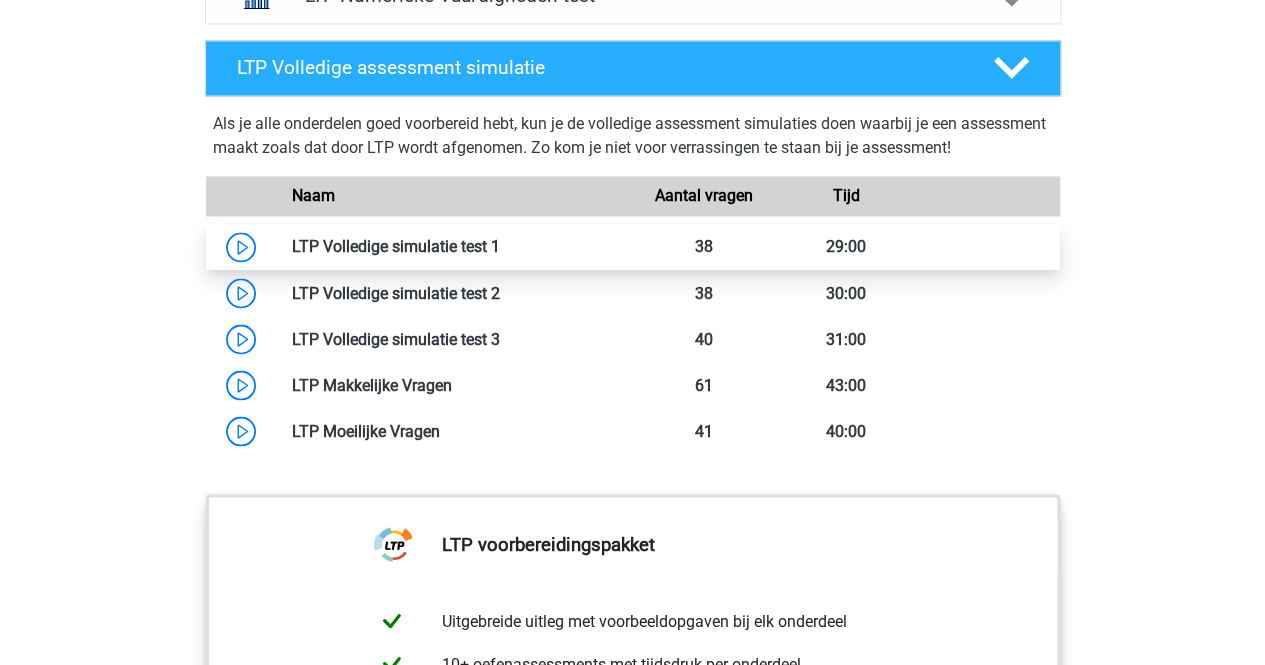 click at bounding box center (500, 246) 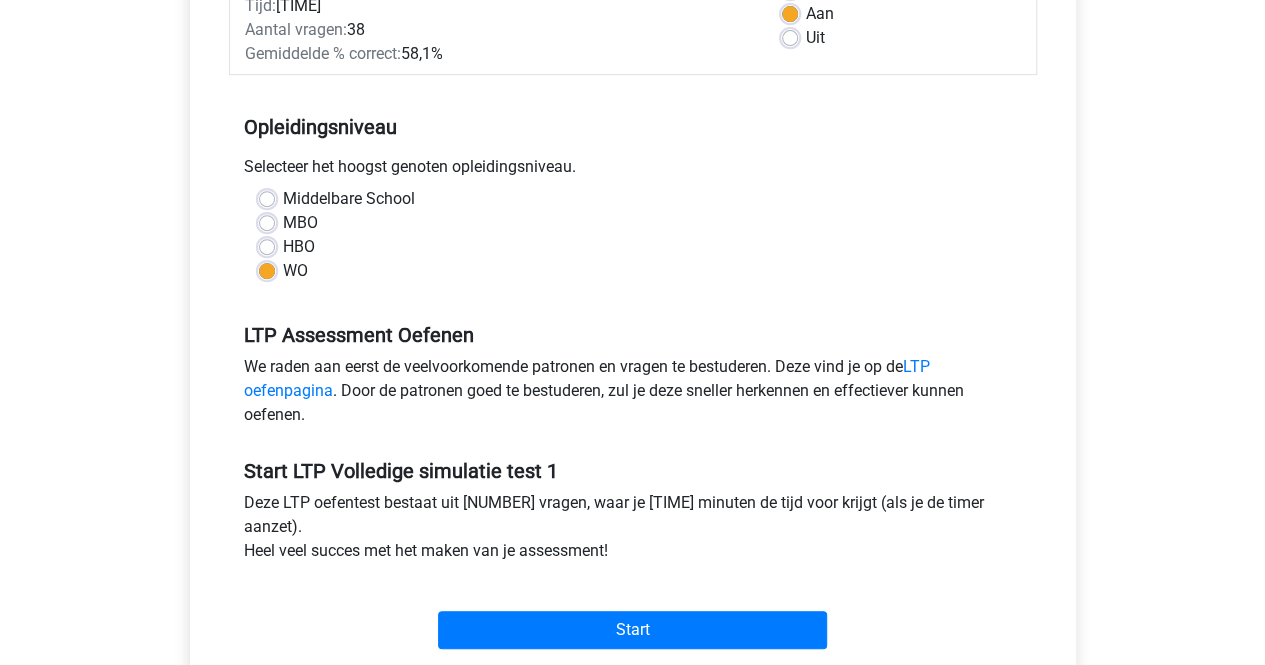 scroll, scrollTop: 400, scrollLeft: 0, axis: vertical 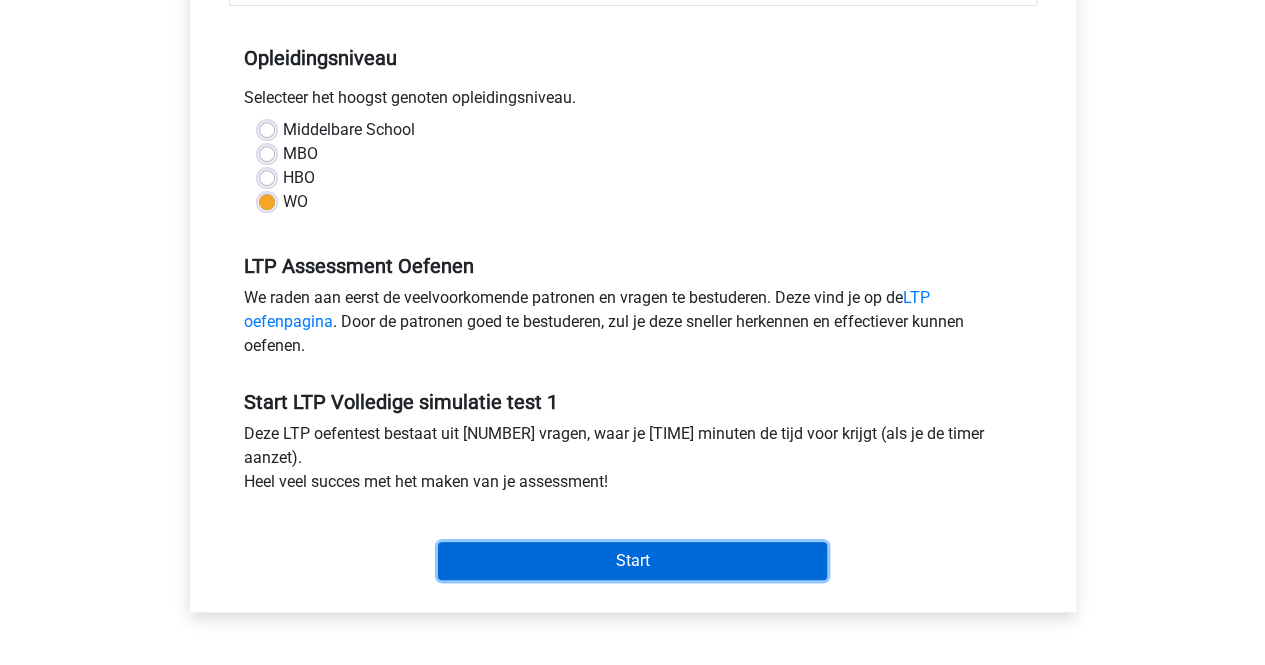 click on "Start" at bounding box center [632, 561] 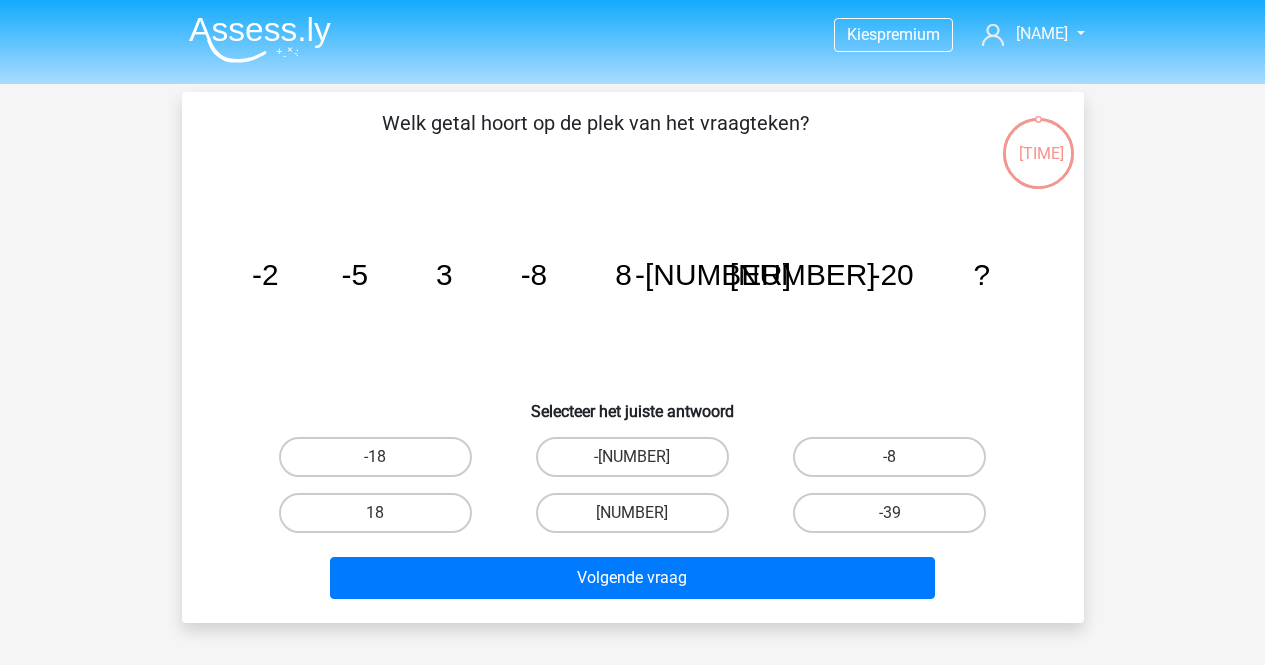scroll, scrollTop: 0, scrollLeft: 0, axis: both 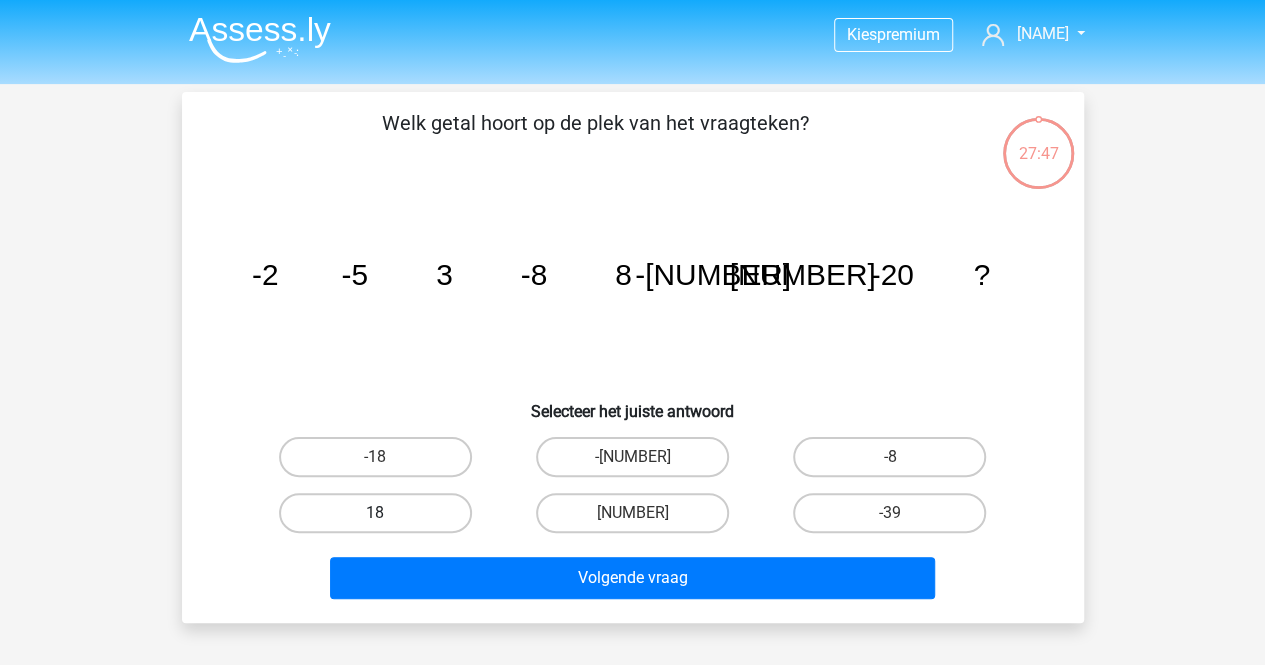 click on "18" at bounding box center (375, 513) 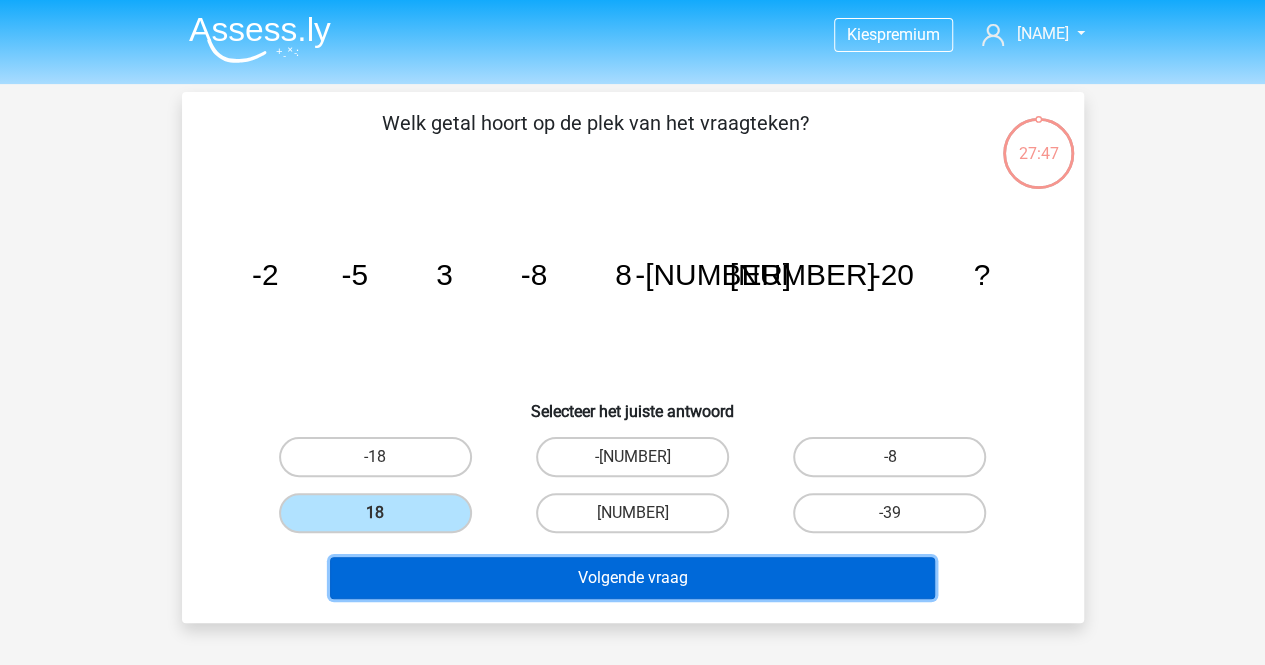 click on "Volgende vraag" at bounding box center [632, 578] 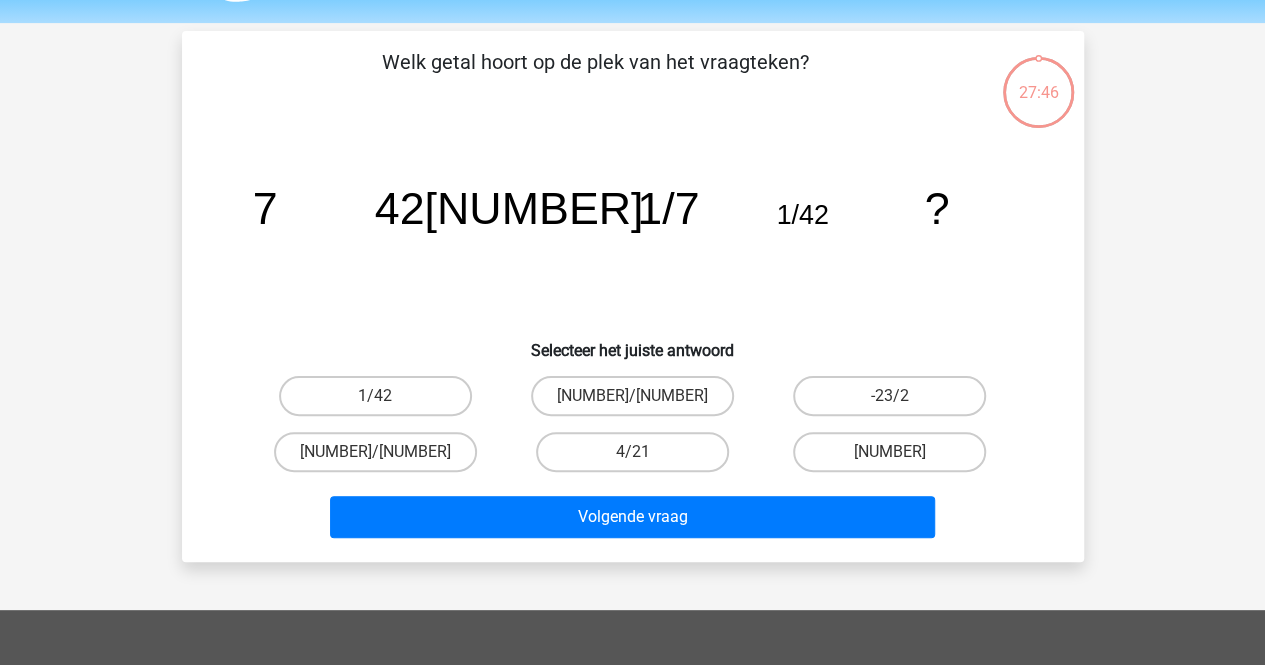 scroll, scrollTop: 92, scrollLeft: 0, axis: vertical 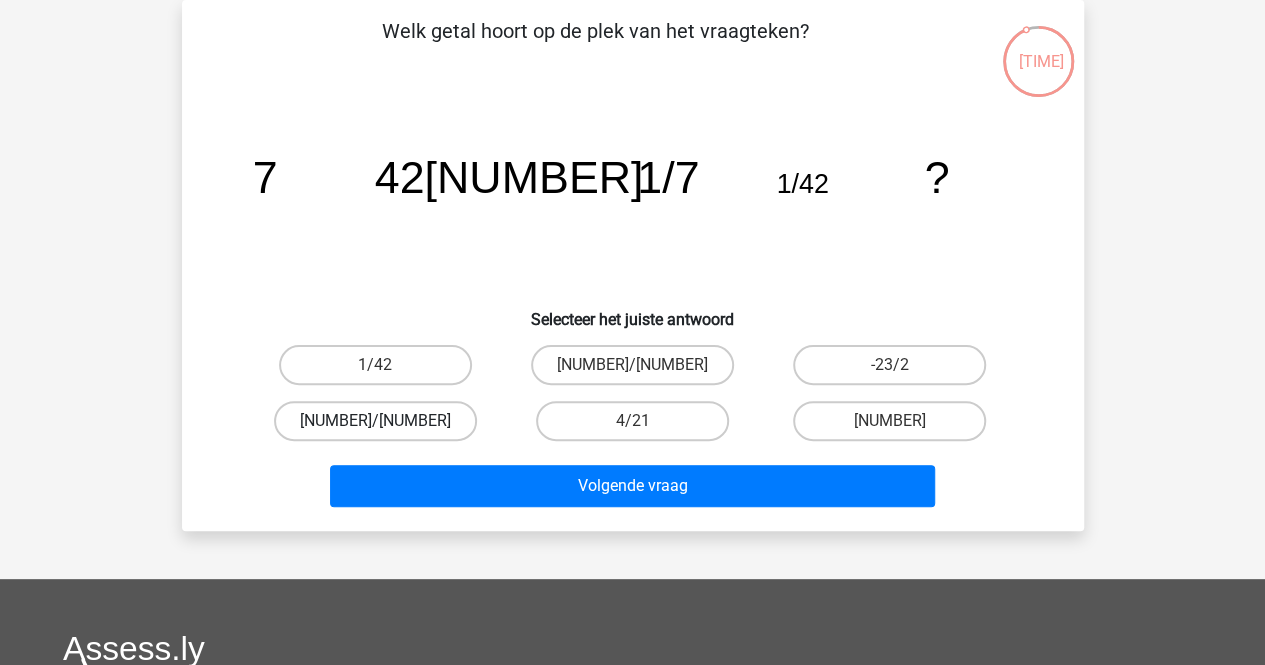 click on "[NUMBER]/[NUMBER]" at bounding box center [375, 421] 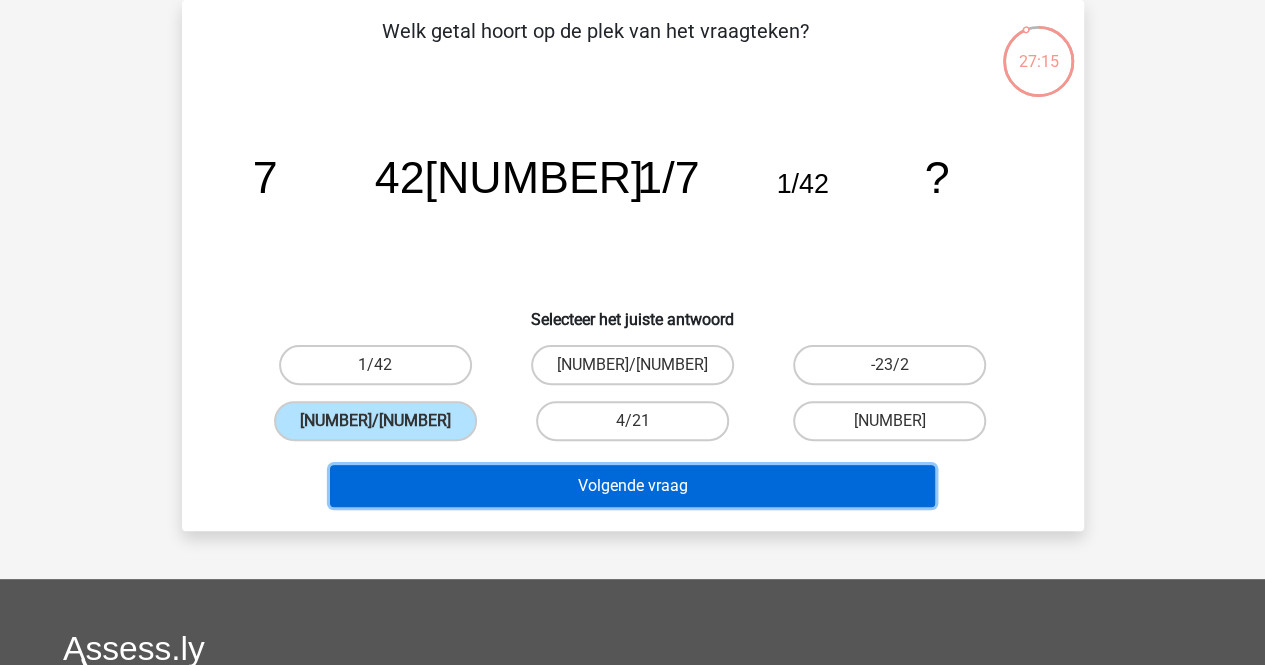 click on "Volgende vraag" at bounding box center [632, 486] 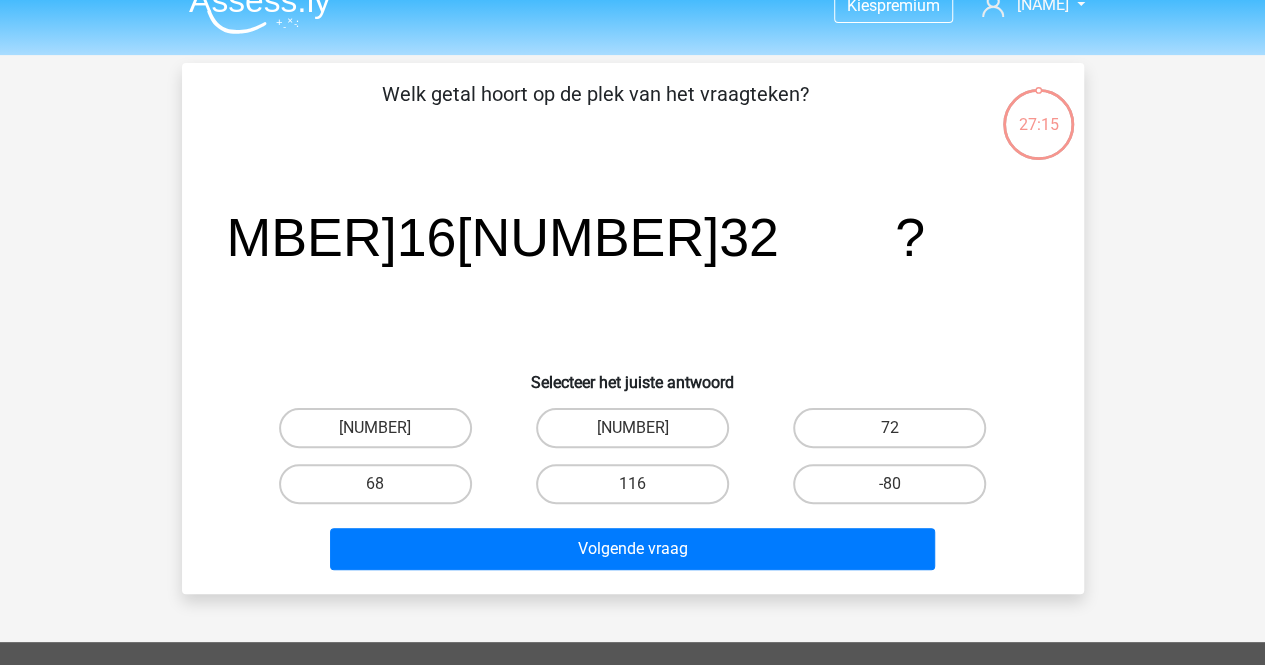 scroll, scrollTop: 0, scrollLeft: 0, axis: both 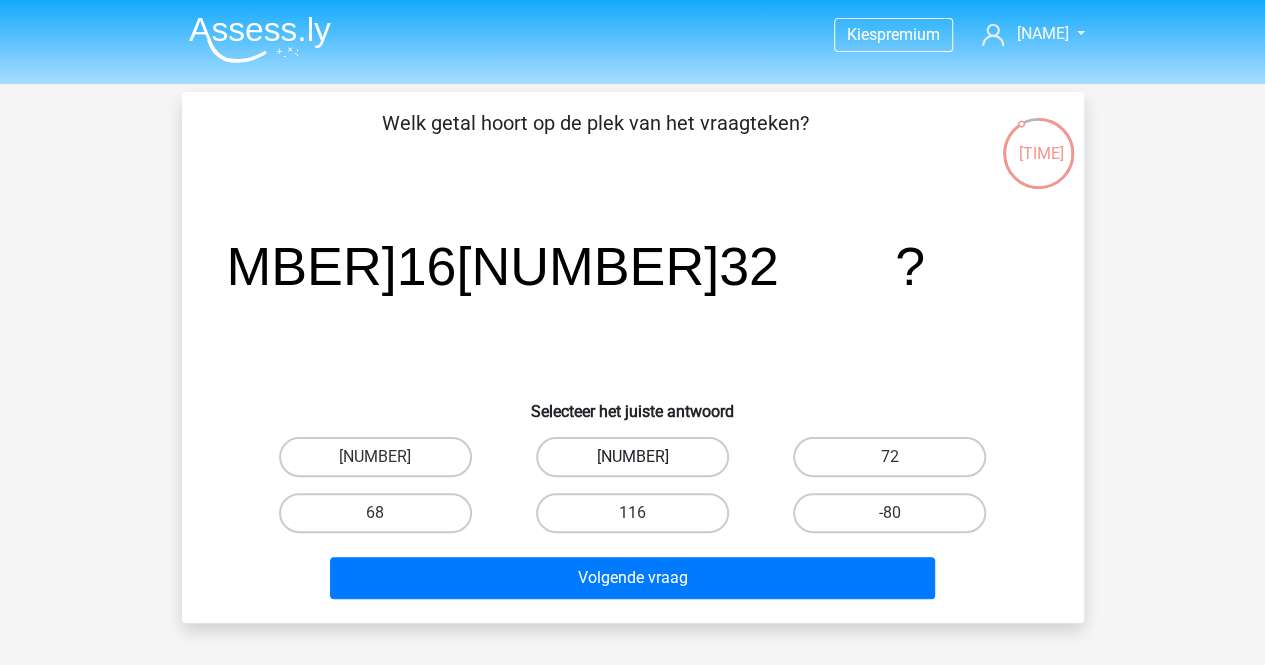 click on "[NUMBER]" at bounding box center [632, 457] 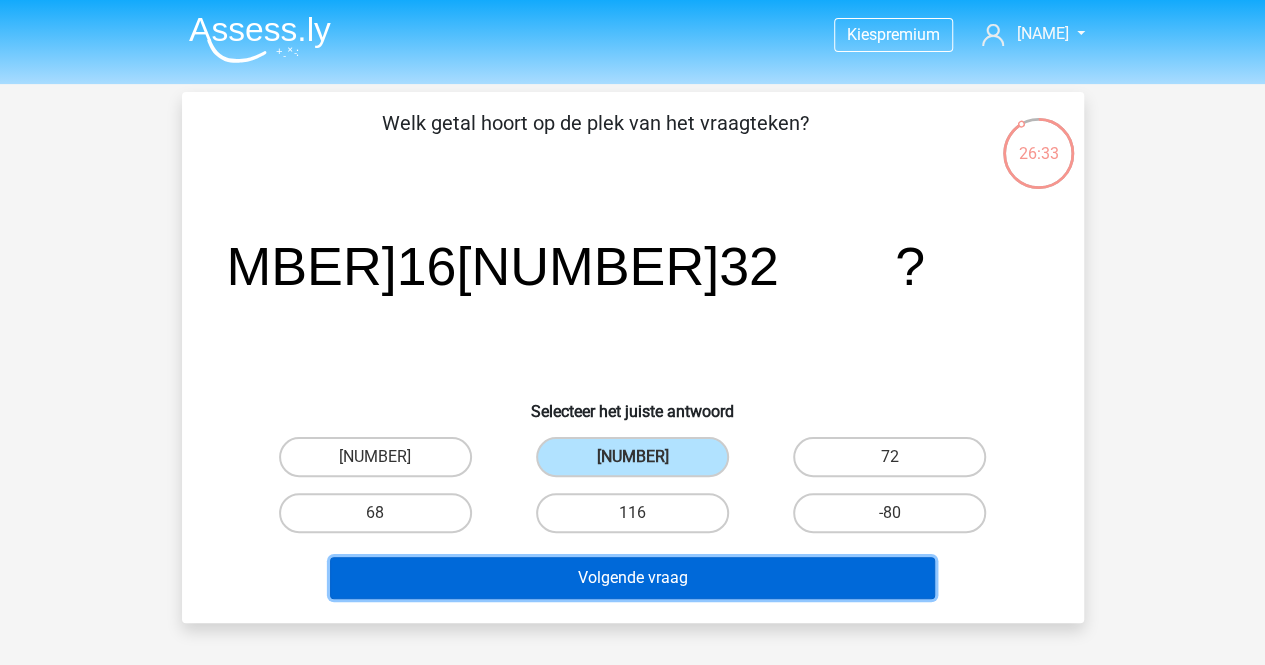 click on "Volgende vraag" at bounding box center (632, 578) 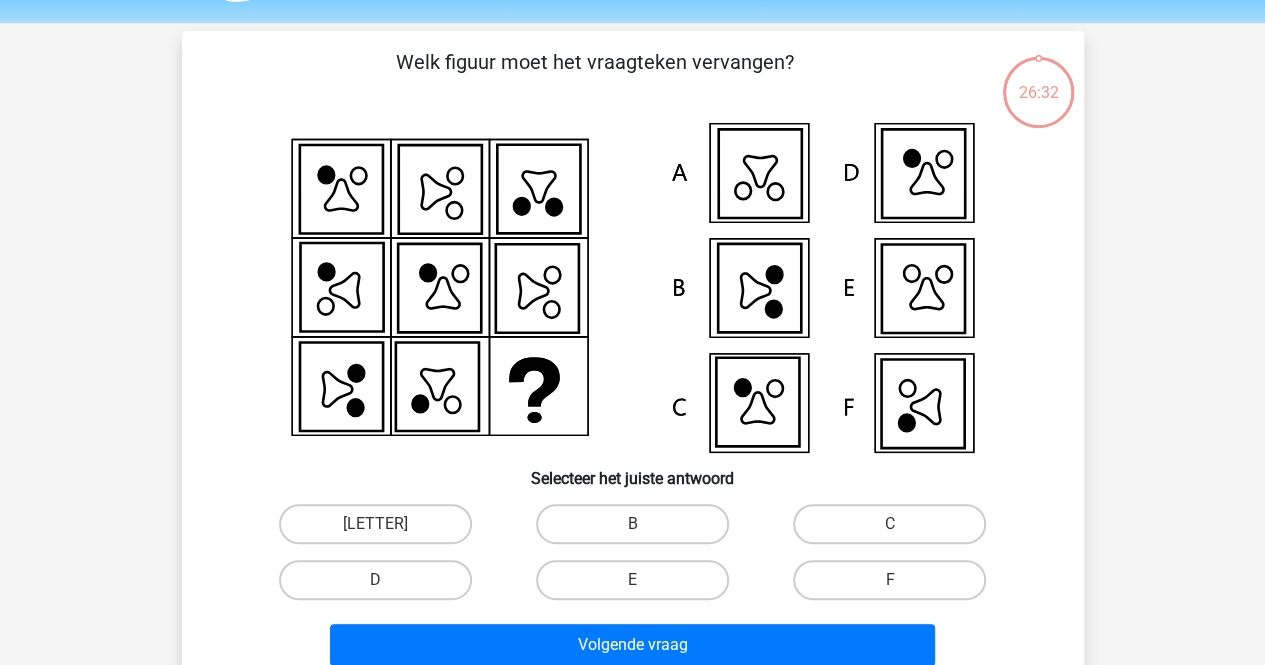 scroll, scrollTop: 92, scrollLeft: 0, axis: vertical 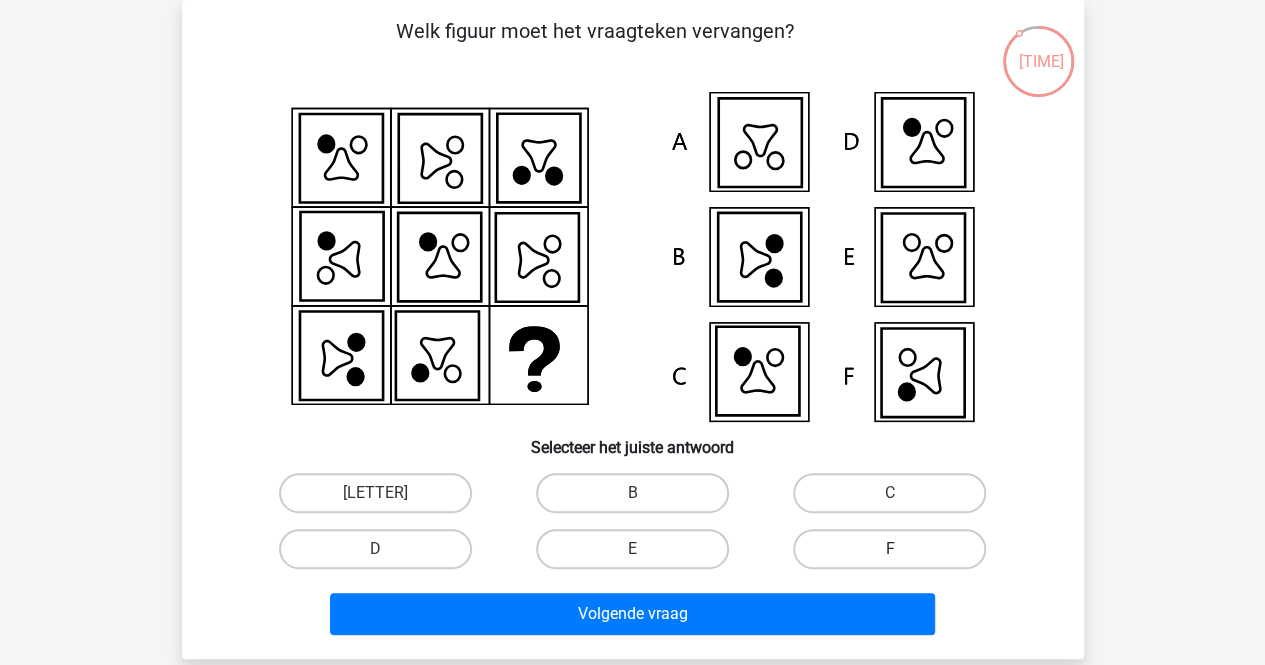 click on "F" at bounding box center (889, 549) 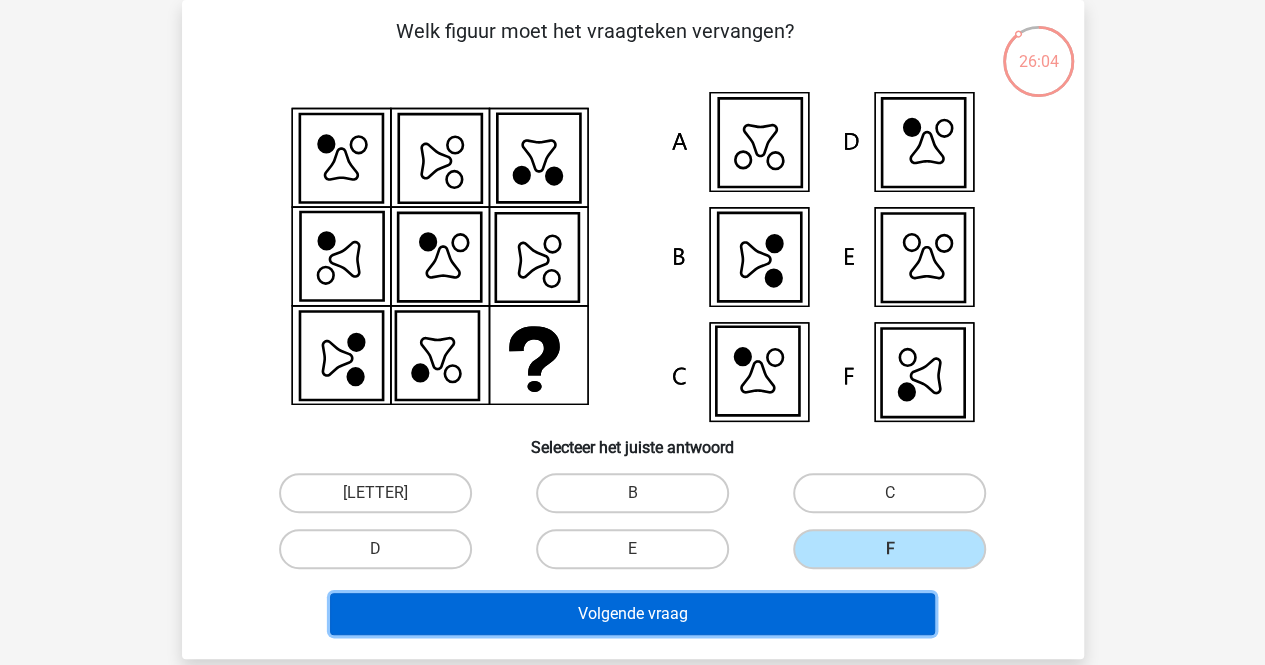 click on "Volgende vraag" at bounding box center [632, 614] 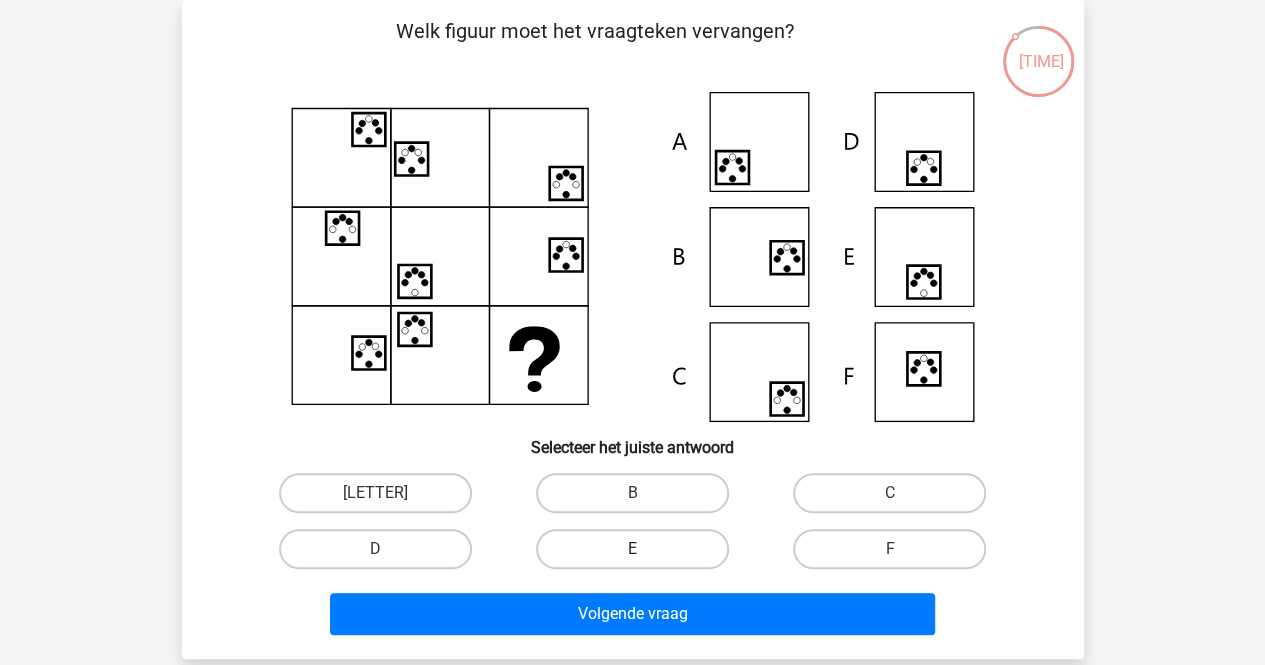 click on "E" at bounding box center (632, 549) 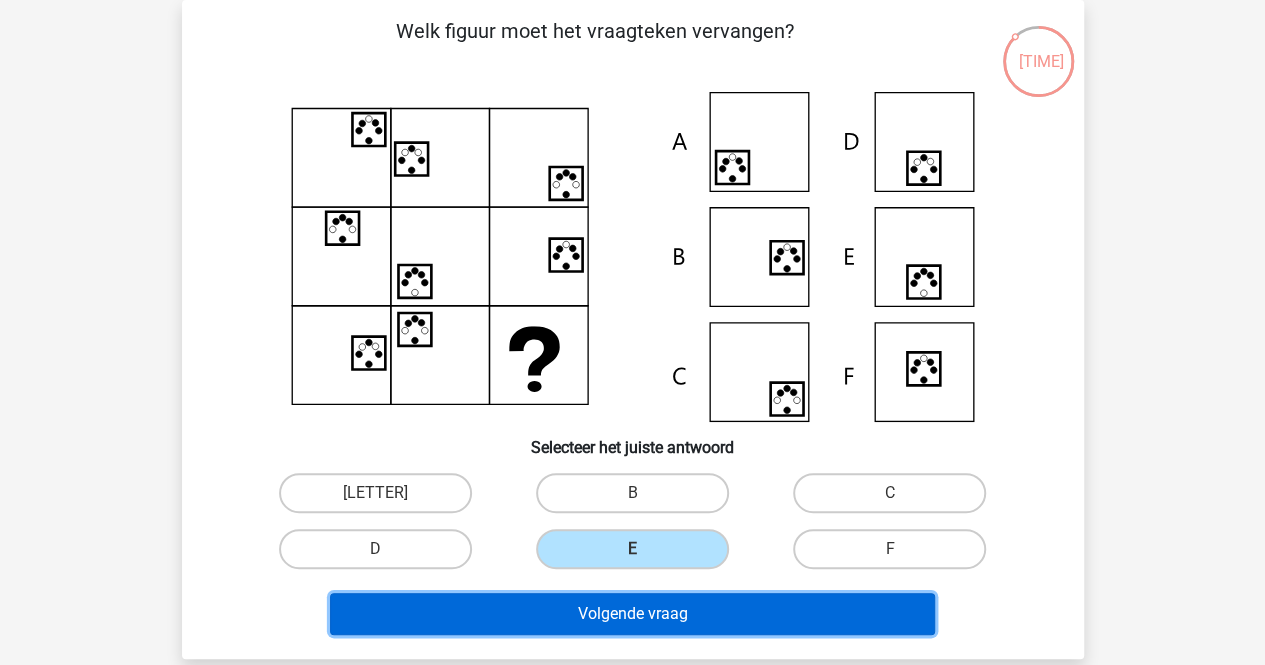 click on "Volgende vraag" at bounding box center (632, 614) 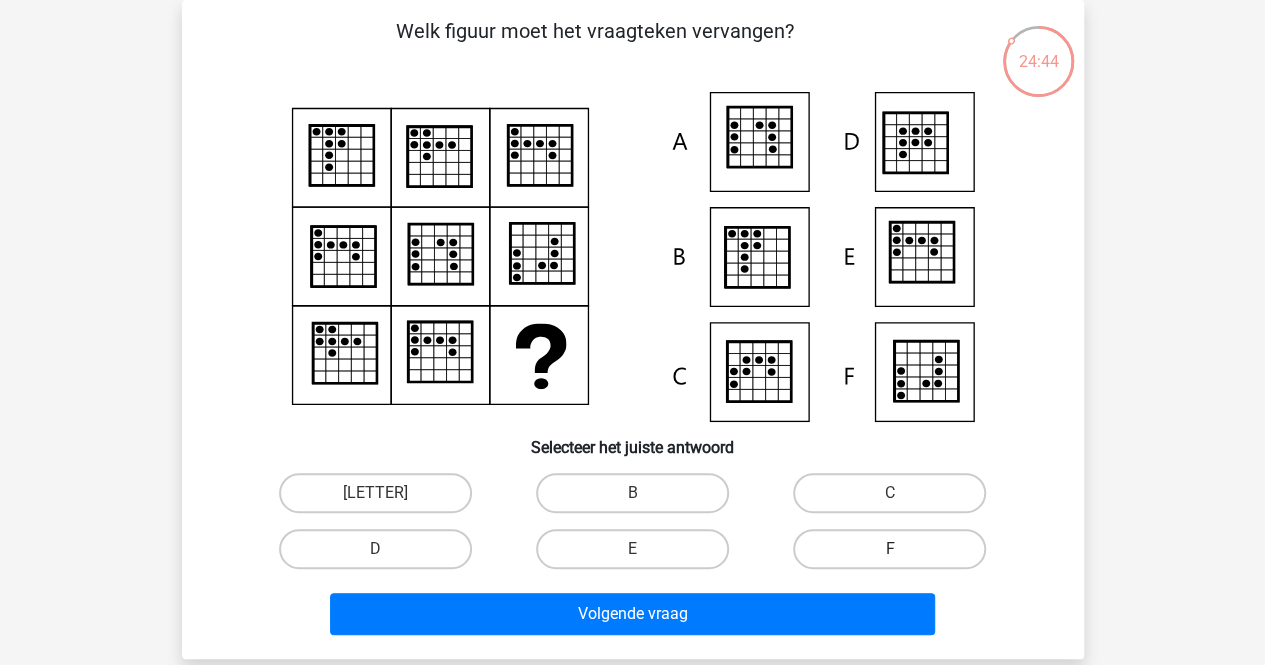 click on "F" at bounding box center [889, 549] 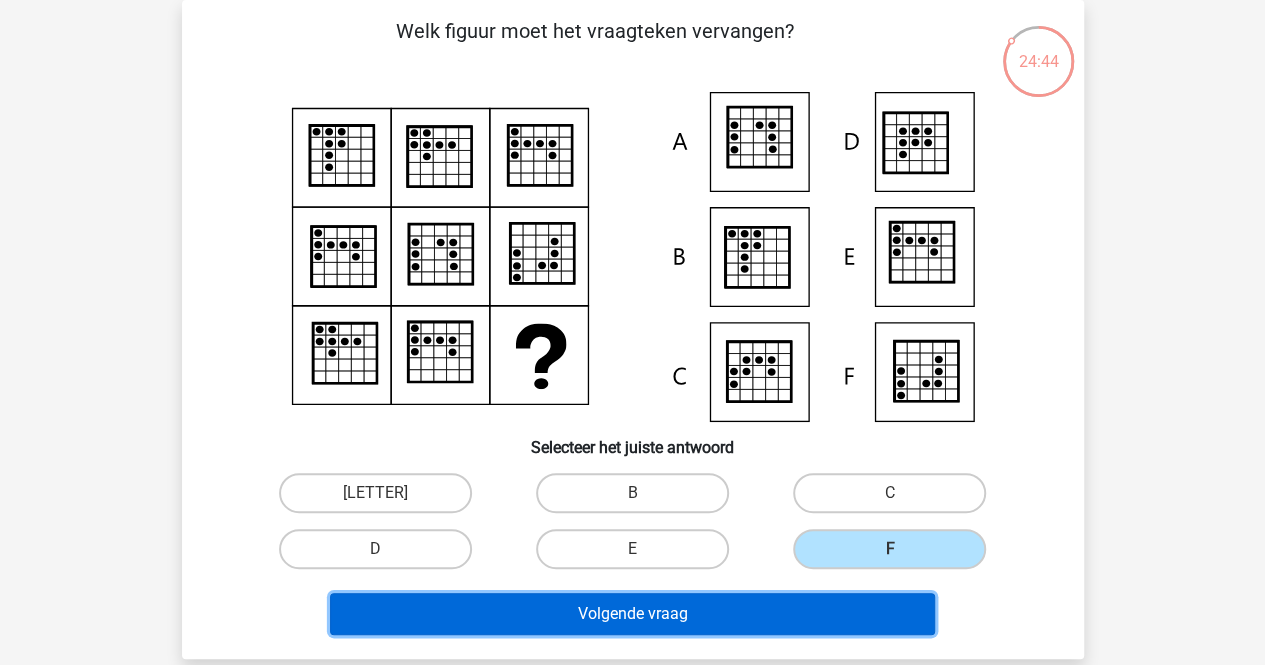 click on "Volgende vraag" at bounding box center (632, 614) 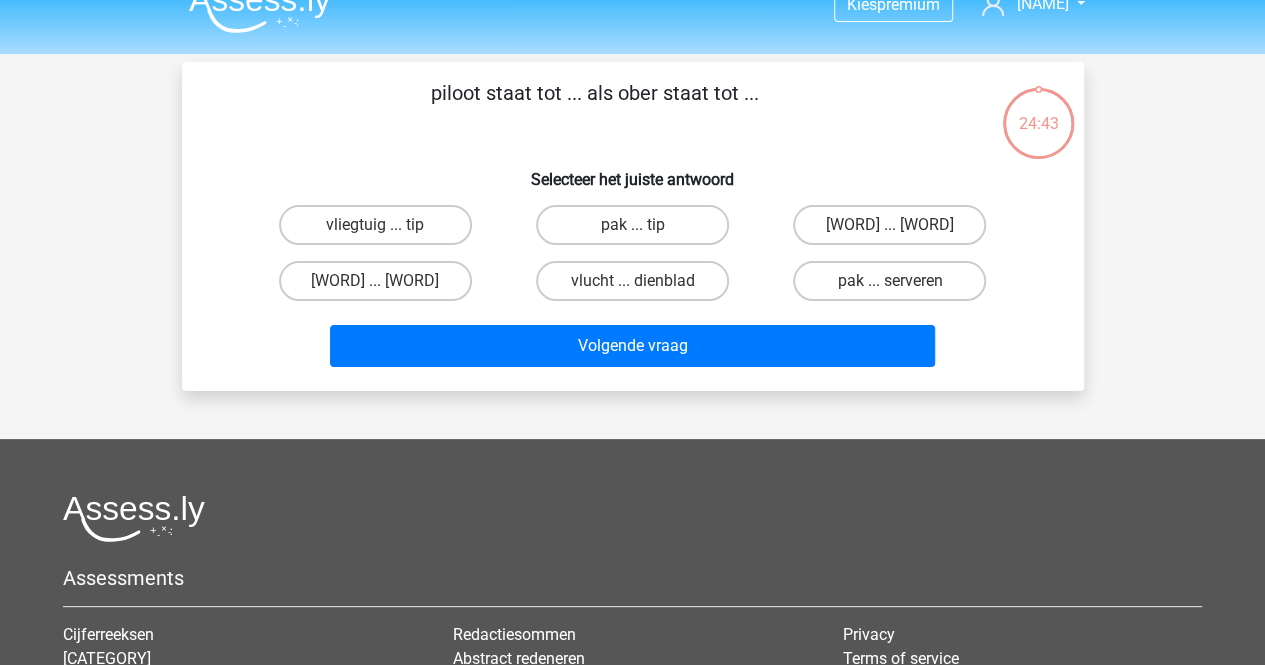scroll, scrollTop: 0, scrollLeft: 0, axis: both 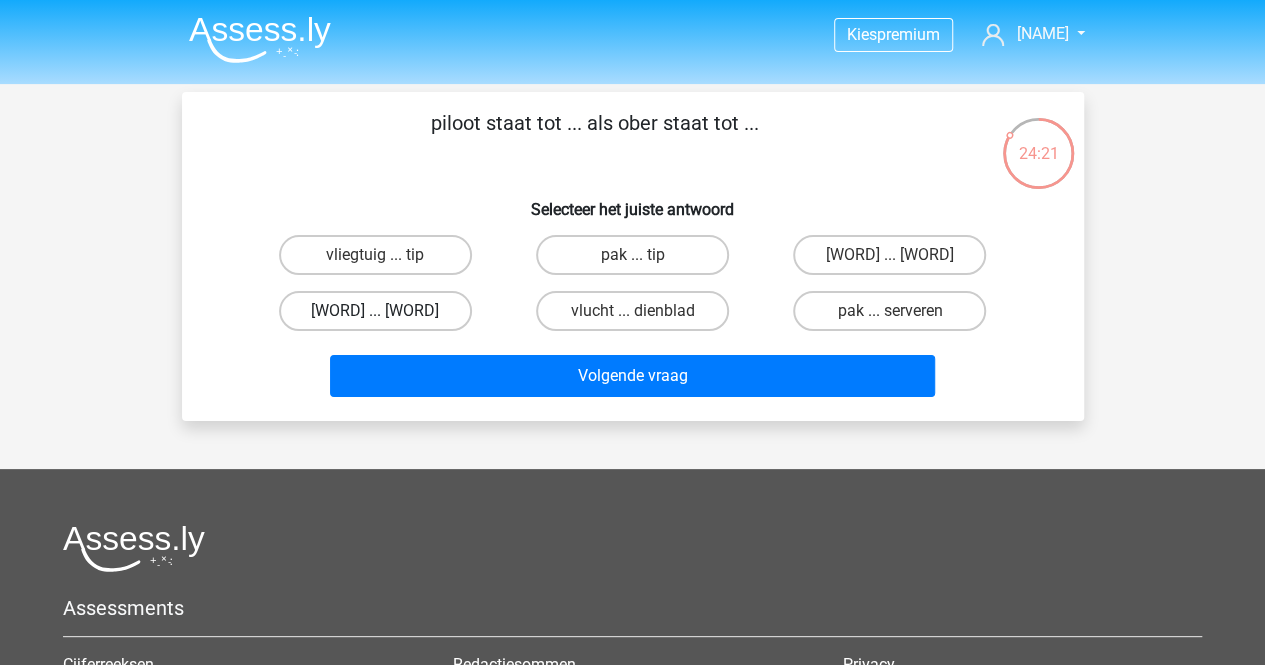 click on "[WORD] ... [WORD]" at bounding box center (375, 311) 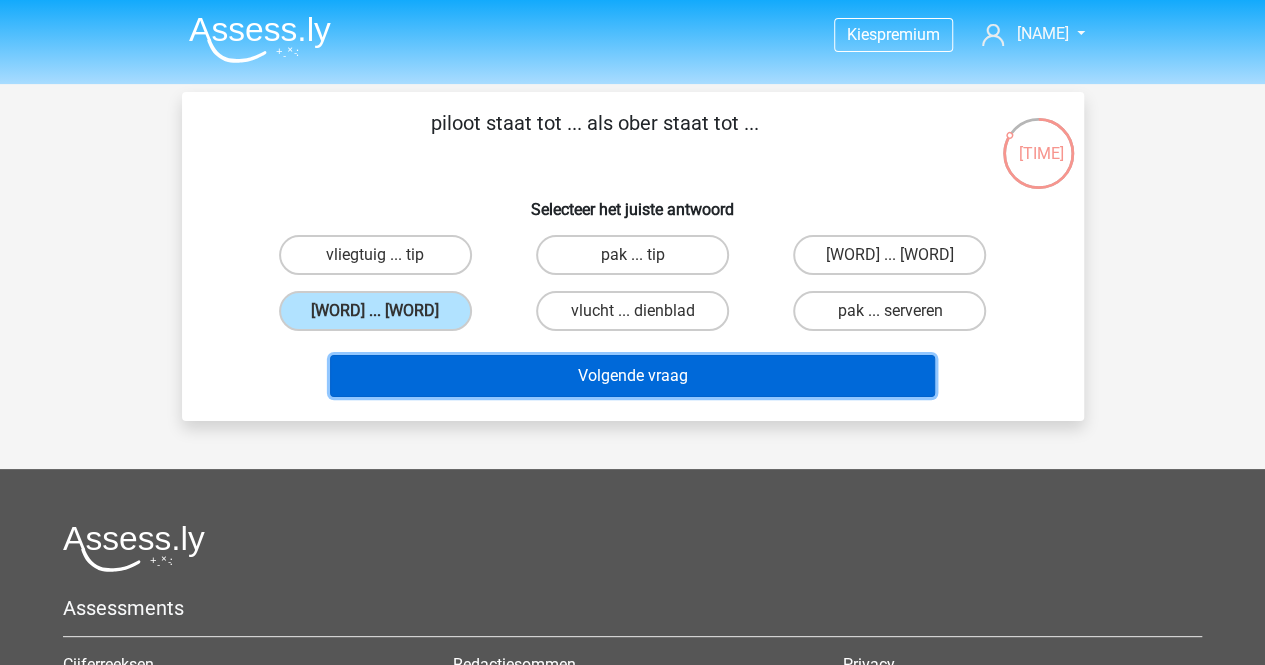click on "Volgende vraag" at bounding box center (632, 376) 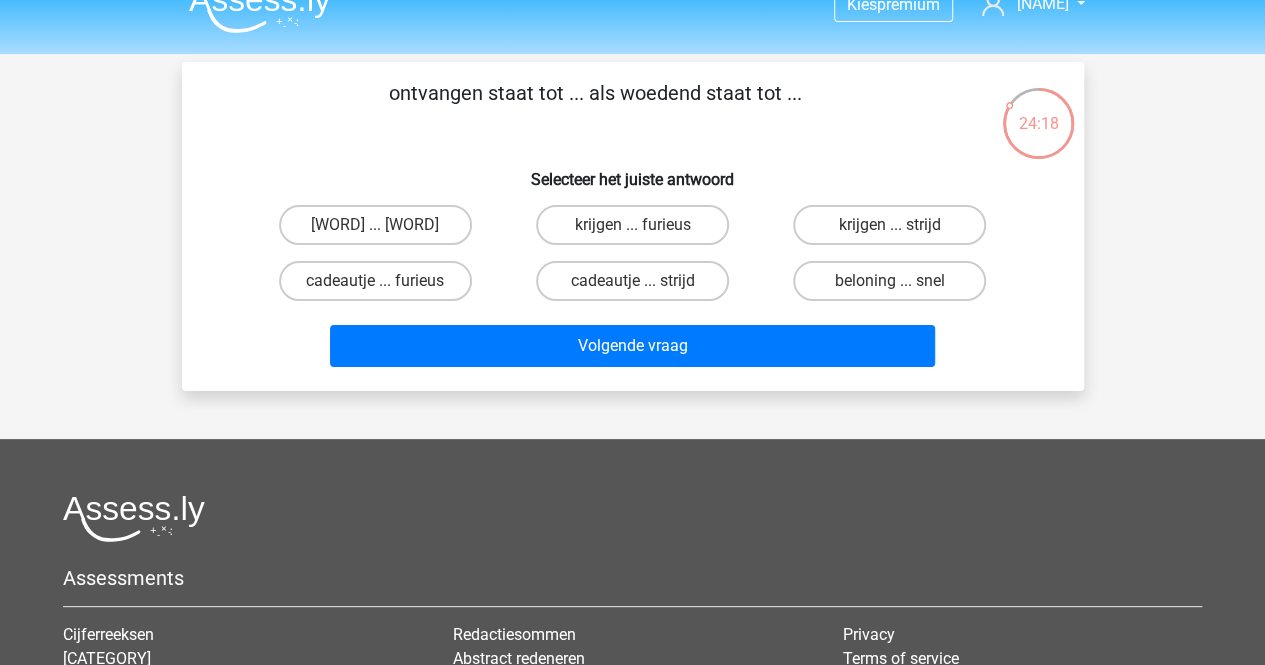 scroll, scrollTop: 0, scrollLeft: 0, axis: both 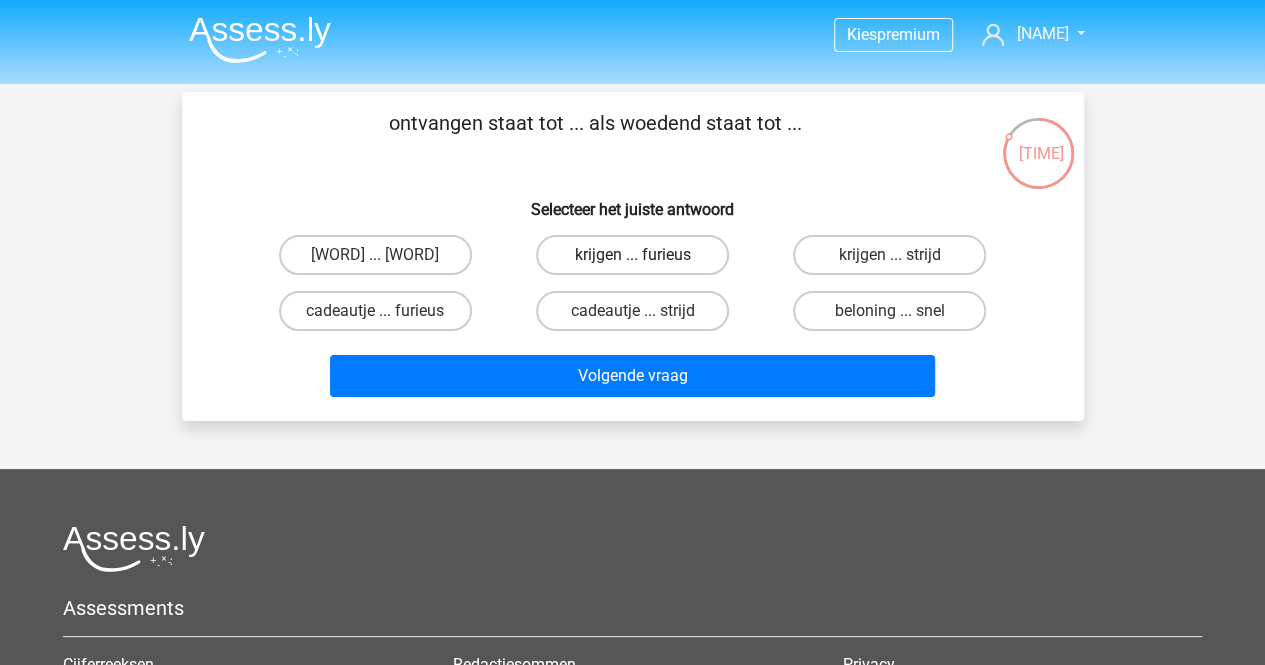 click on "krijgen ... furieus" at bounding box center [632, 255] 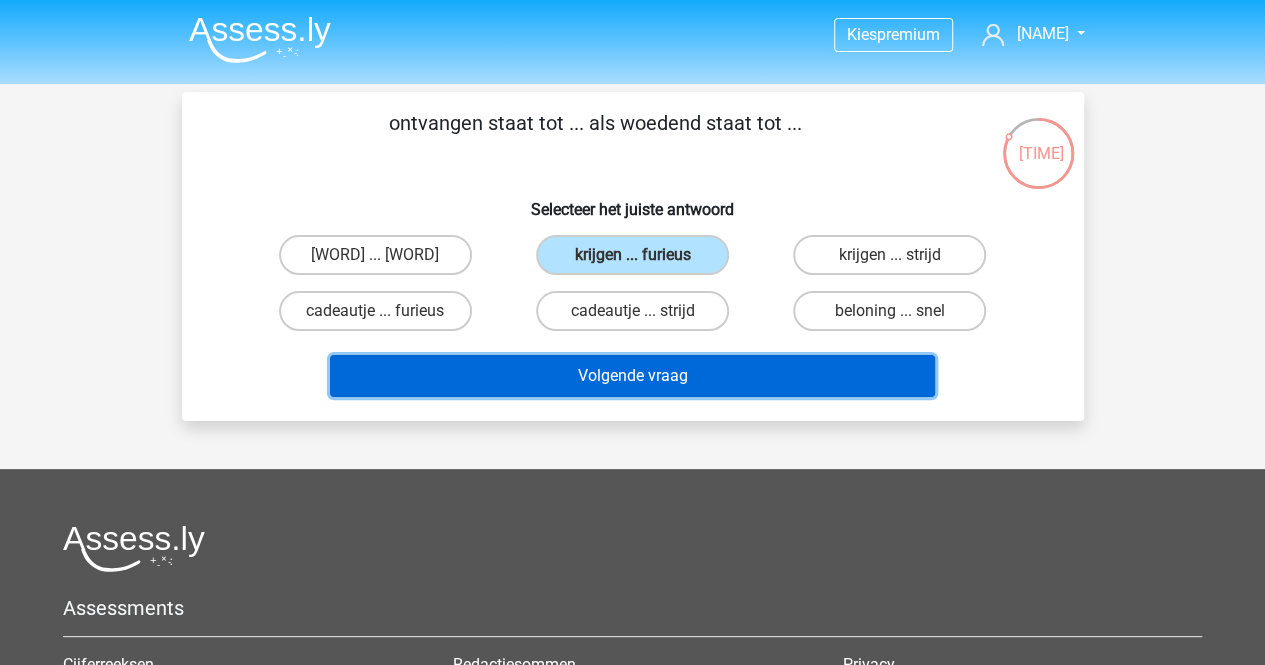 click on "Volgende vraag" at bounding box center [632, 376] 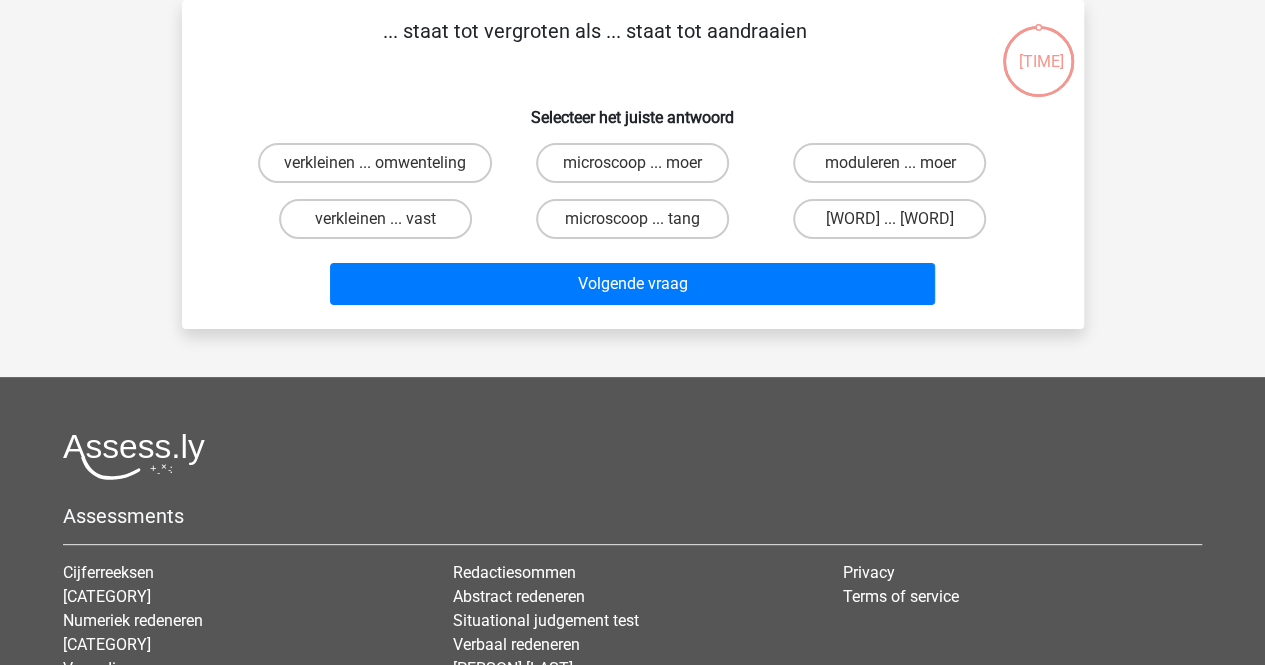 scroll, scrollTop: 0, scrollLeft: 0, axis: both 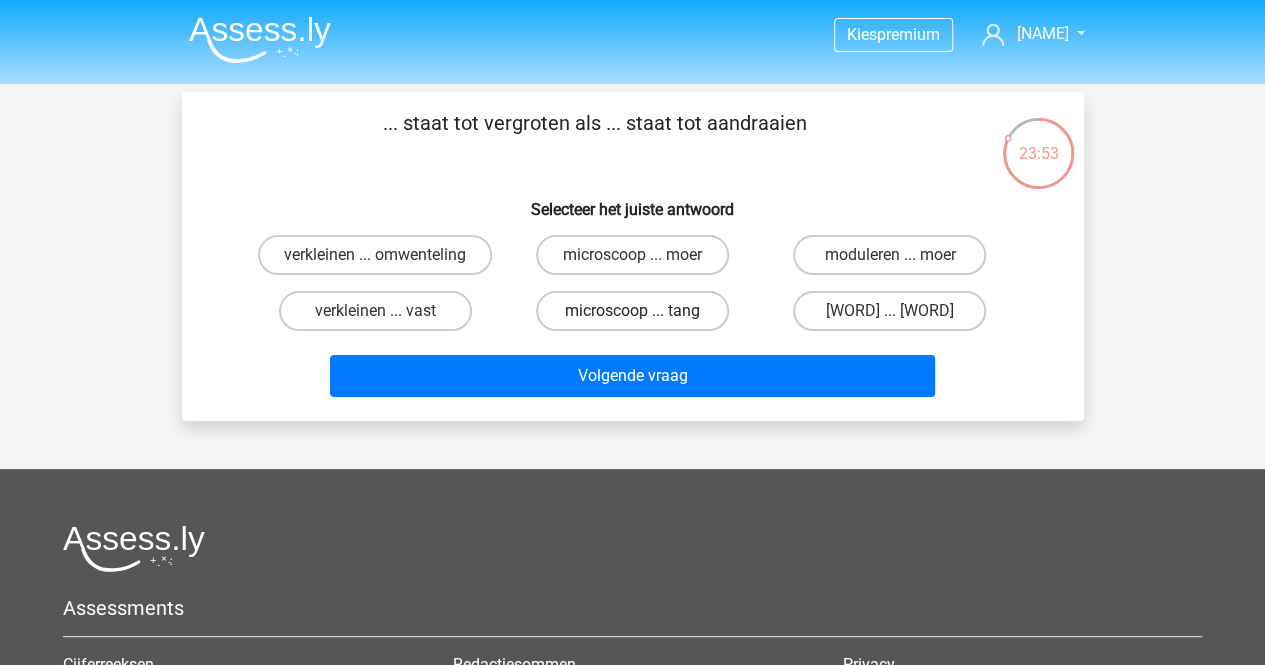 click on "microscoop ... tang" at bounding box center (632, 311) 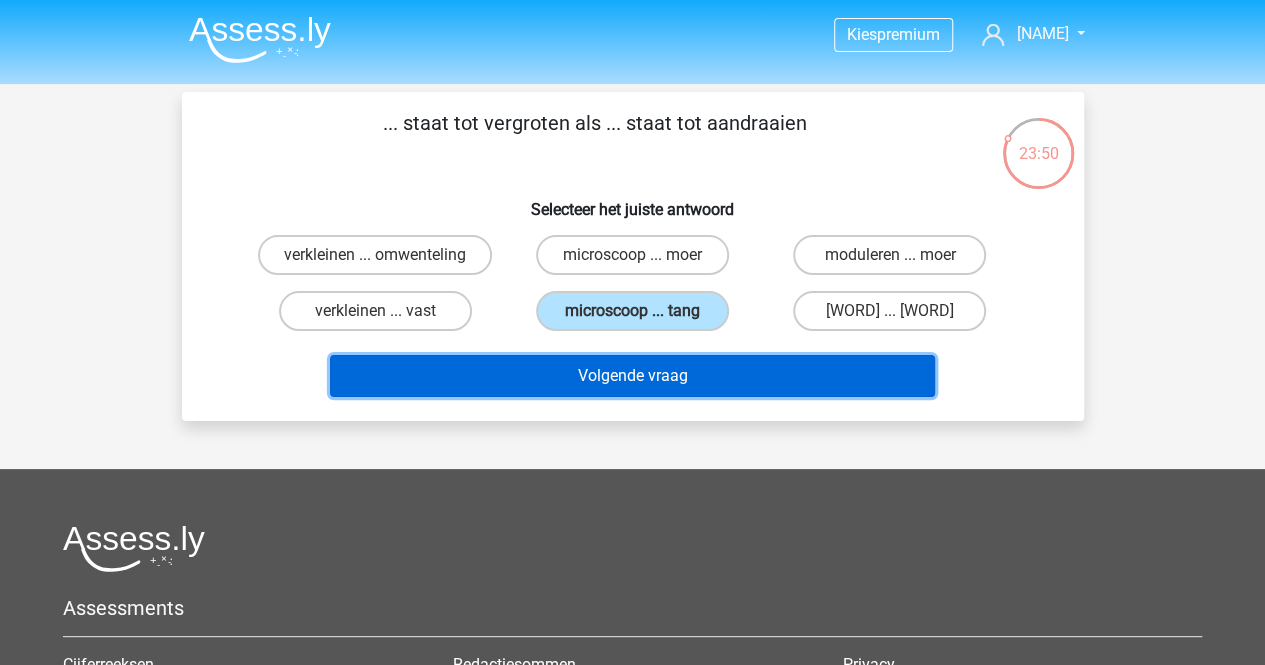 click on "Volgende vraag" at bounding box center (632, 376) 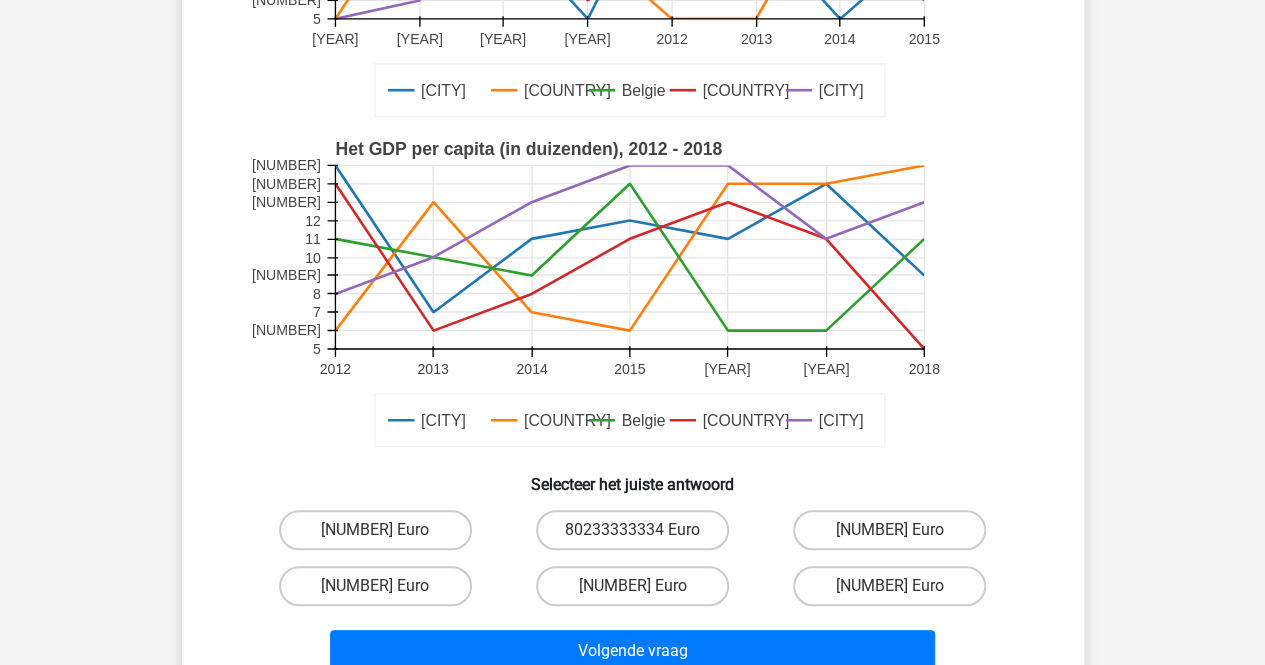 scroll, scrollTop: 500, scrollLeft: 0, axis: vertical 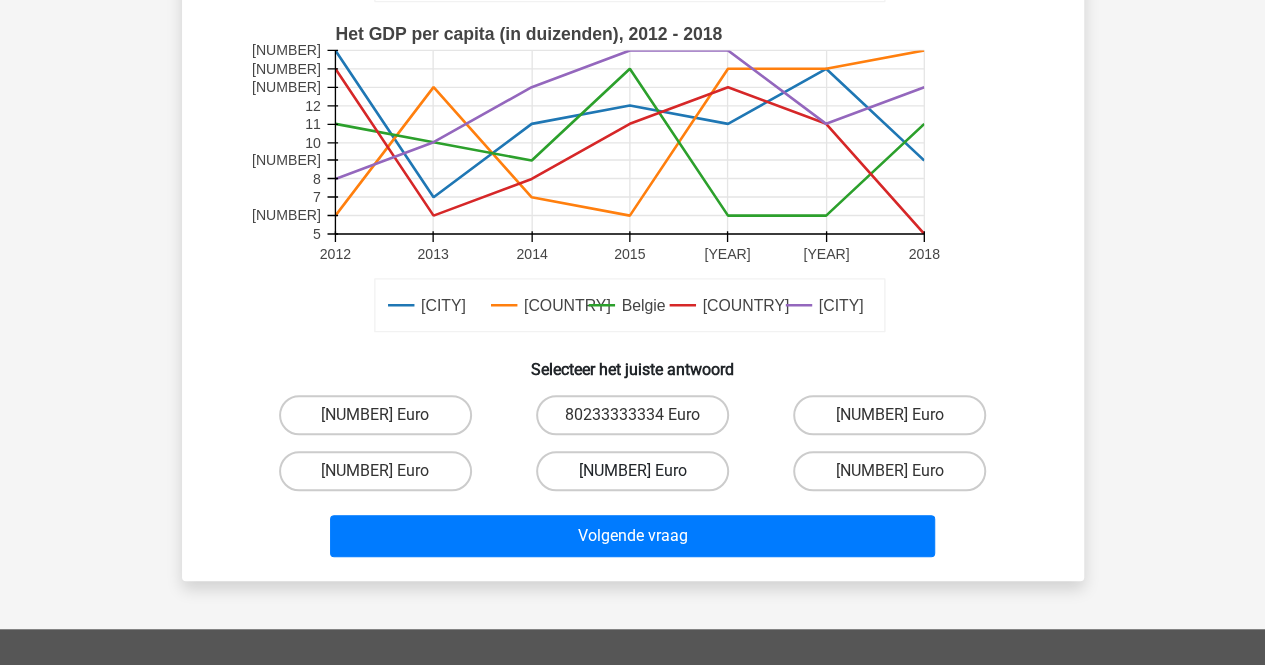 click on "[NUMBER] Euro" at bounding box center (632, 471) 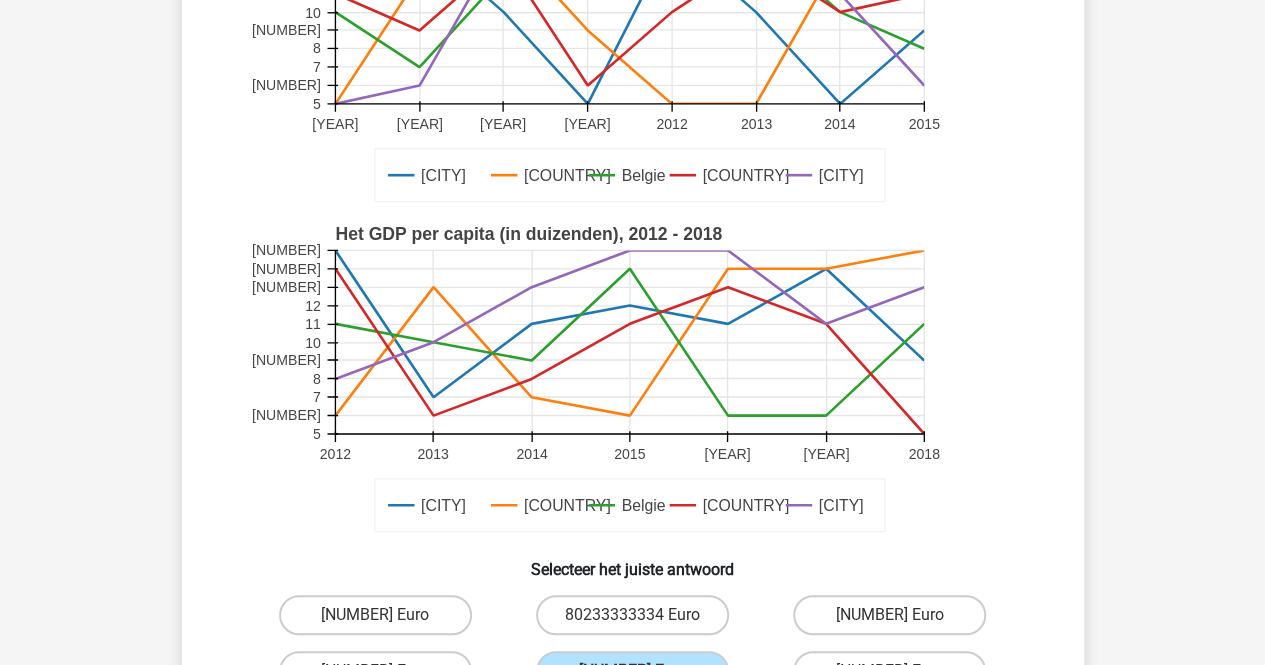 scroll, scrollTop: 400, scrollLeft: 0, axis: vertical 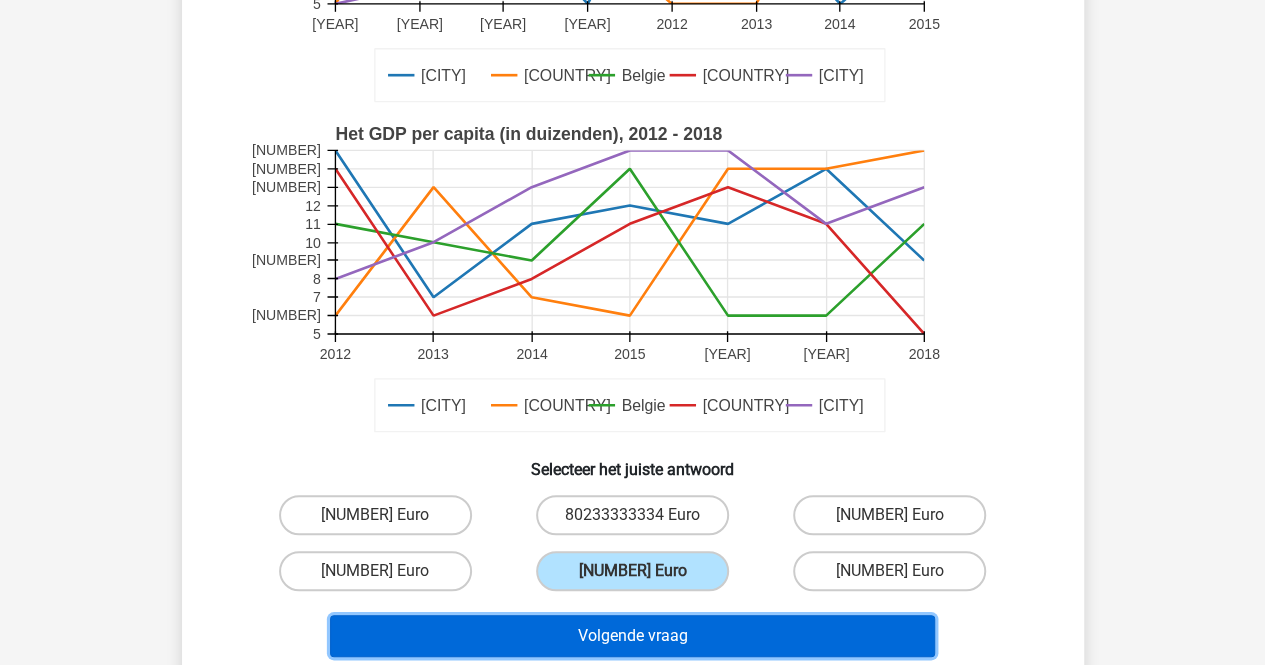 click on "Volgende vraag" at bounding box center [632, 636] 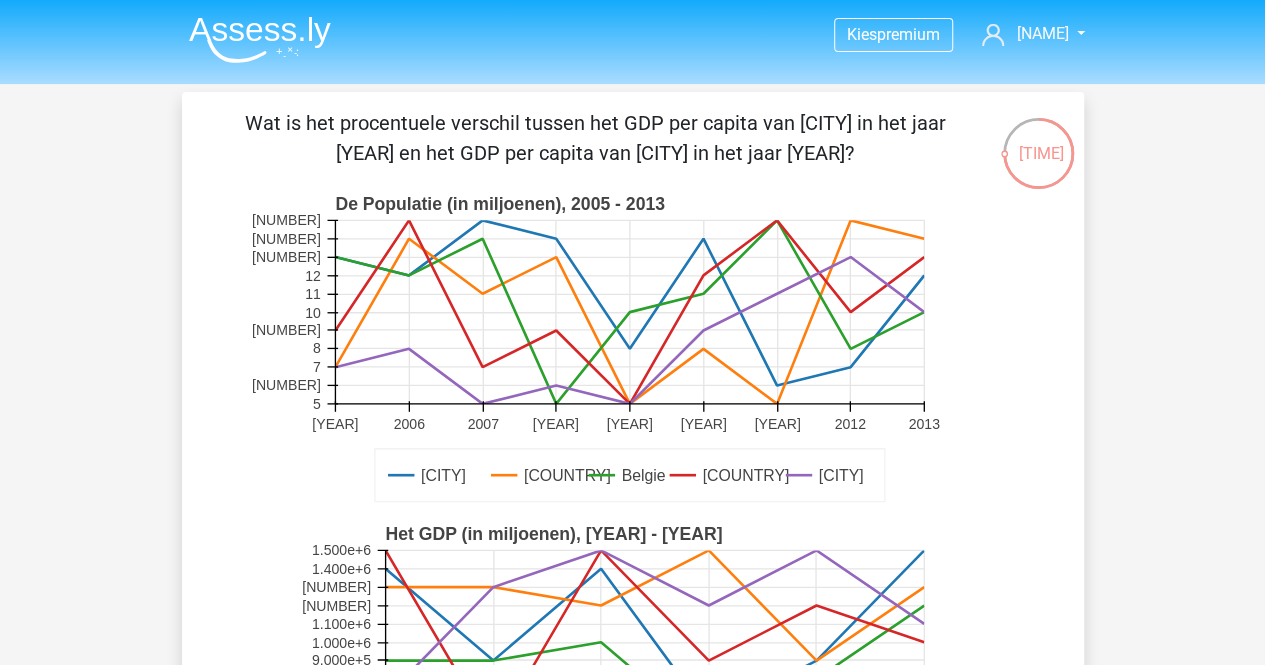 scroll, scrollTop: 500, scrollLeft: 0, axis: vertical 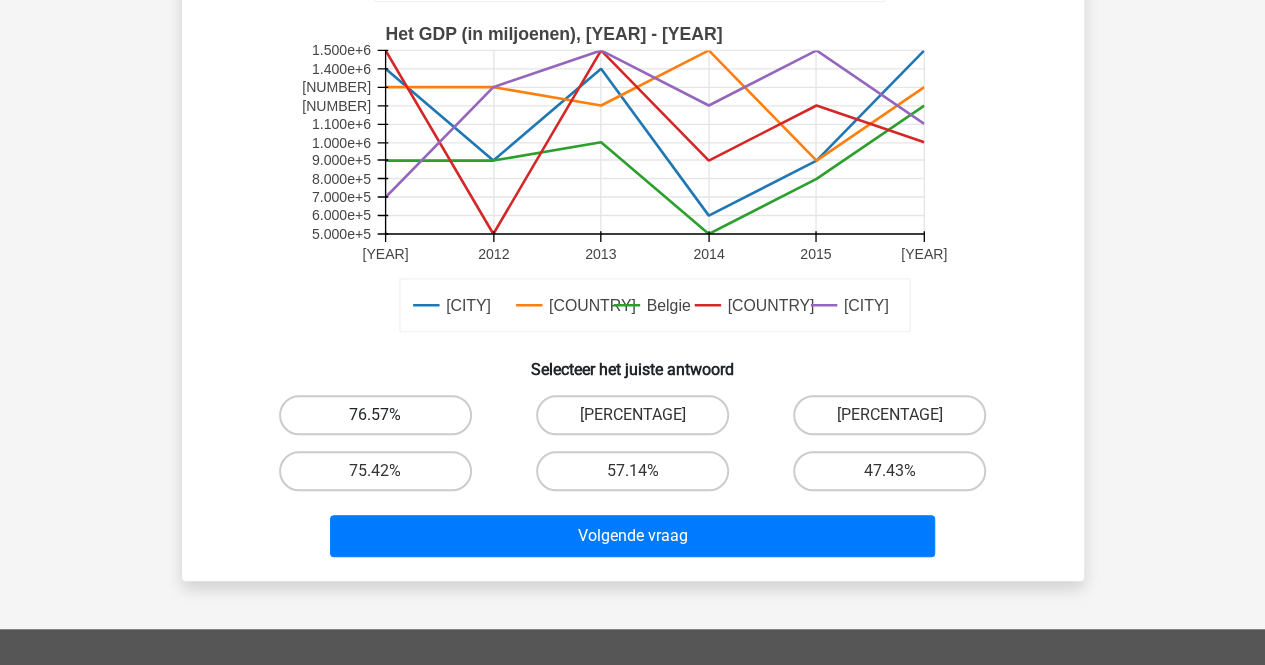click on "76.57%" at bounding box center [375, 415] 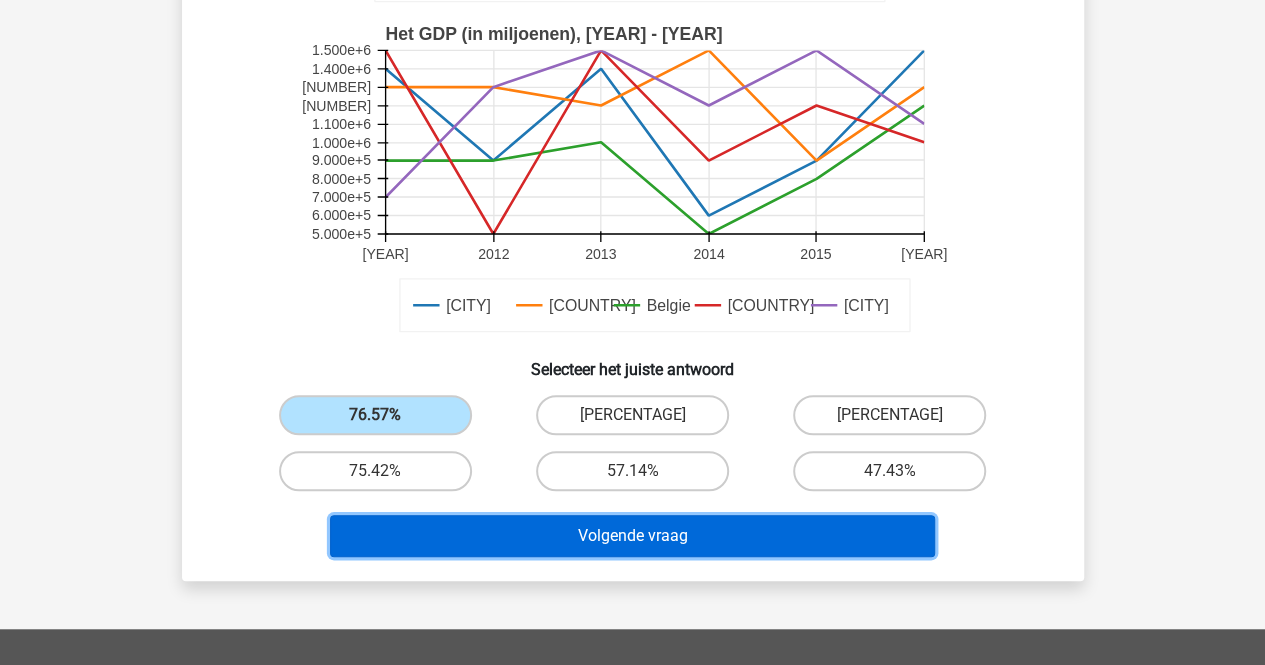 click on "Volgende vraag" at bounding box center [632, 536] 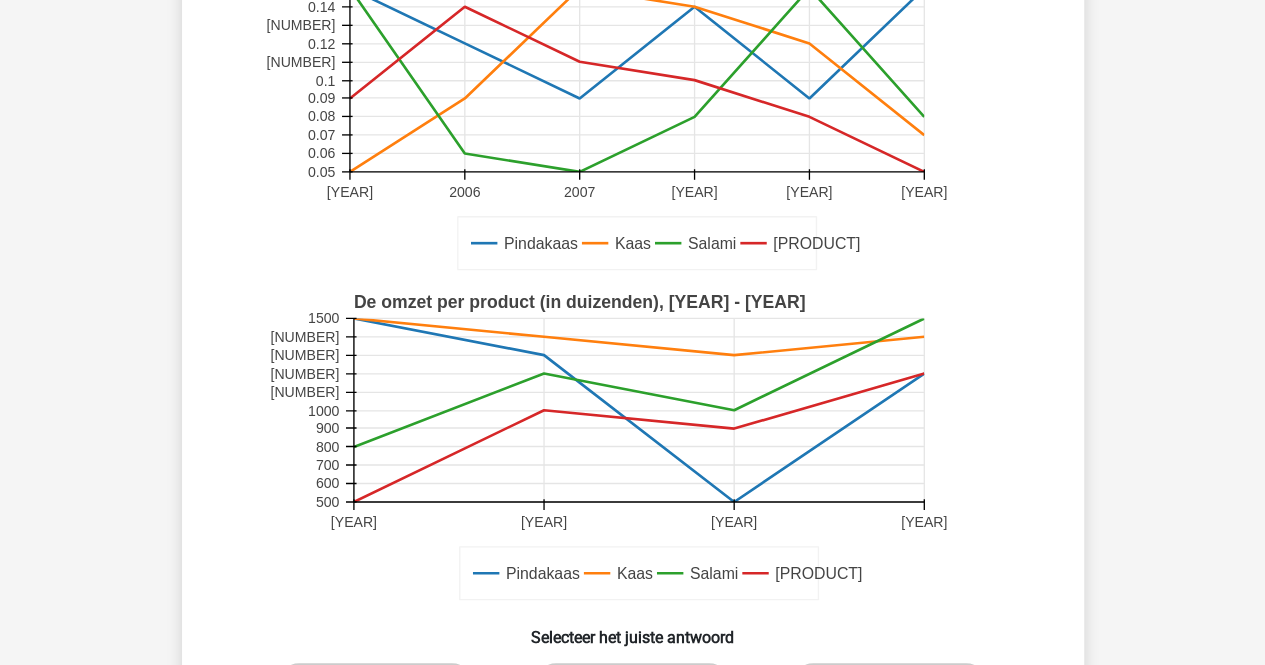 scroll, scrollTop: 600, scrollLeft: 0, axis: vertical 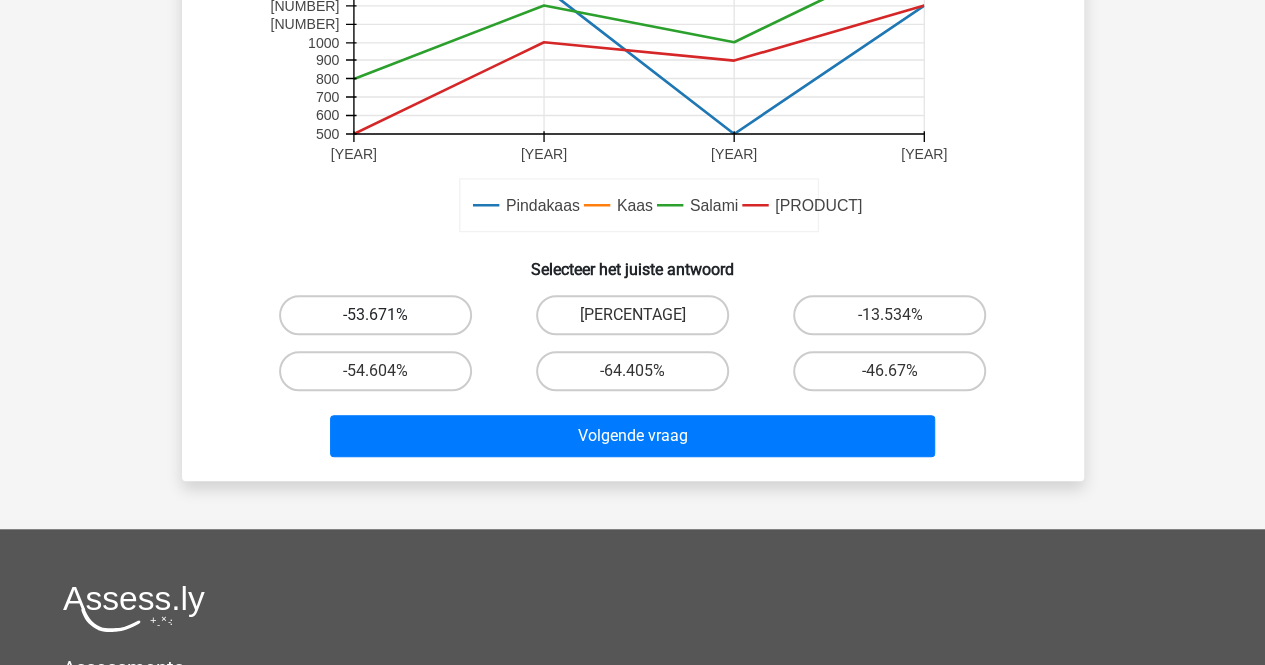 click on "-53.671%" at bounding box center (375, 315) 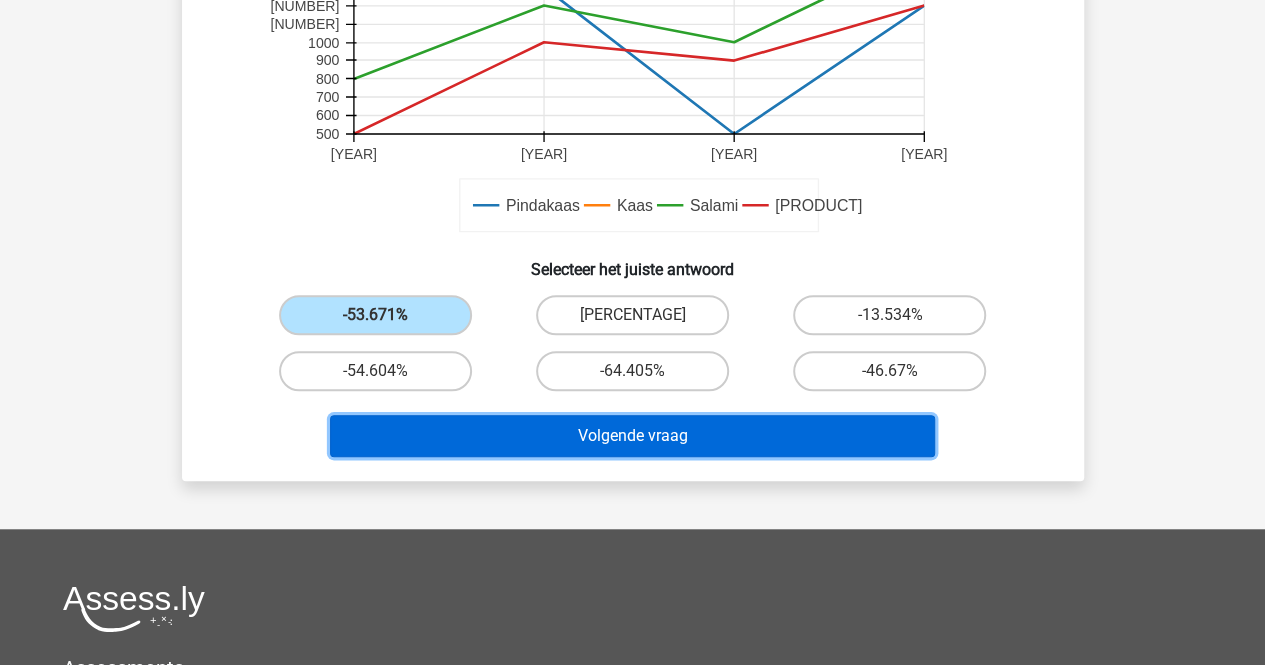 click on "Volgende vraag" at bounding box center (632, 436) 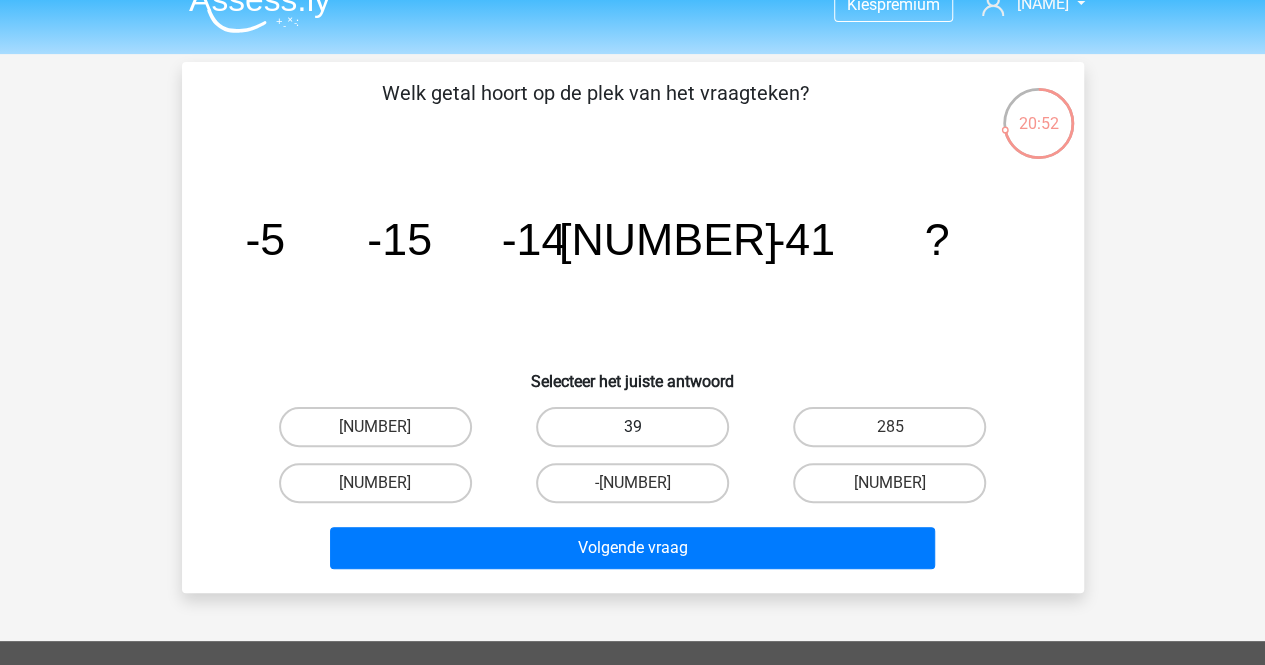 scroll, scrollTop: 0, scrollLeft: 0, axis: both 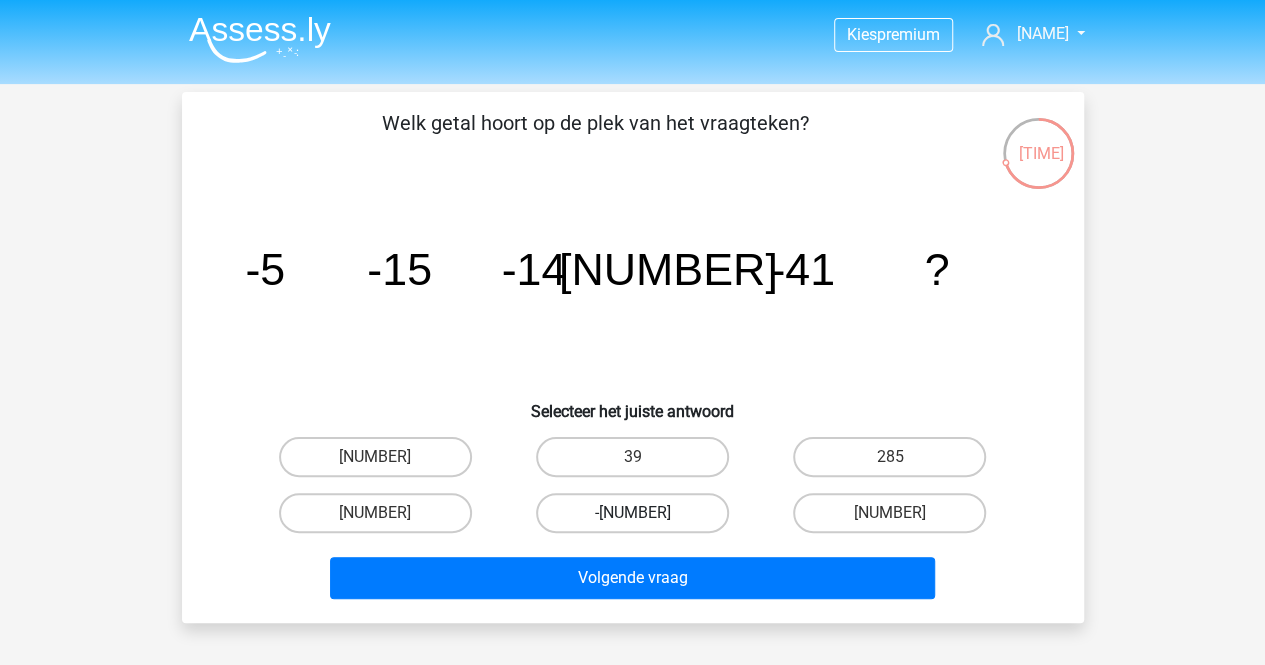 click on "-[NUMBER]" at bounding box center [632, 513] 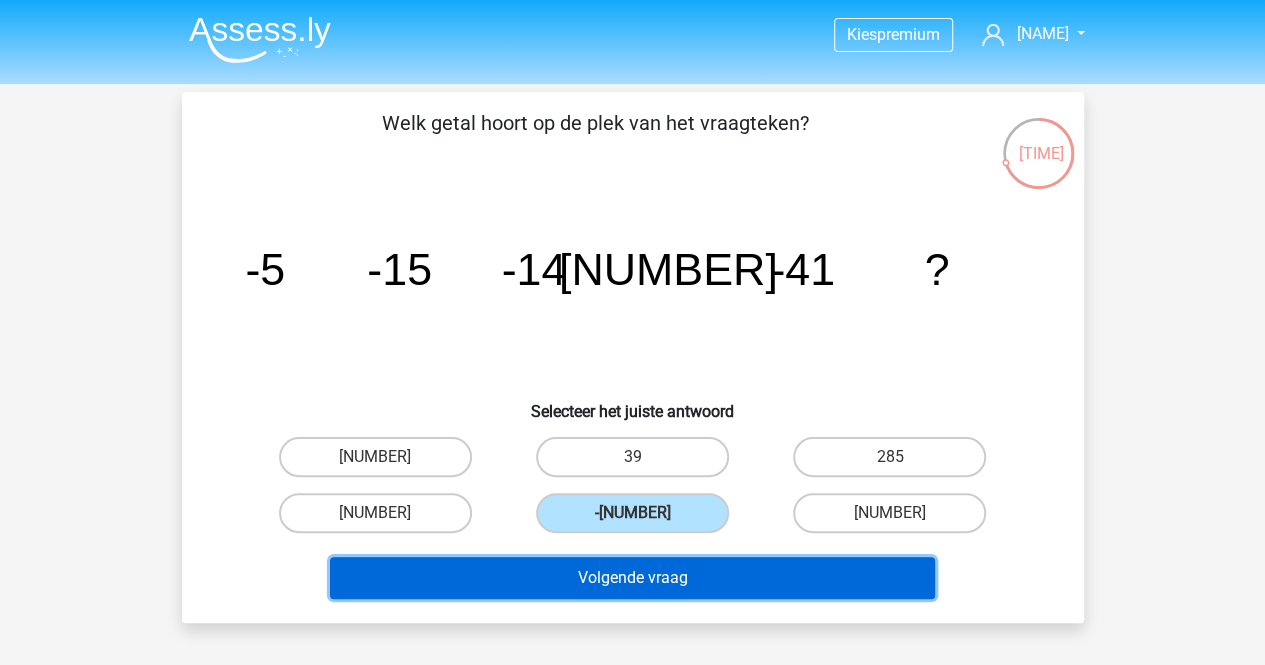 click on "Volgende vraag" at bounding box center (632, 578) 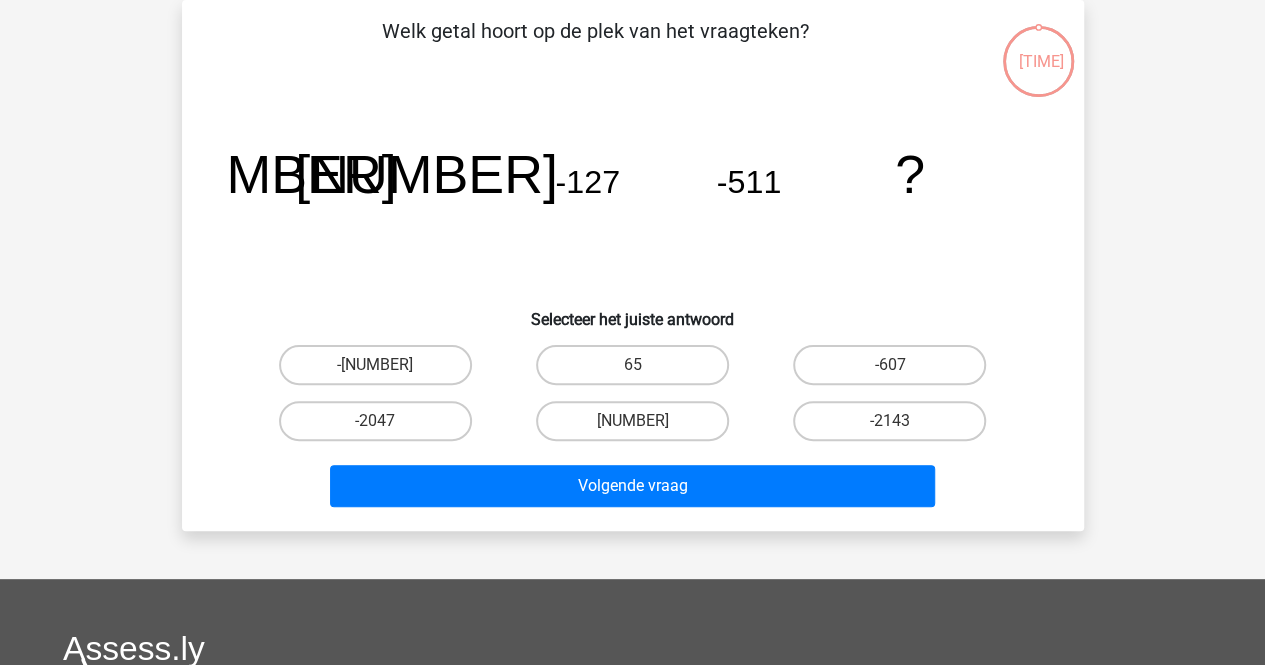 scroll, scrollTop: 0, scrollLeft: 0, axis: both 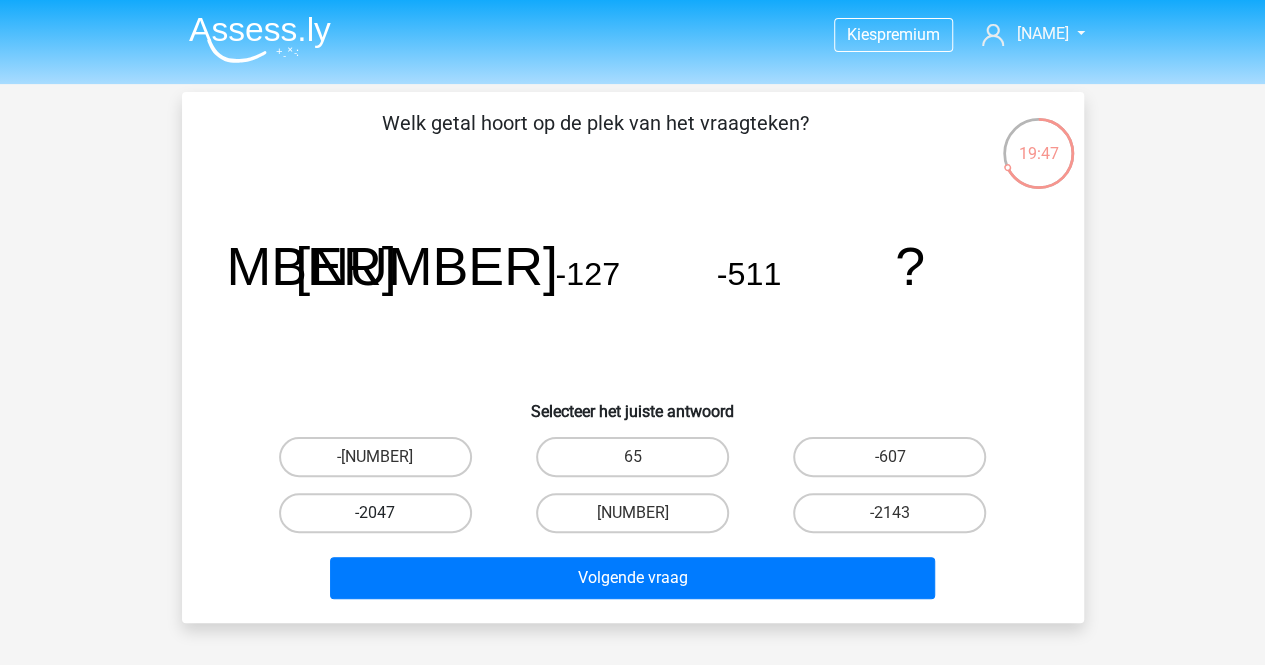 click on "-2047" at bounding box center (375, 513) 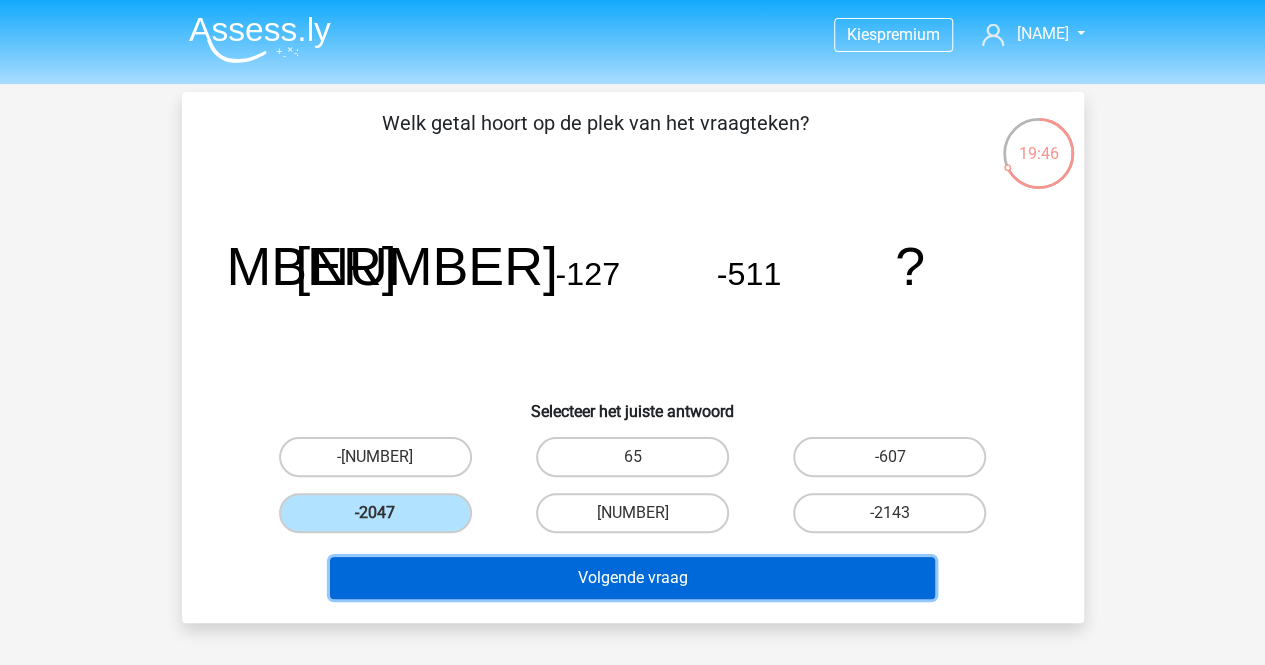 click on "Volgende vraag" at bounding box center [632, 578] 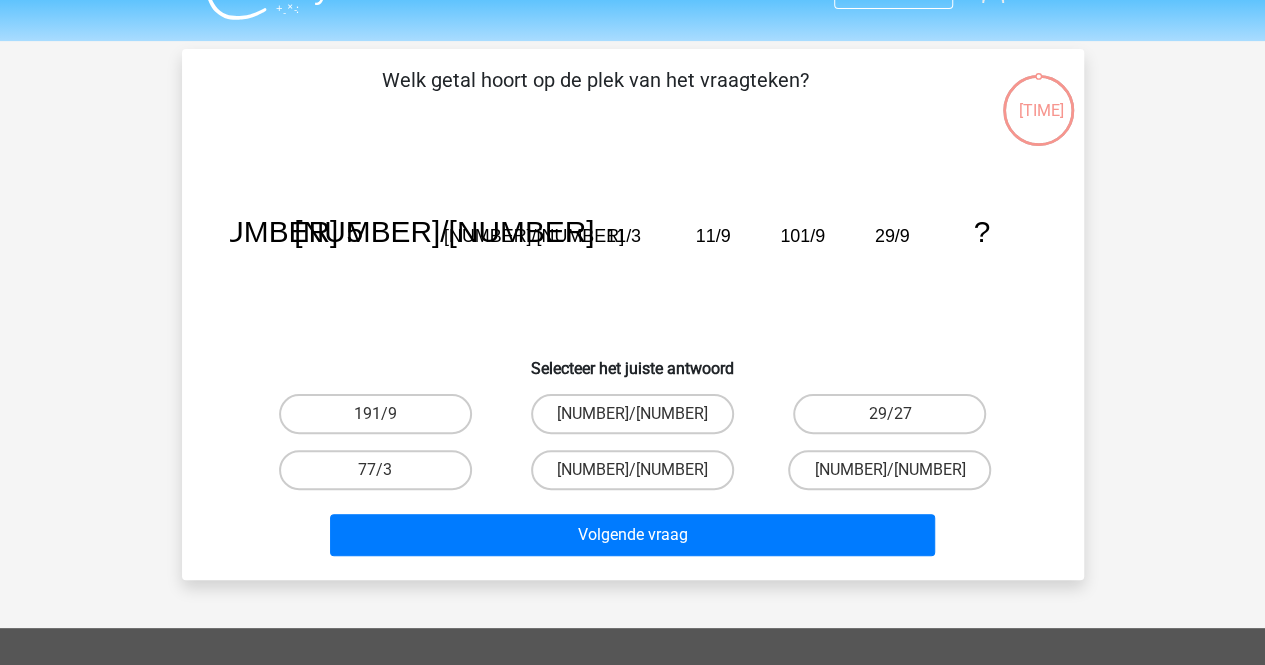 scroll, scrollTop: 0, scrollLeft: 0, axis: both 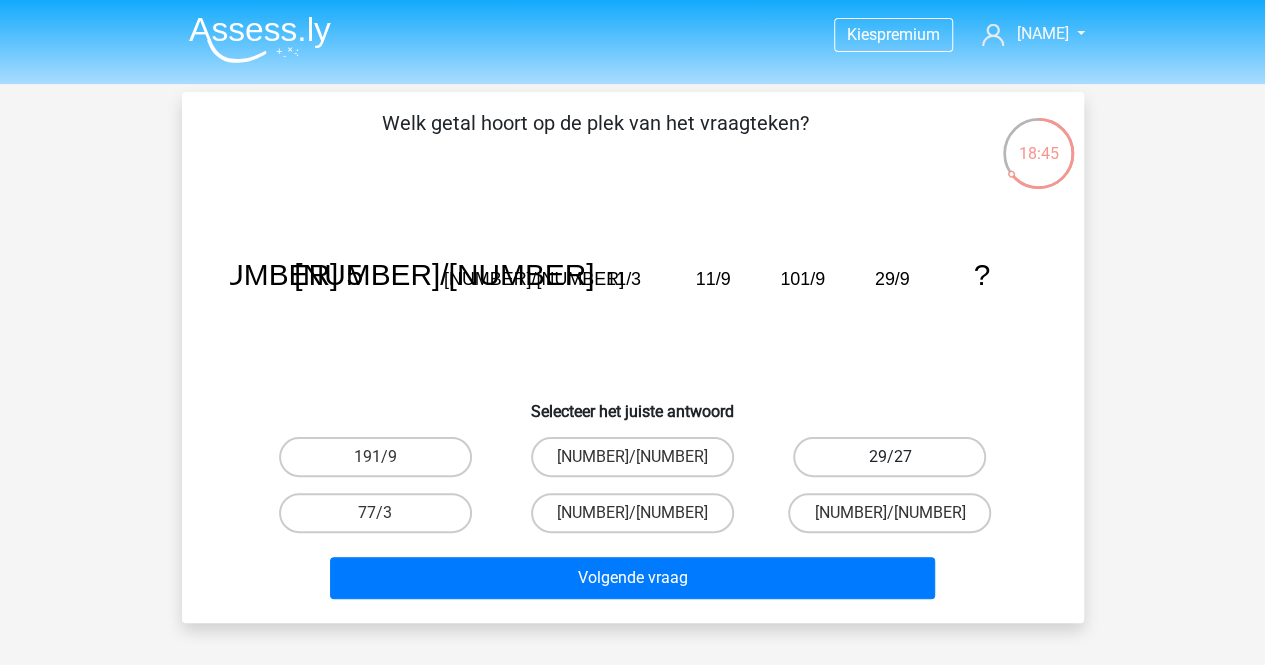 click on "29/27" at bounding box center (889, 457) 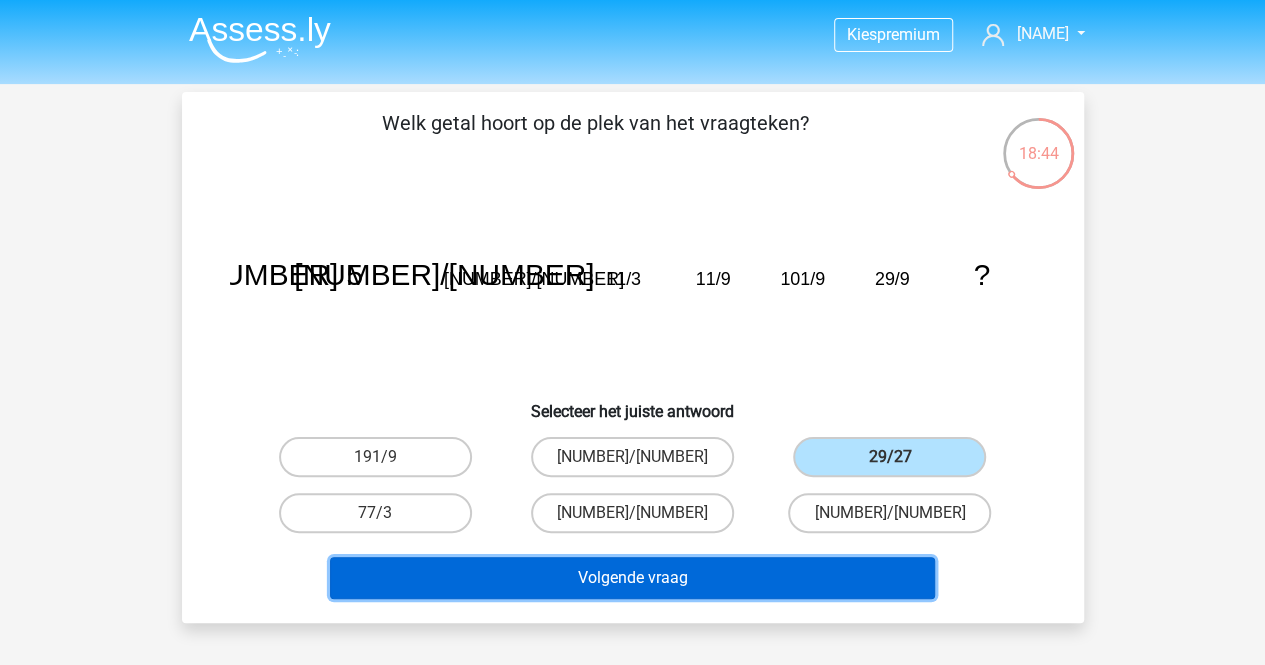 click on "Volgende vraag" at bounding box center [632, 578] 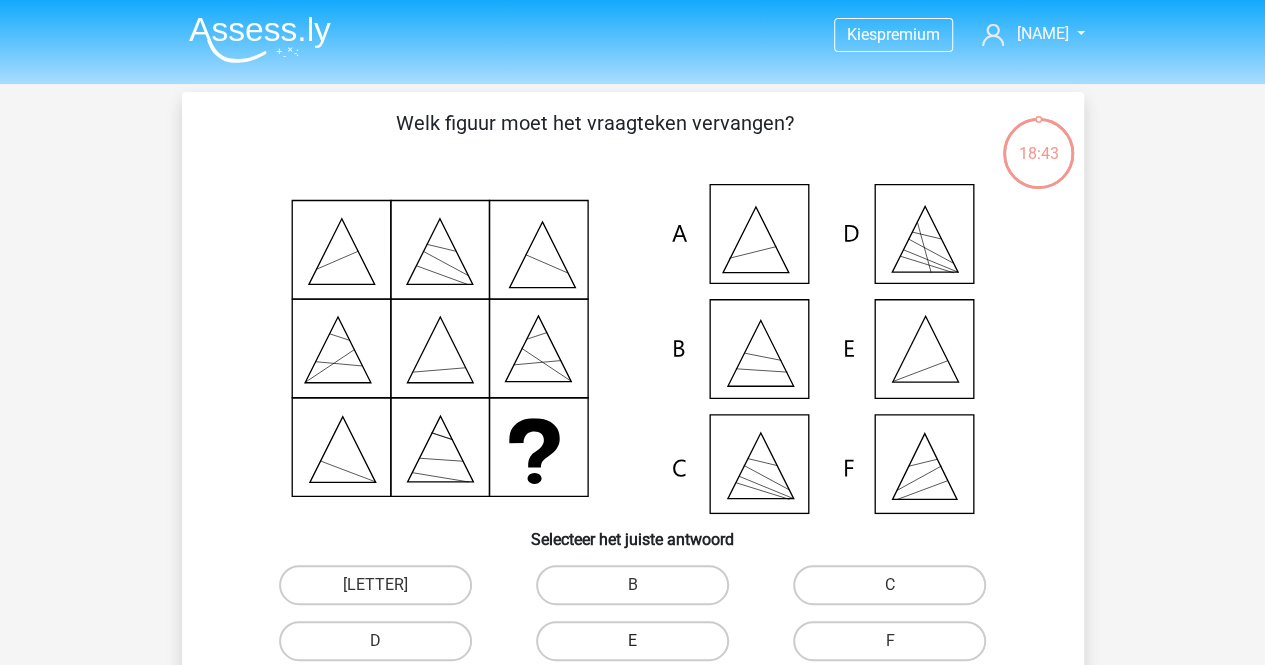 scroll, scrollTop: 92, scrollLeft: 0, axis: vertical 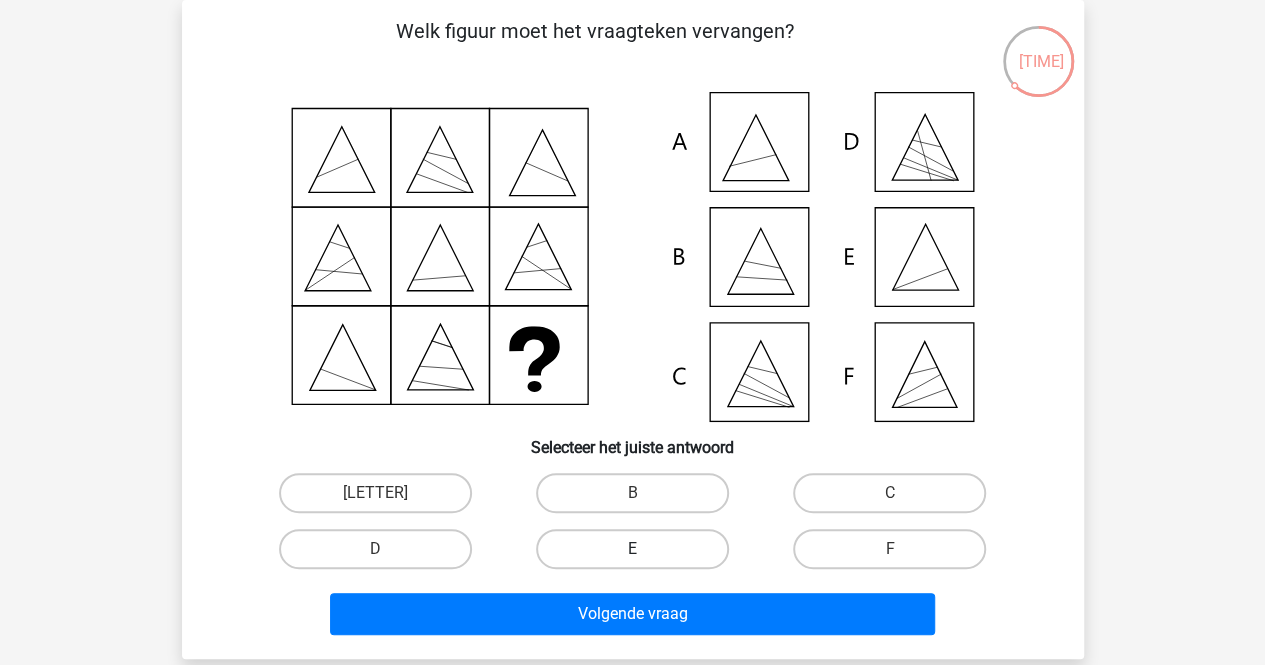 click on "E" at bounding box center [632, 549] 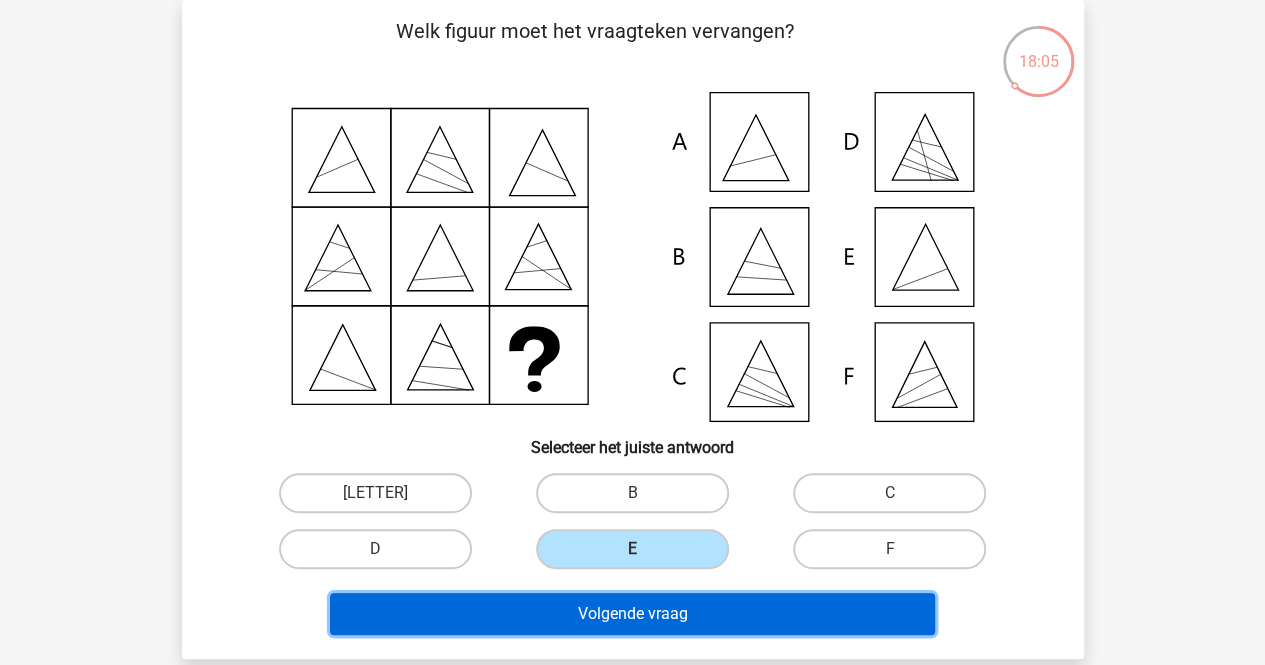 click on "Volgende vraag" at bounding box center [632, 614] 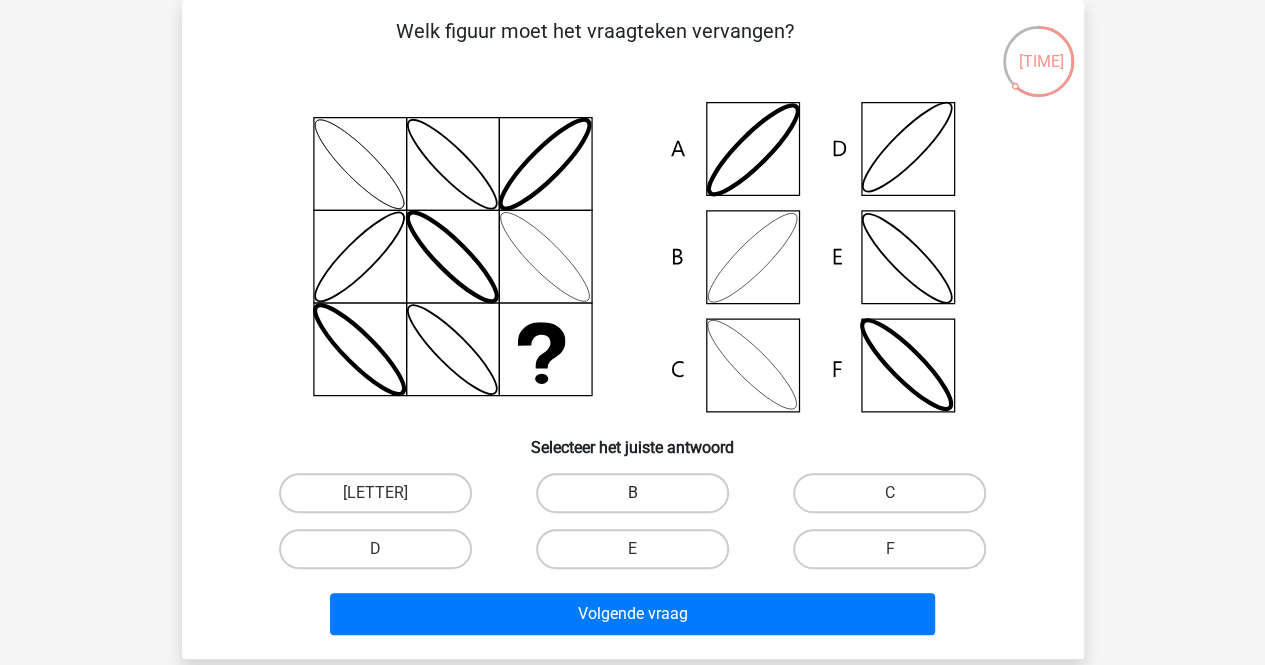click on "B" at bounding box center (632, 493) 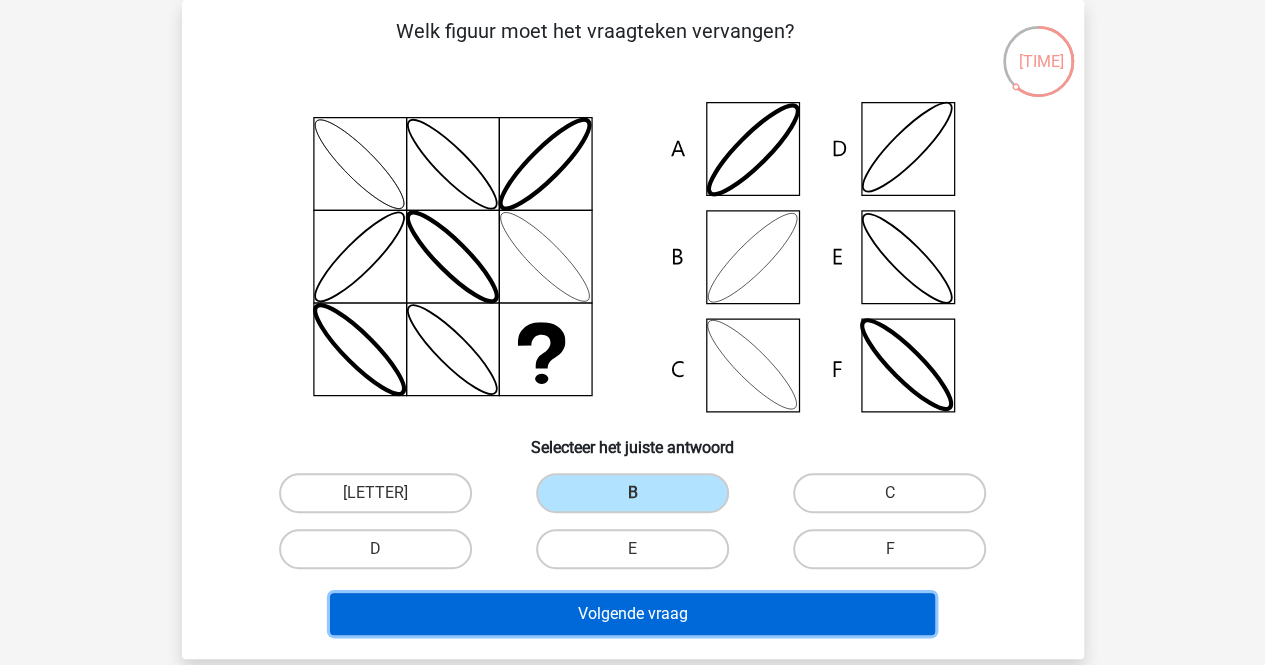 click on "Volgende vraag" at bounding box center [632, 614] 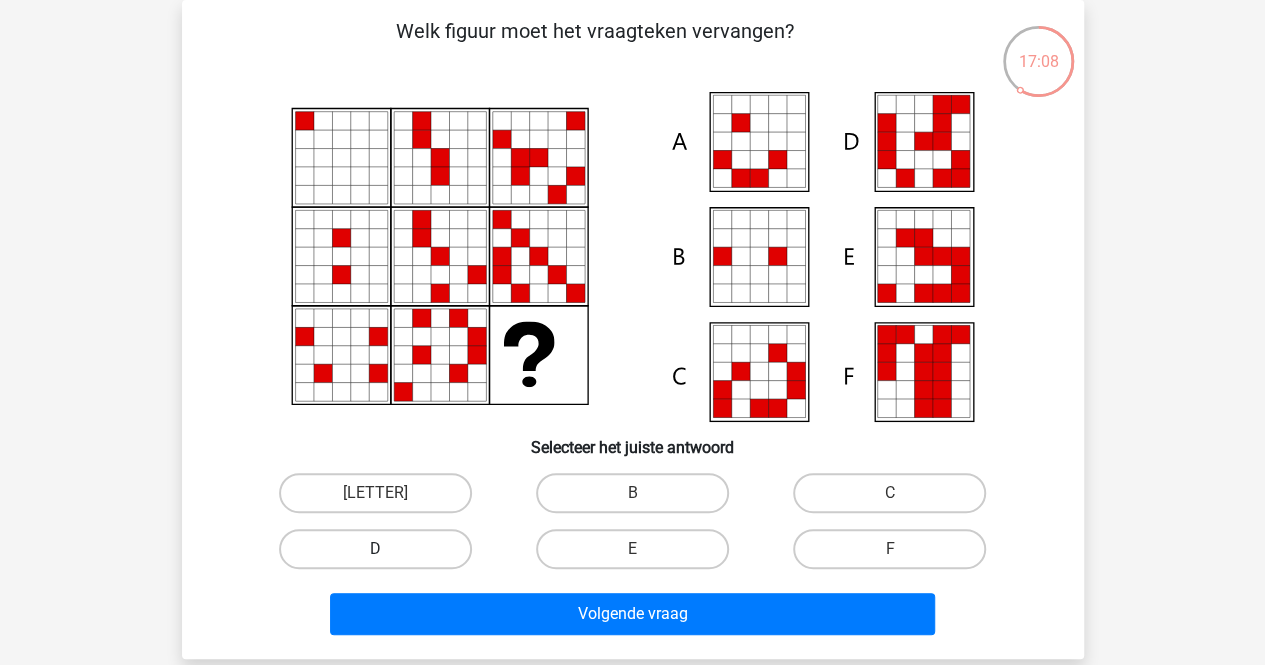click on "D" at bounding box center [375, 549] 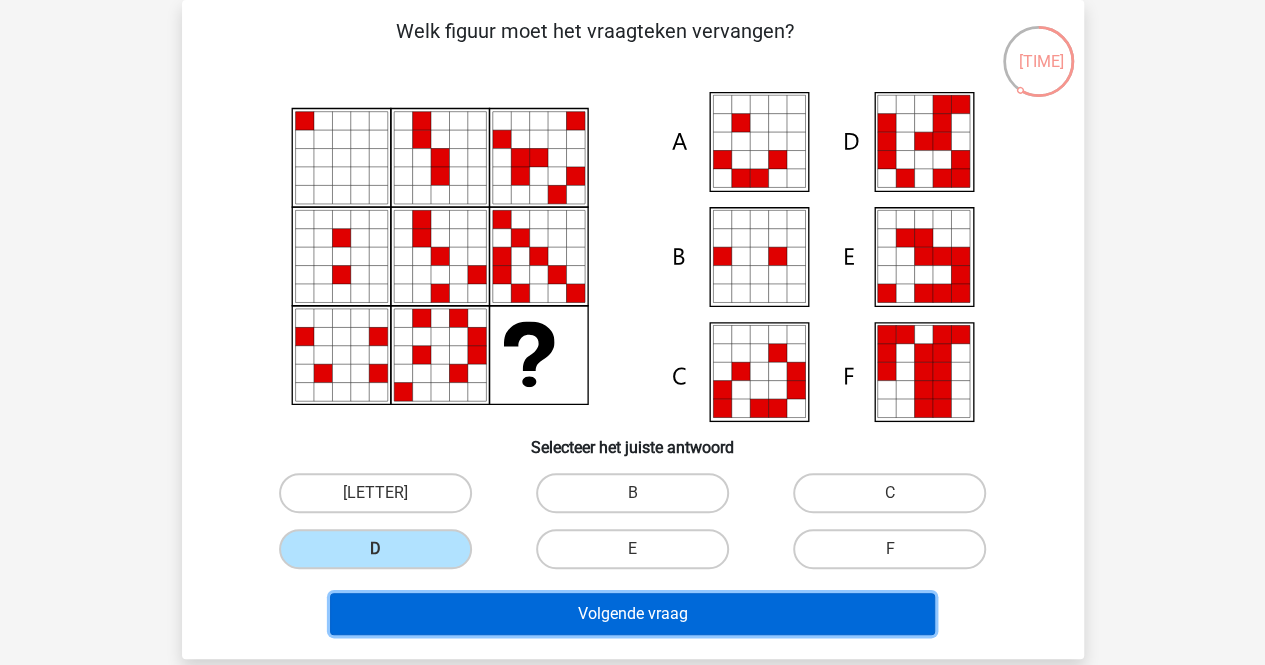 click on "Volgende vraag" at bounding box center (632, 614) 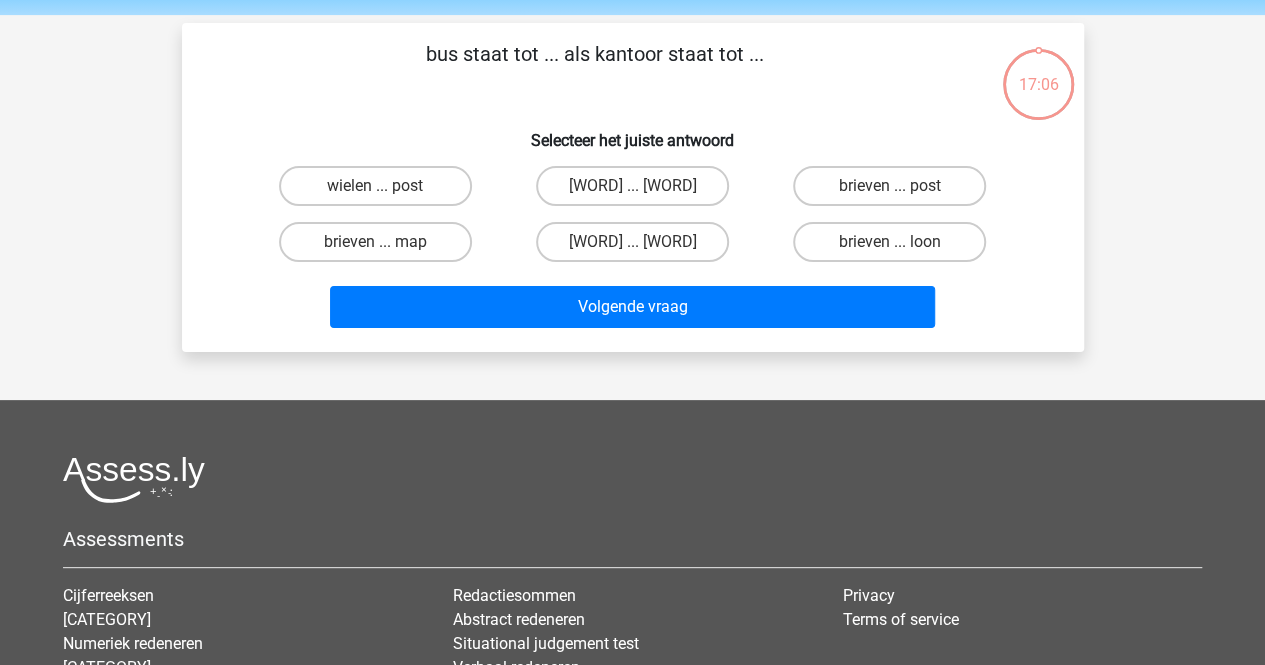 scroll, scrollTop: 0, scrollLeft: 0, axis: both 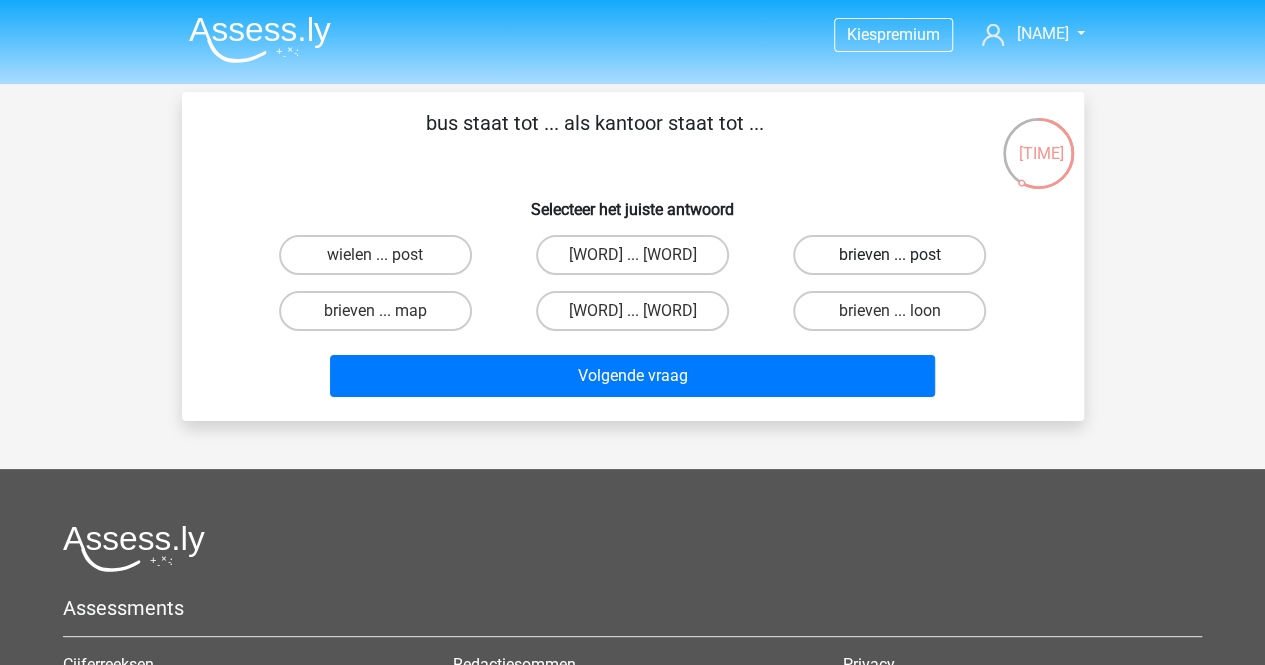 click on "brieven ... post" at bounding box center [889, 255] 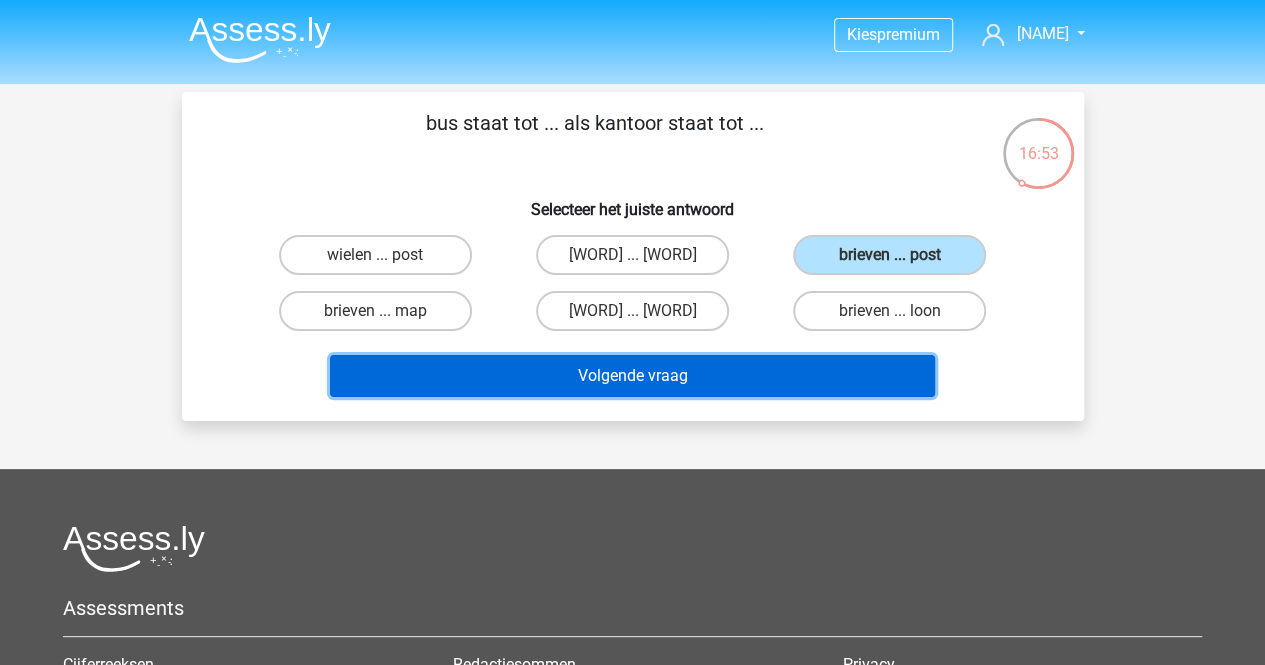 click on "Volgende vraag" at bounding box center (632, 376) 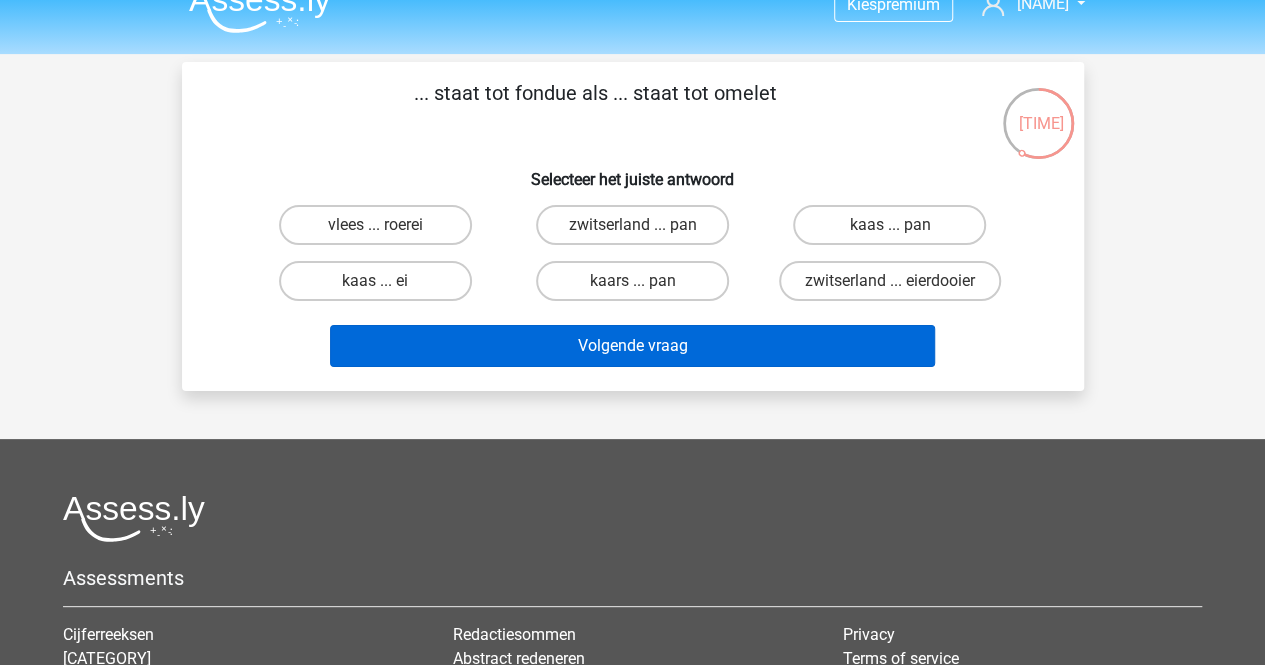 scroll, scrollTop: 0, scrollLeft: 0, axis: both 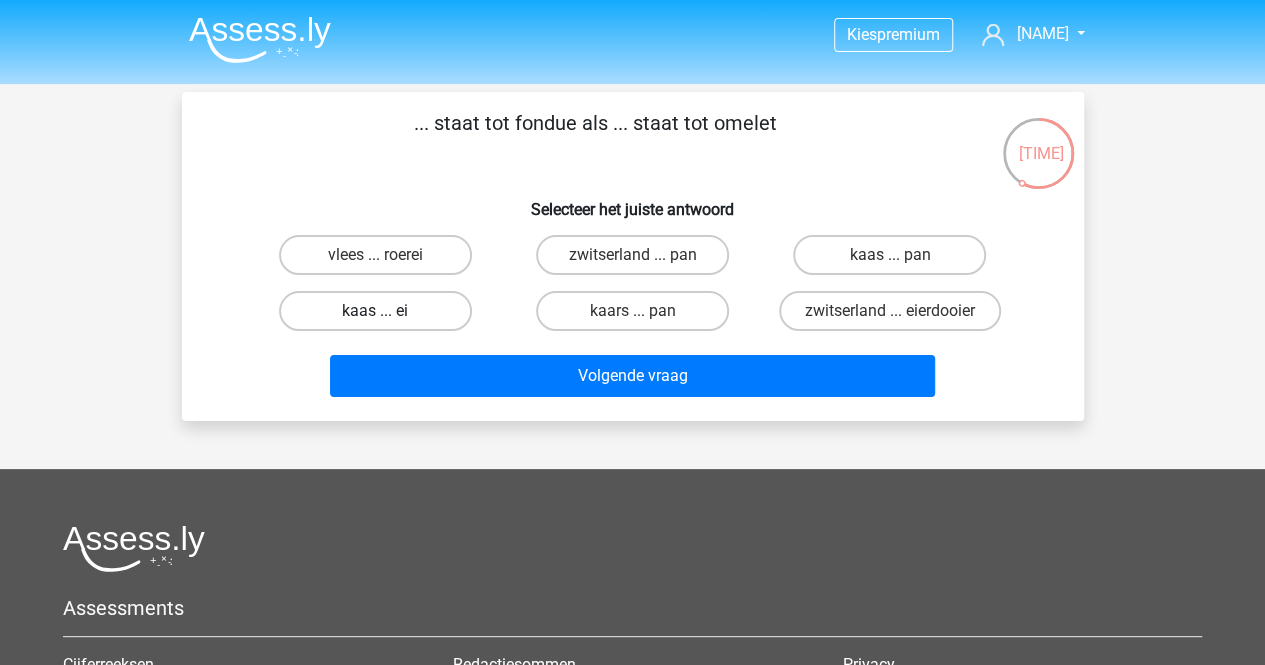 click on "kaas ... ei" at bounding box center [375, 311] 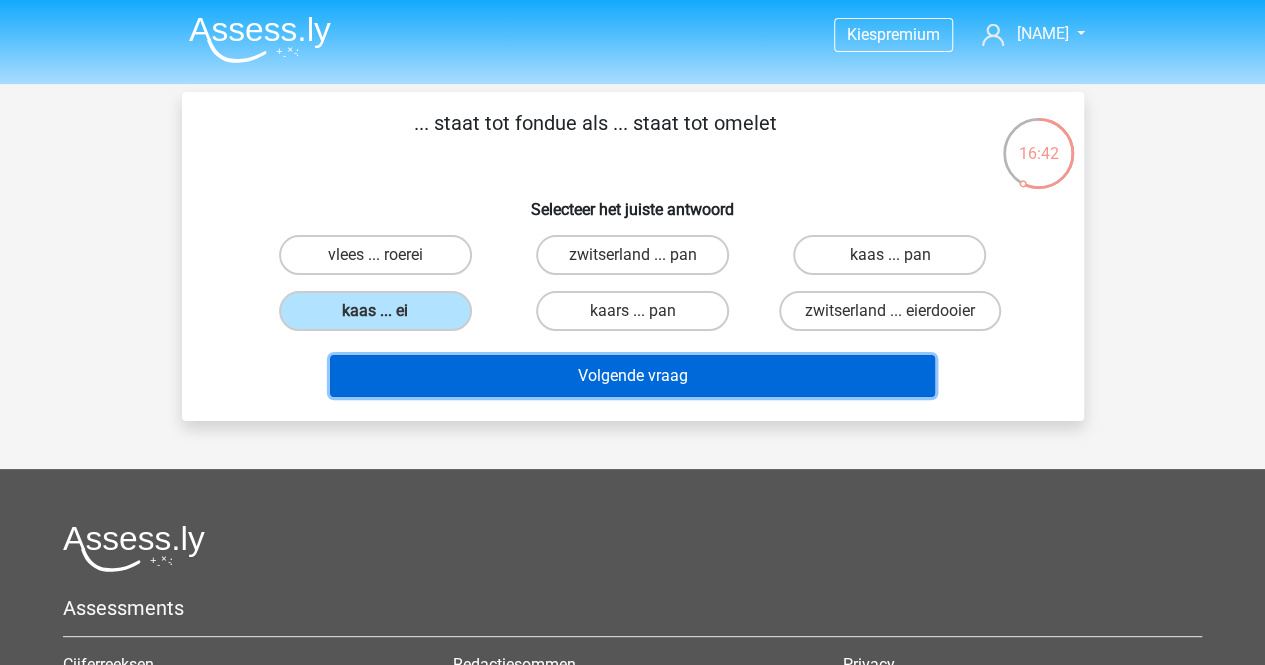 click on "Volgende vraag" at bounding box center [632, 376] 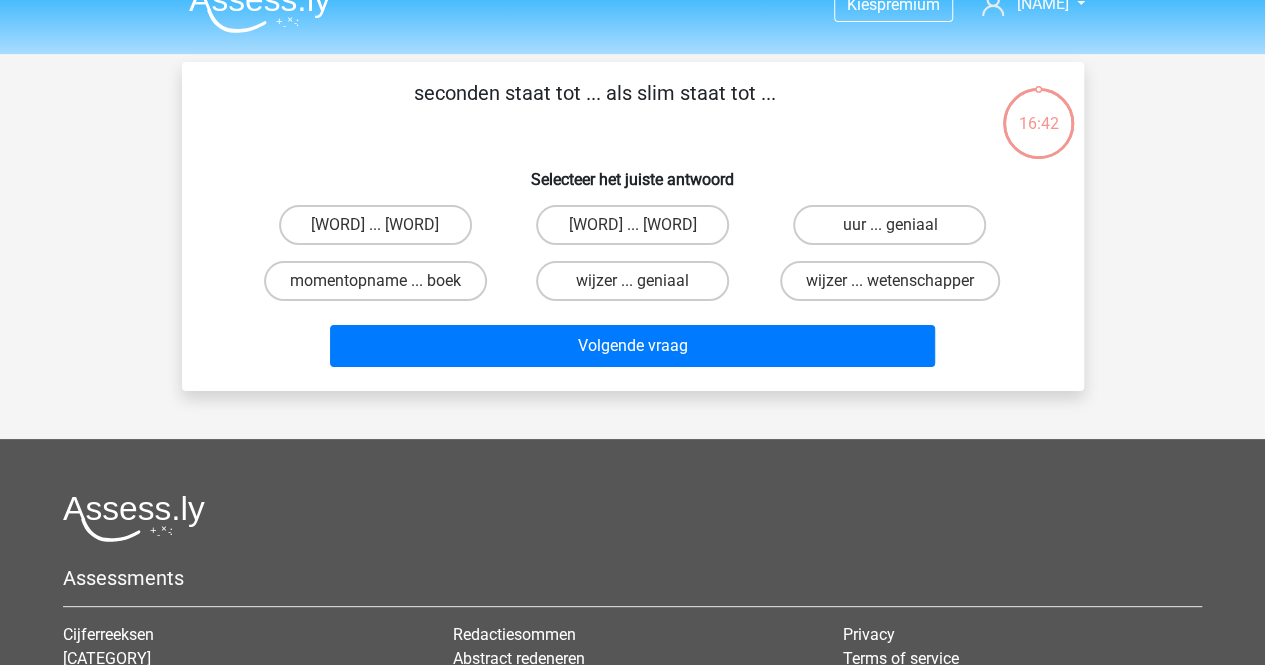scroll, scrollTop: 0, scrollLeft: 0, axis: both 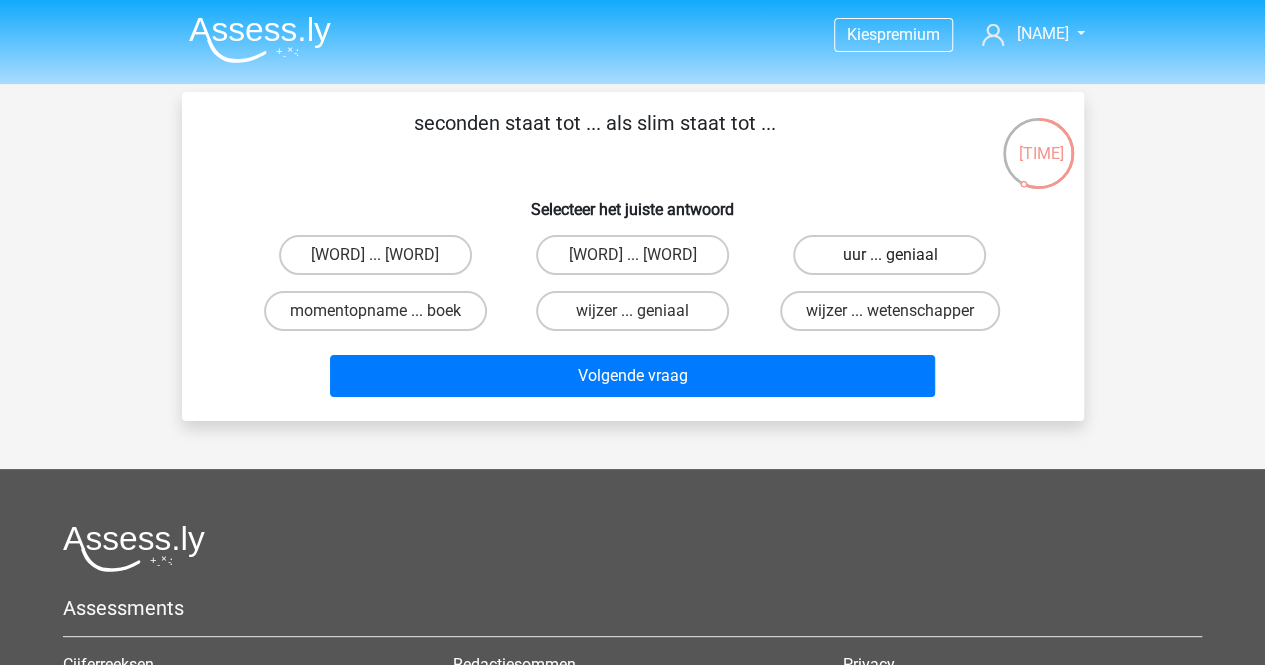 click on "uur ... geniaal" at bounding box center (889, 255) 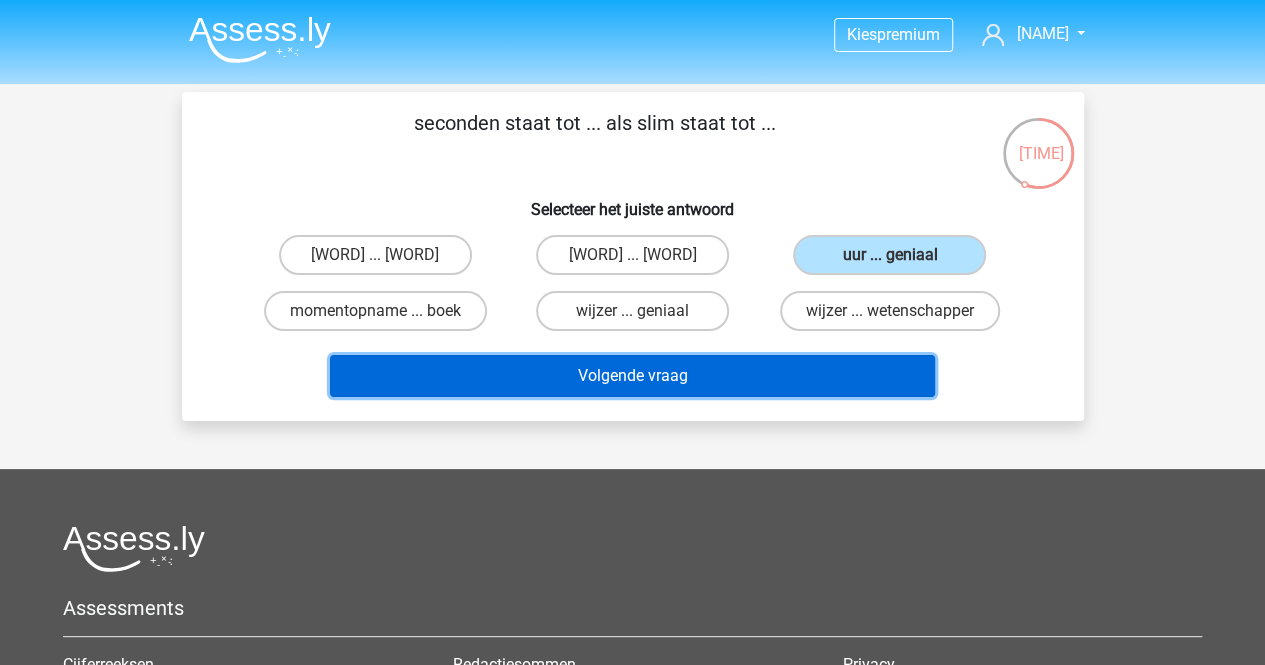 click on "Volgende vraag" at bounding box center [632, 376] 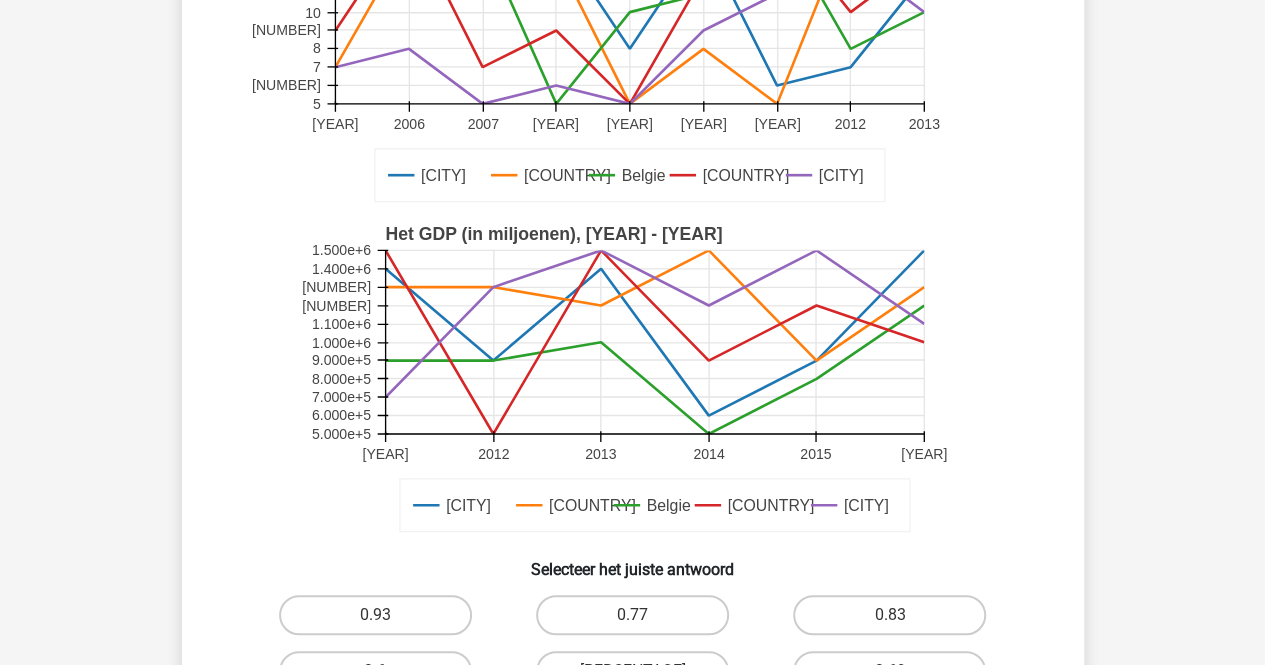 scroll, scrollTop: 500, scrollLeft: 0, axis: vertical 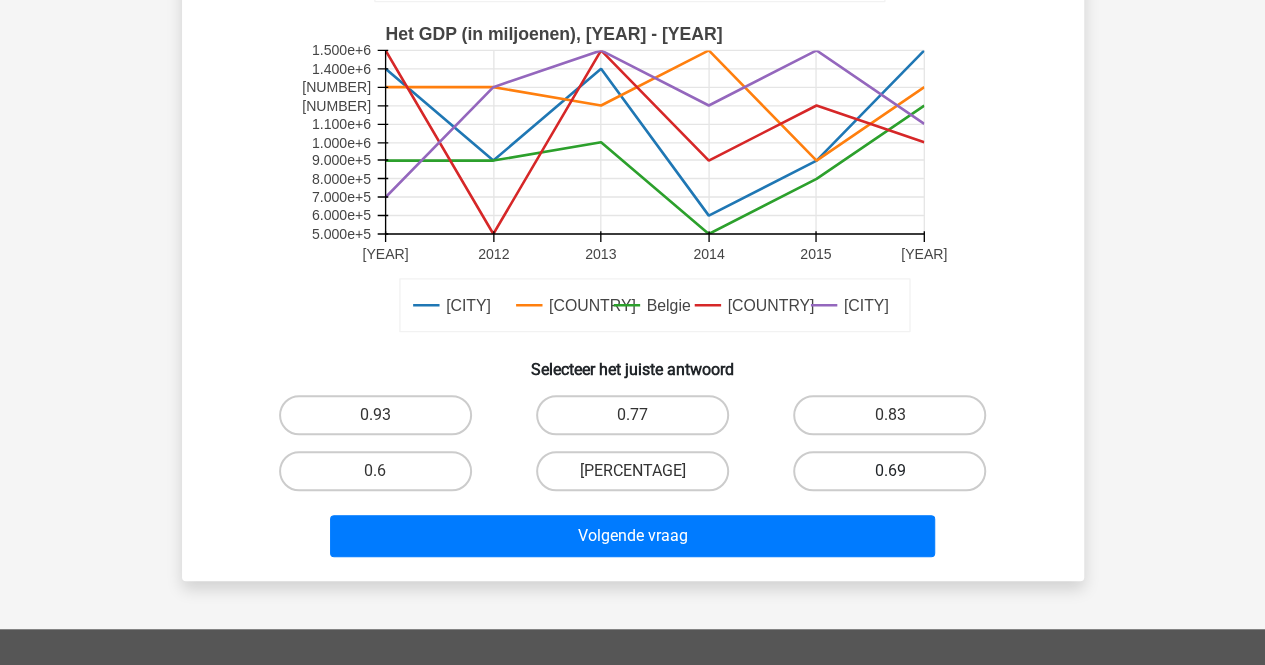 click on "0.69" at bounding box center [889, 471] 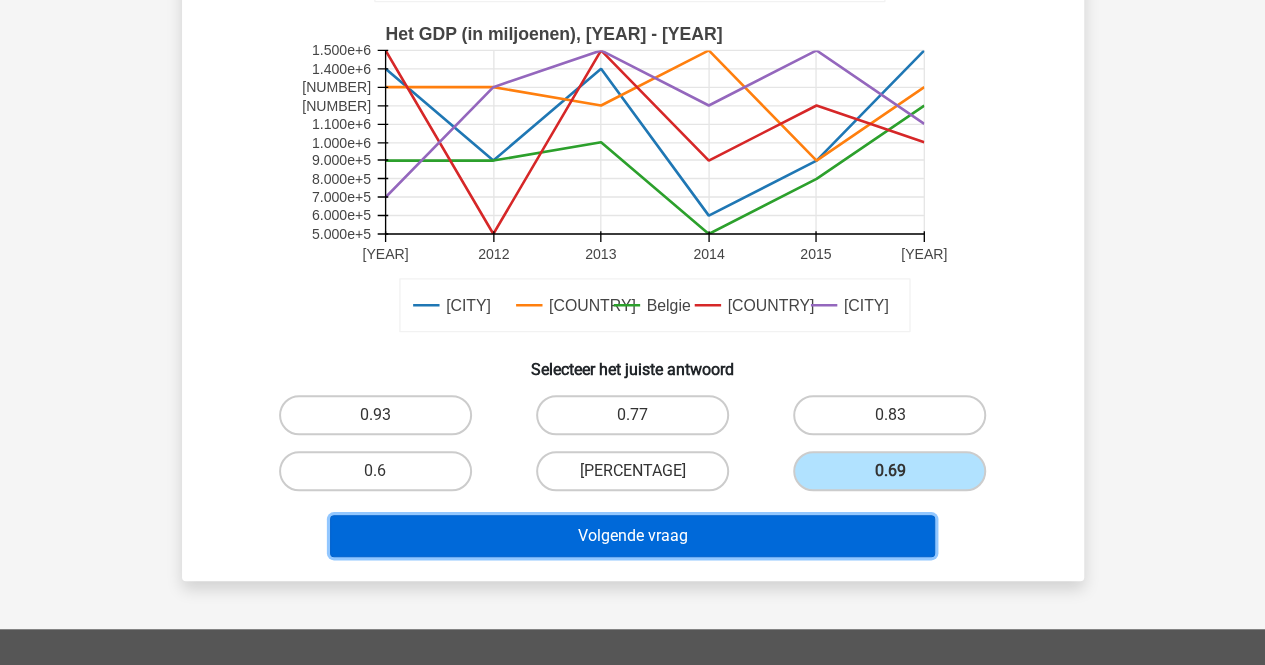 click on "Volgende vraag" at bounding box center (632, 536) 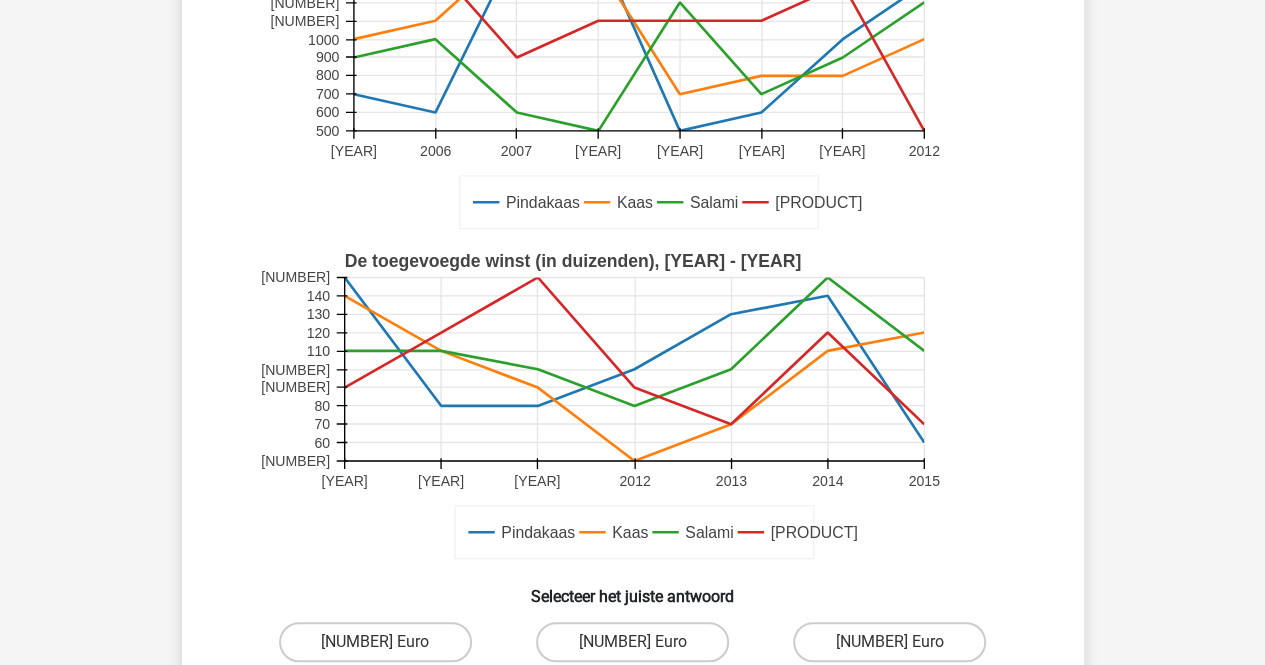 scroll, scrollTop: 500, scrollLeft: 0, axis: vertical 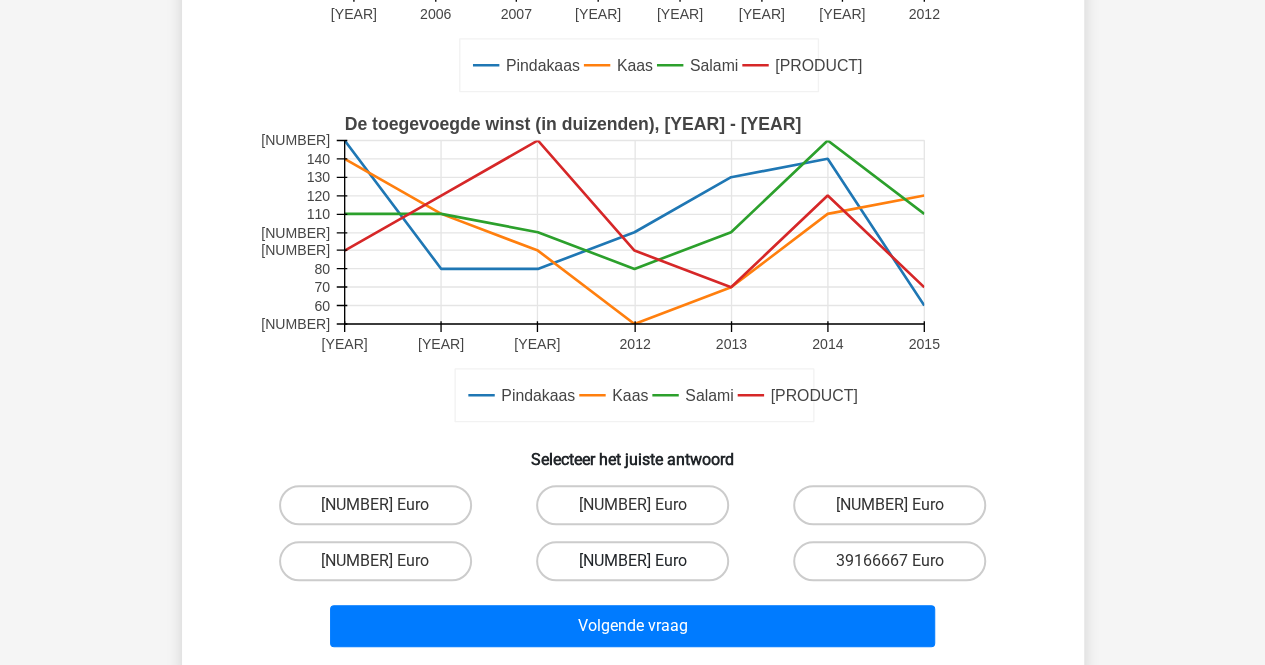 click on "[NUMBER] Euro" at bounding box center (632, 561) 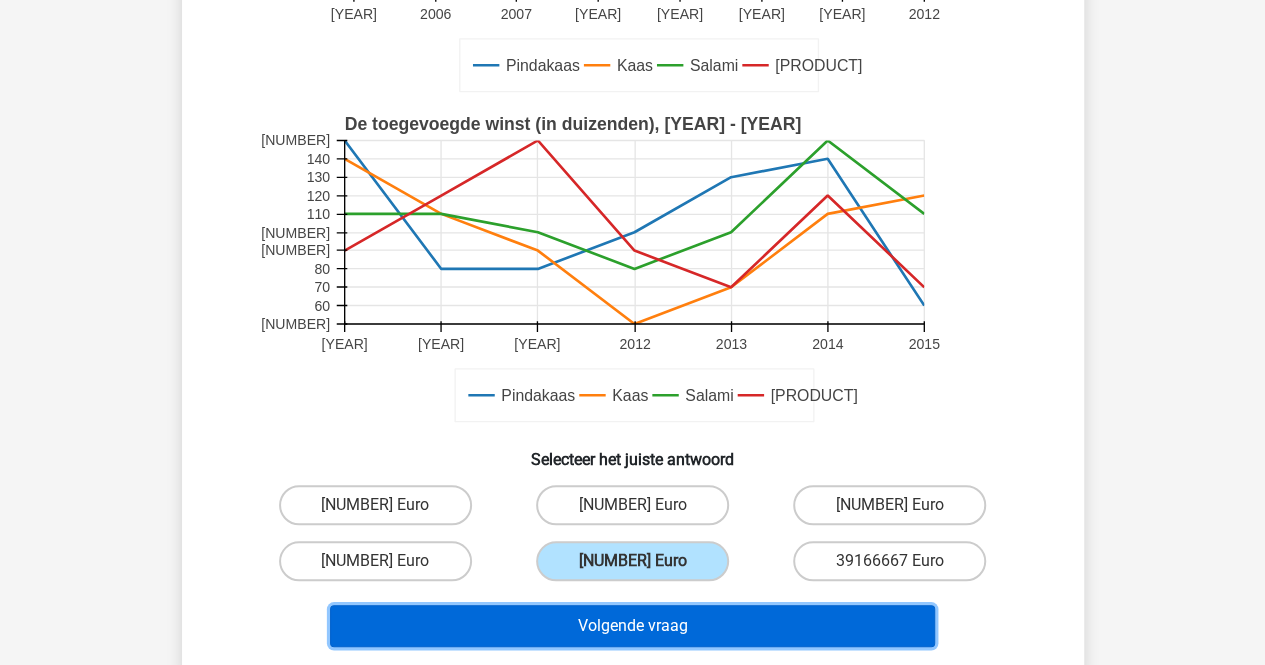 click on "Volgende vraag" at bounding box center [632, 626] 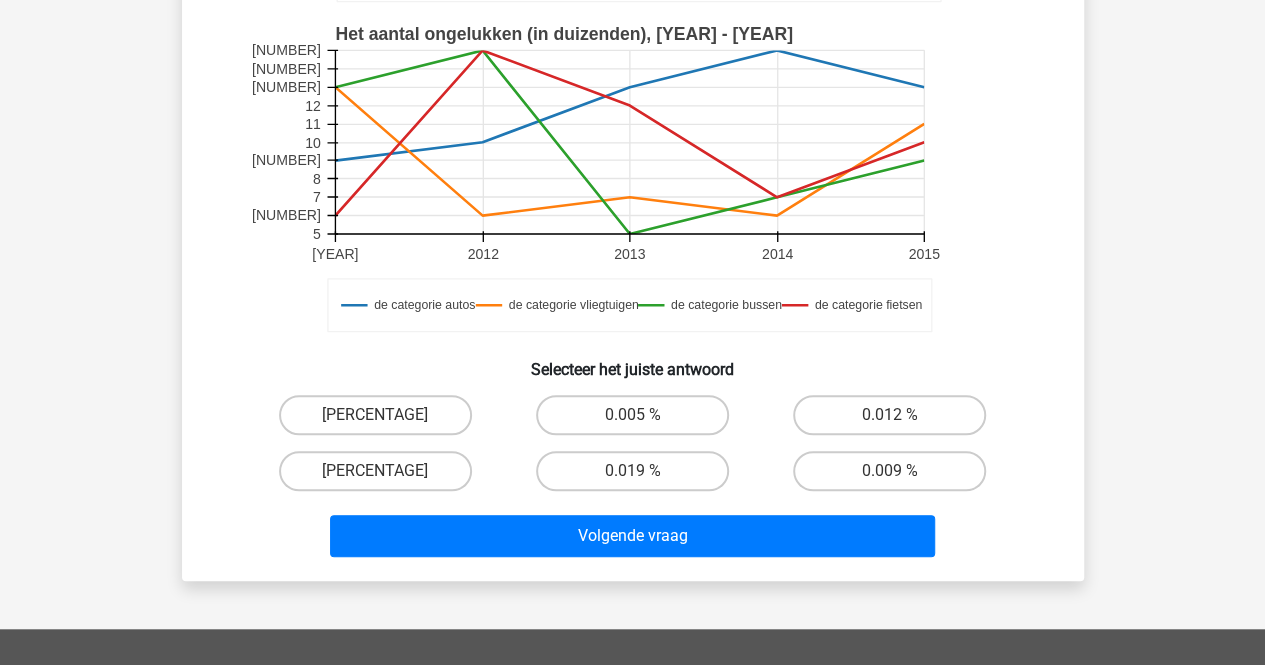 scroll, scrollTop: 600, scrollLeft: 0, axis: vertical 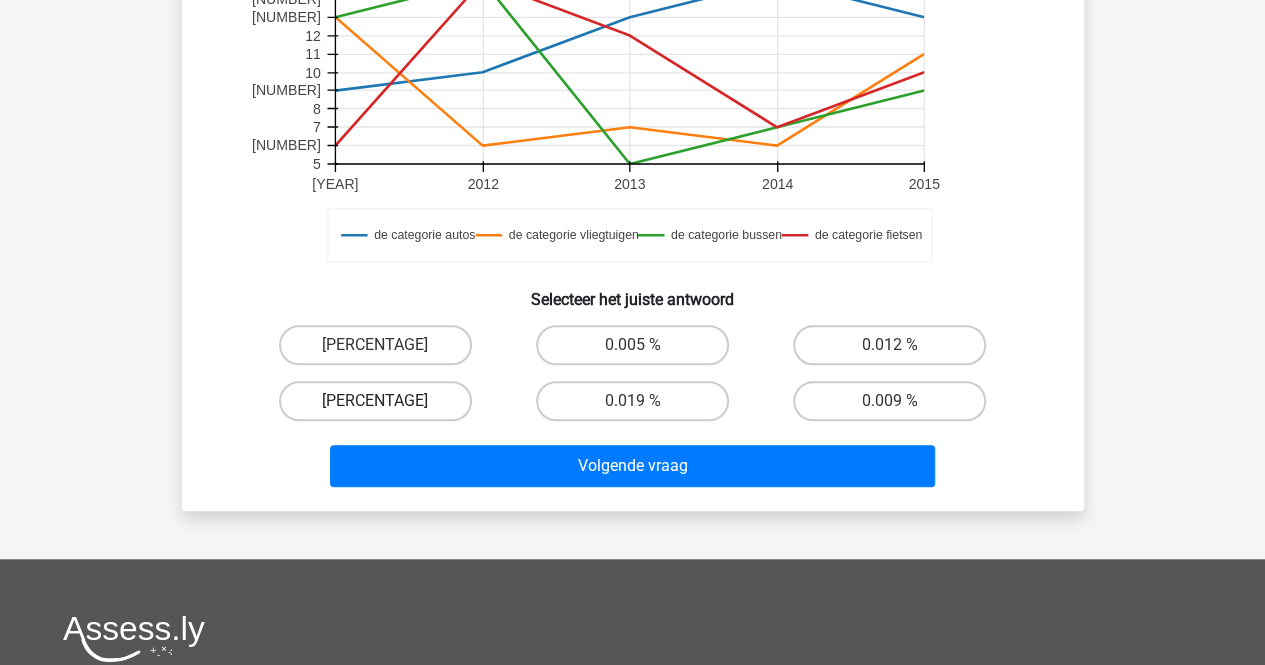 click on "[PERCENTAGE]" at bounding box center (375, 401) 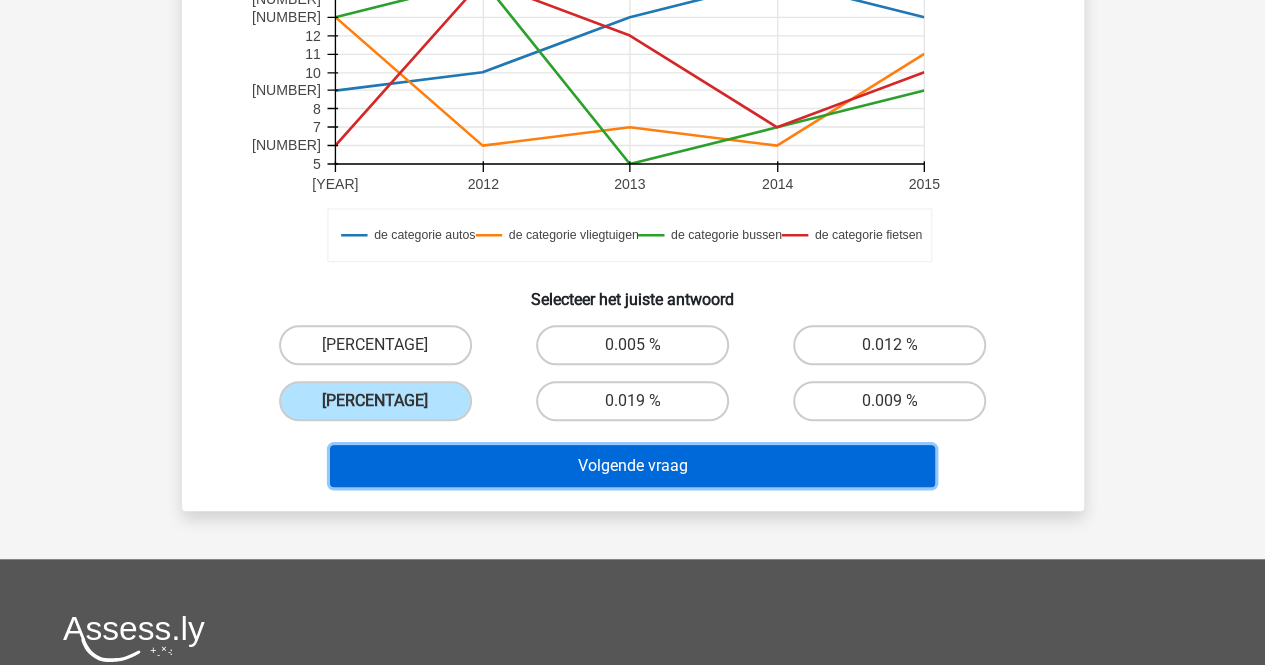 click on "Volgende vraag" at bounding box center [632, 466] 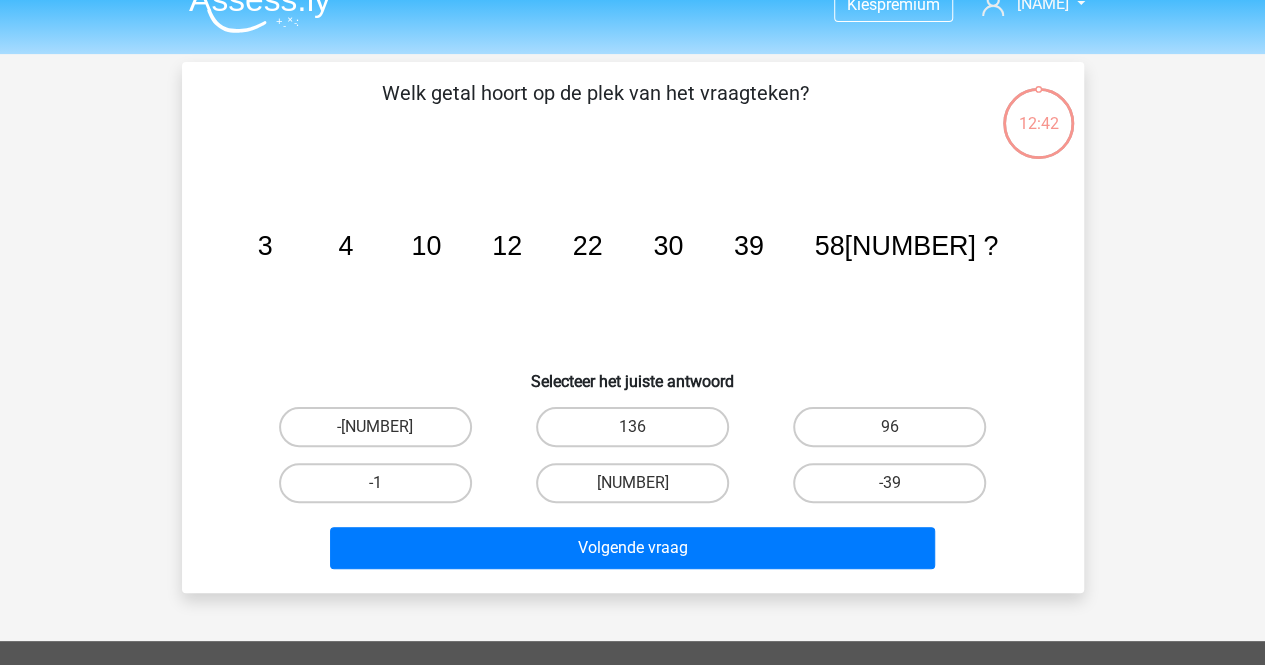 scroll, scrollTop: 0, scrollLeft: 0, axis: both 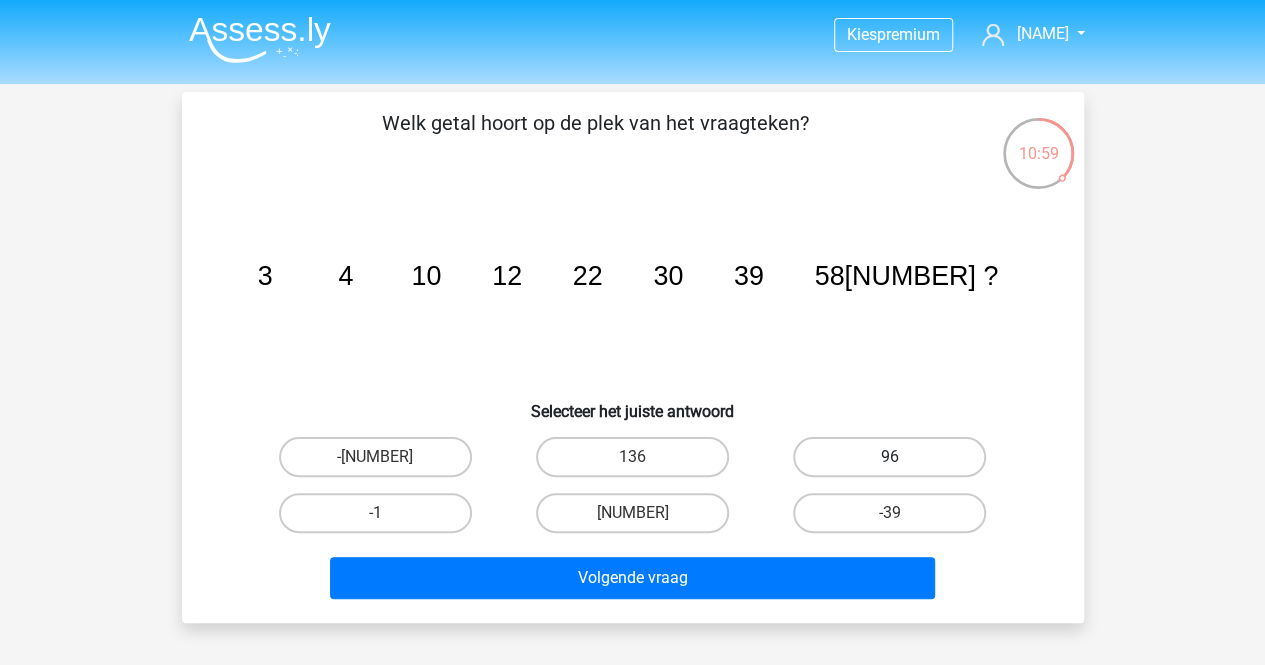click on "96" at bounding box center [889, 457] 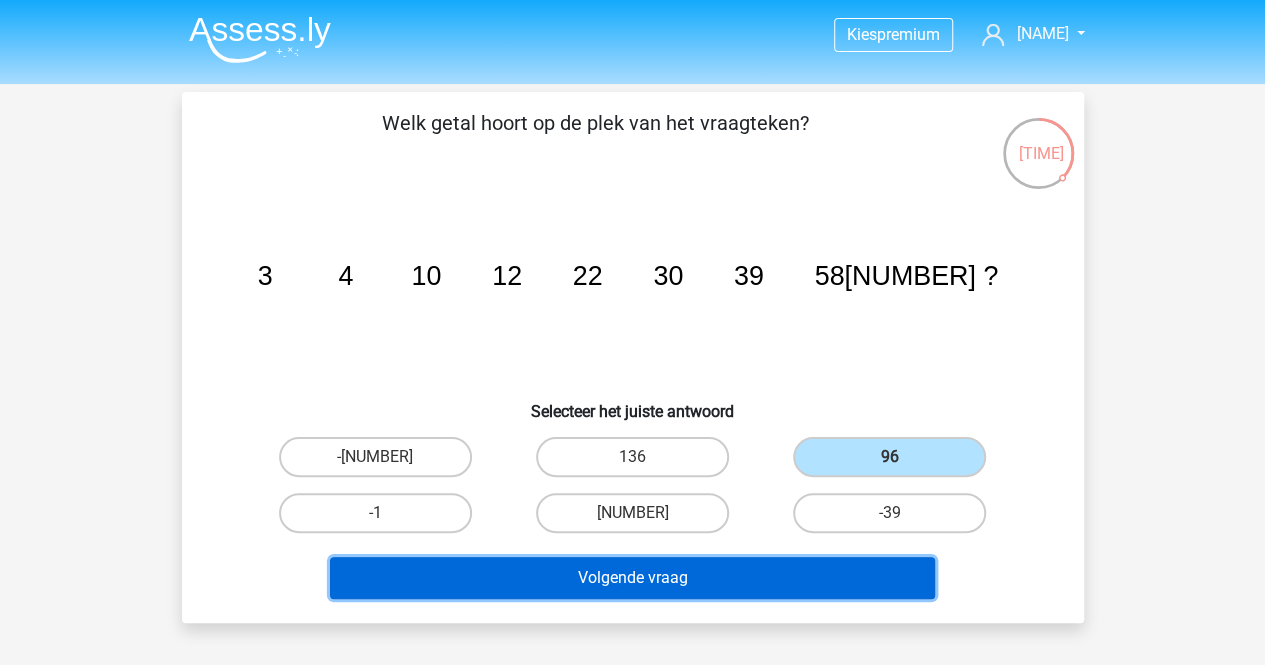 click on "Volgende vraag" at bounding box center [632, 578] 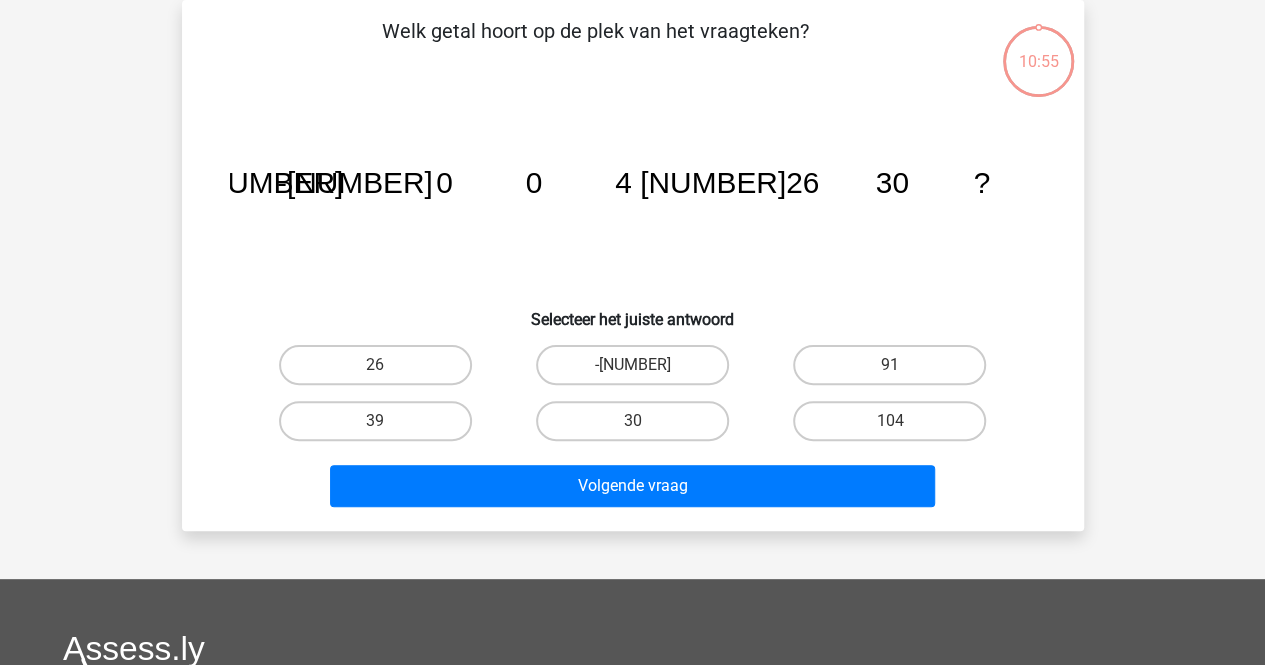 scroll, scrollTop: 0, scrollLeft: 0, axis: both 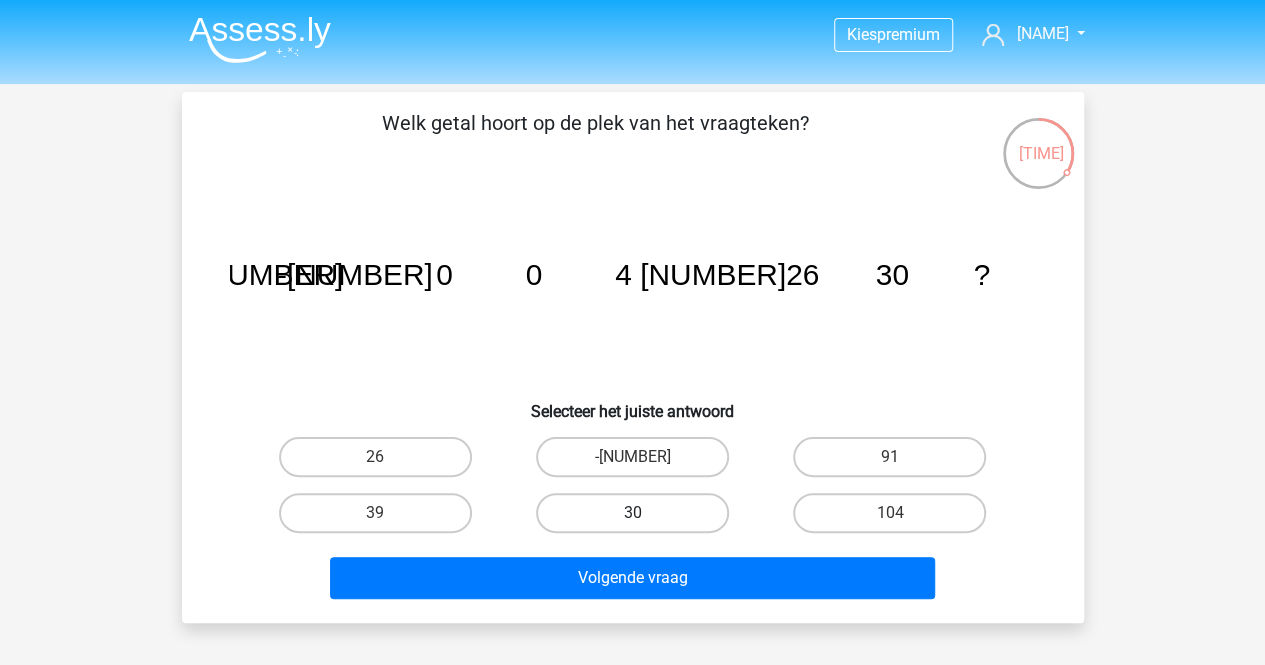 click on "30" at bounding box center (632, 513) 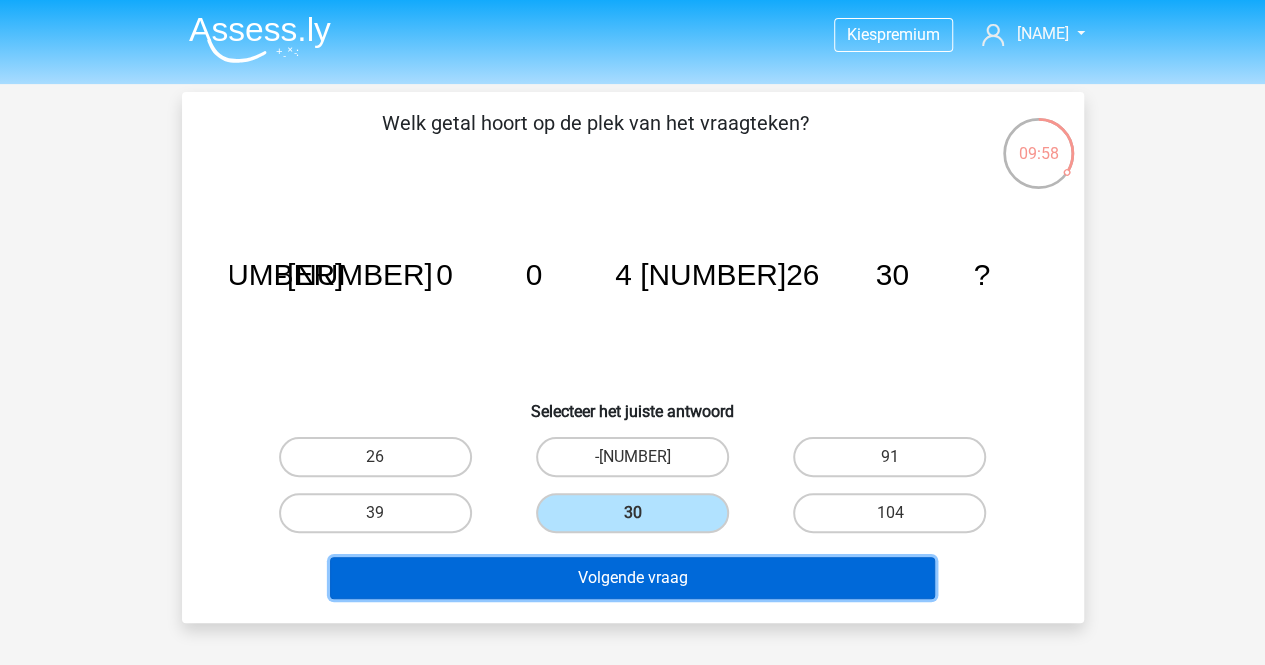 click on "Volgende vraag" at bounding box center (632, 578) 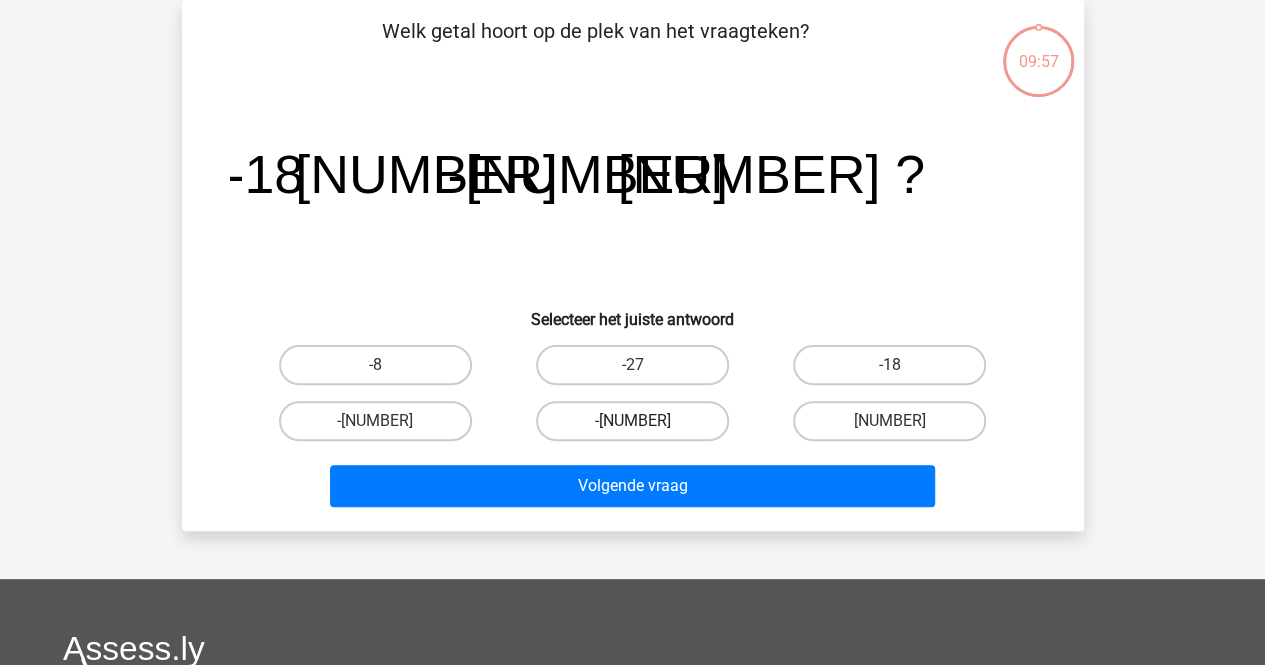 scroll, scrollTop: 0, scrollLeft: 0, axis: both 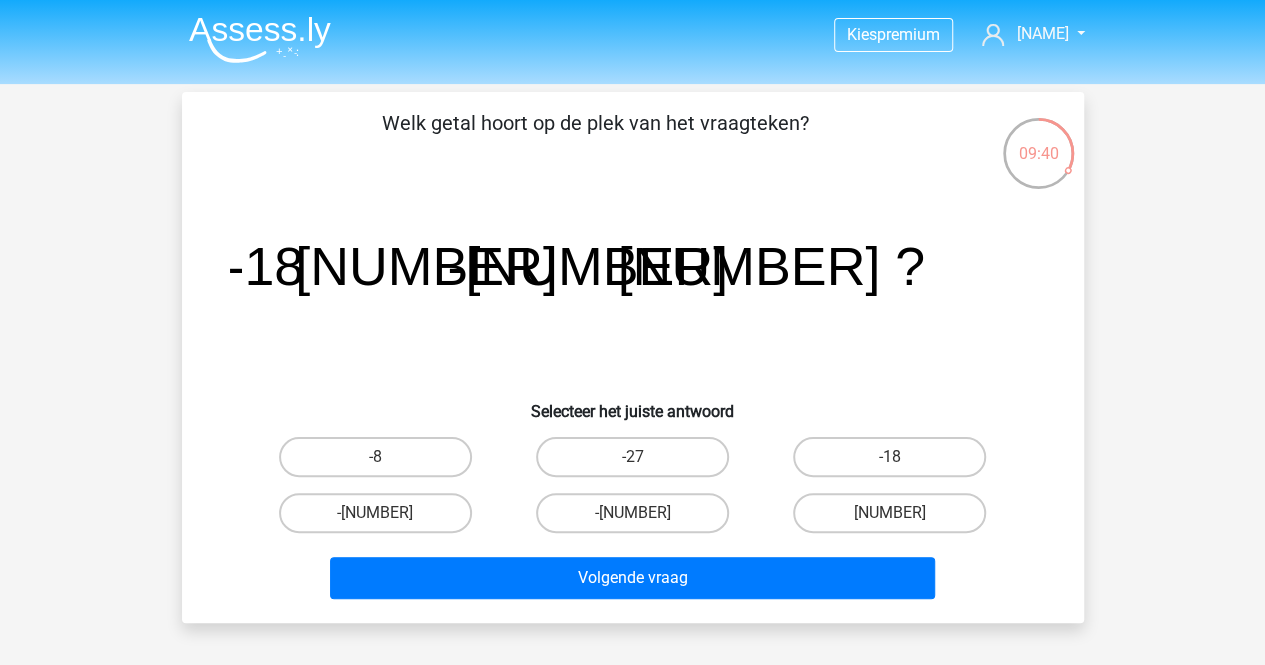 click on "-[NUMBER]" at bounding box center (632, 513) 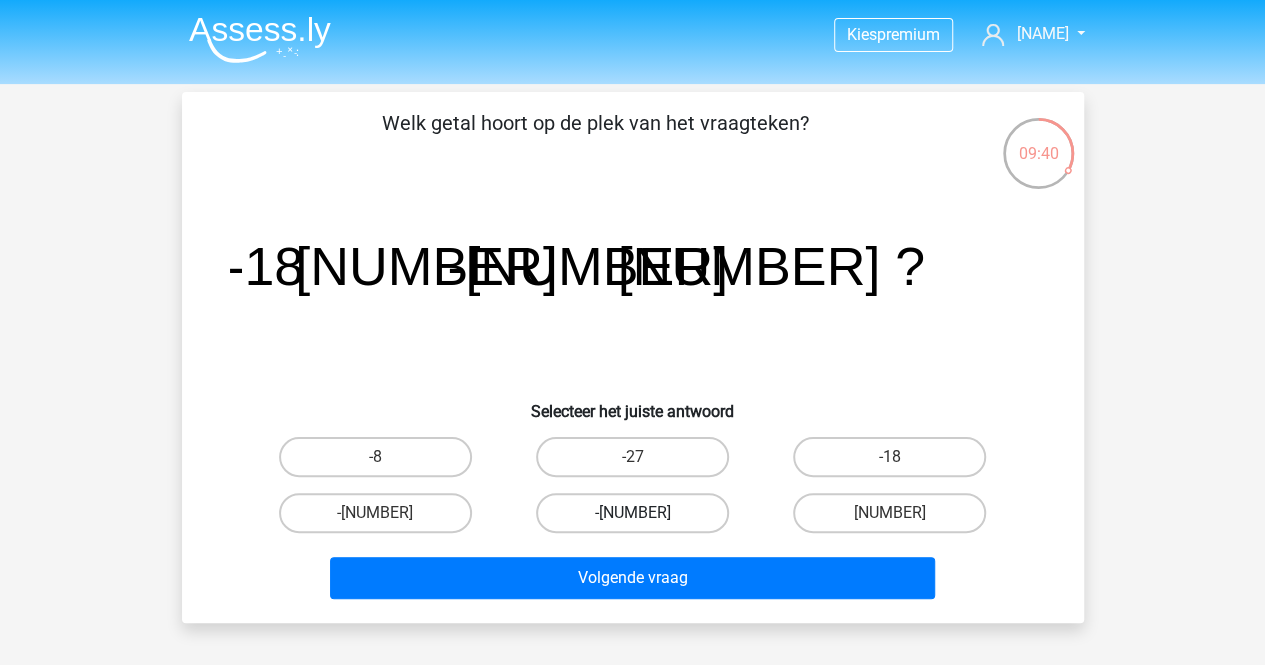 click on "-[NUMBER]" at bounding box center (632, 513) 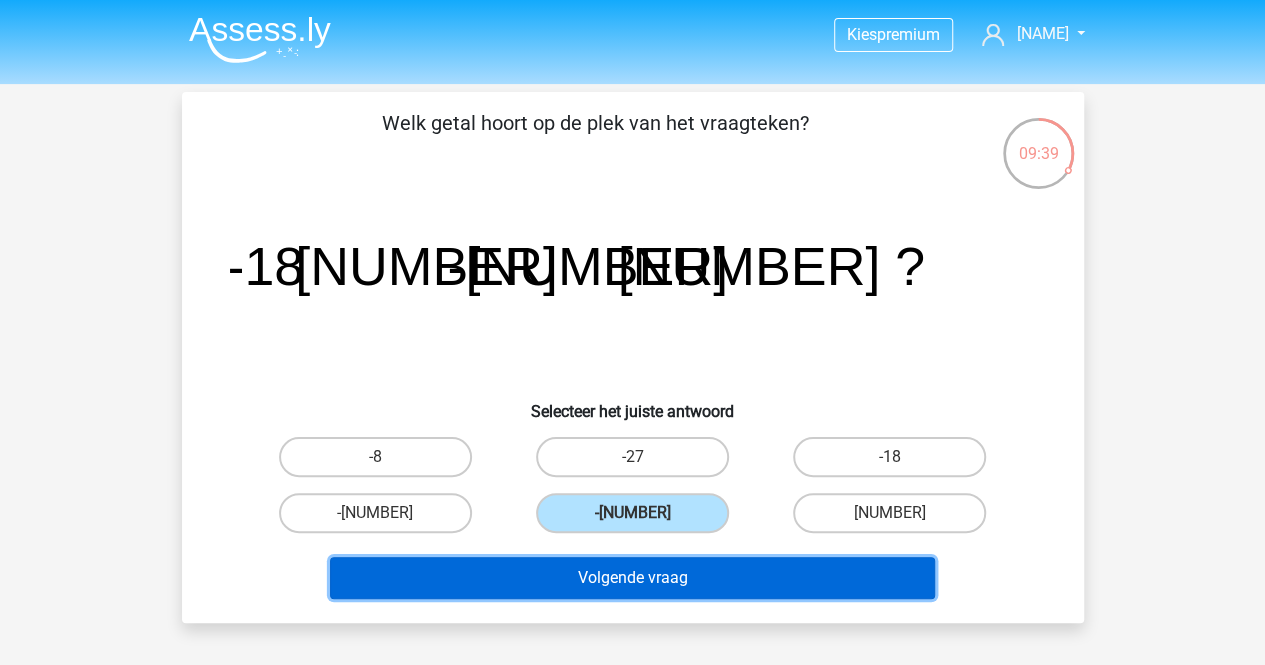 click on "Volgende vraag" at bounding box center [632, 578] 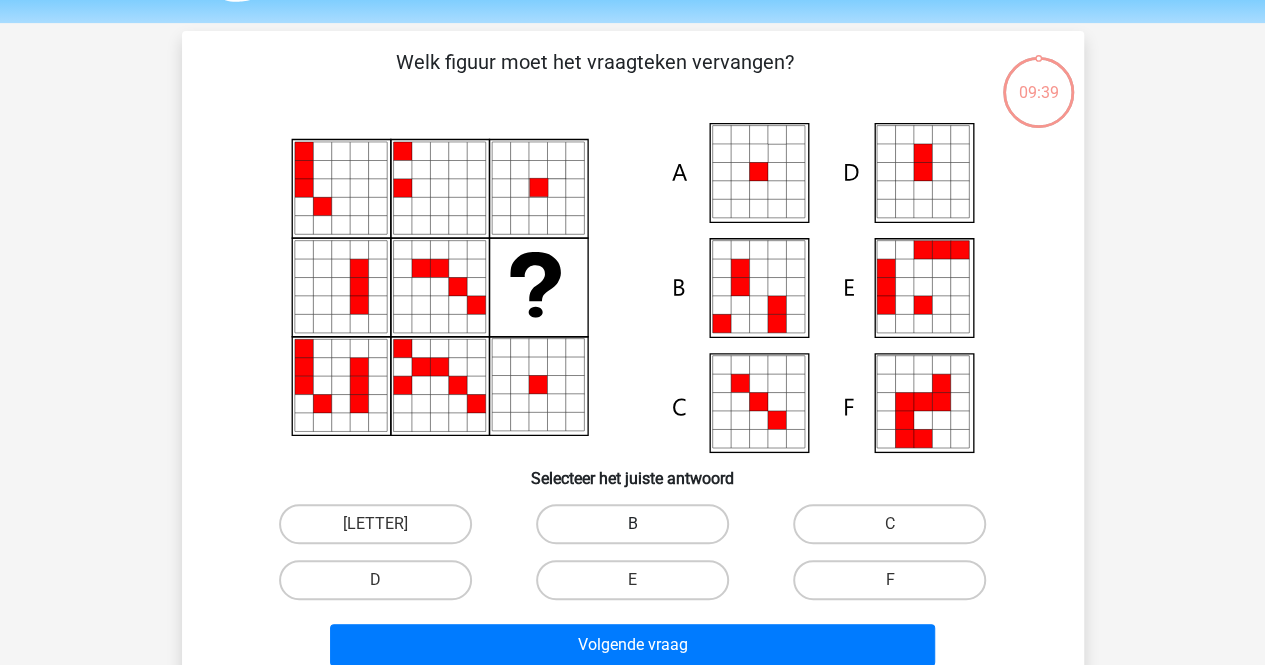 scroll, scrollTop: 92, scrollLeft: 0, axis: vertical 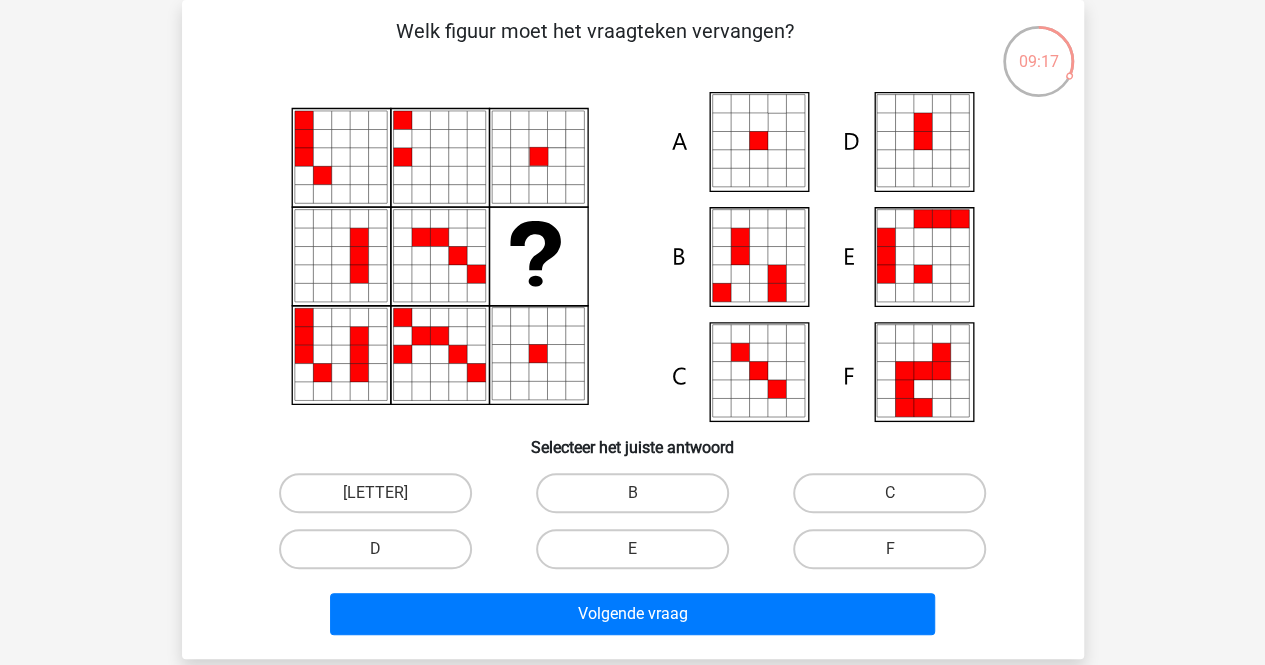 click on "[LETTER]" at bounding box center (381, 499) 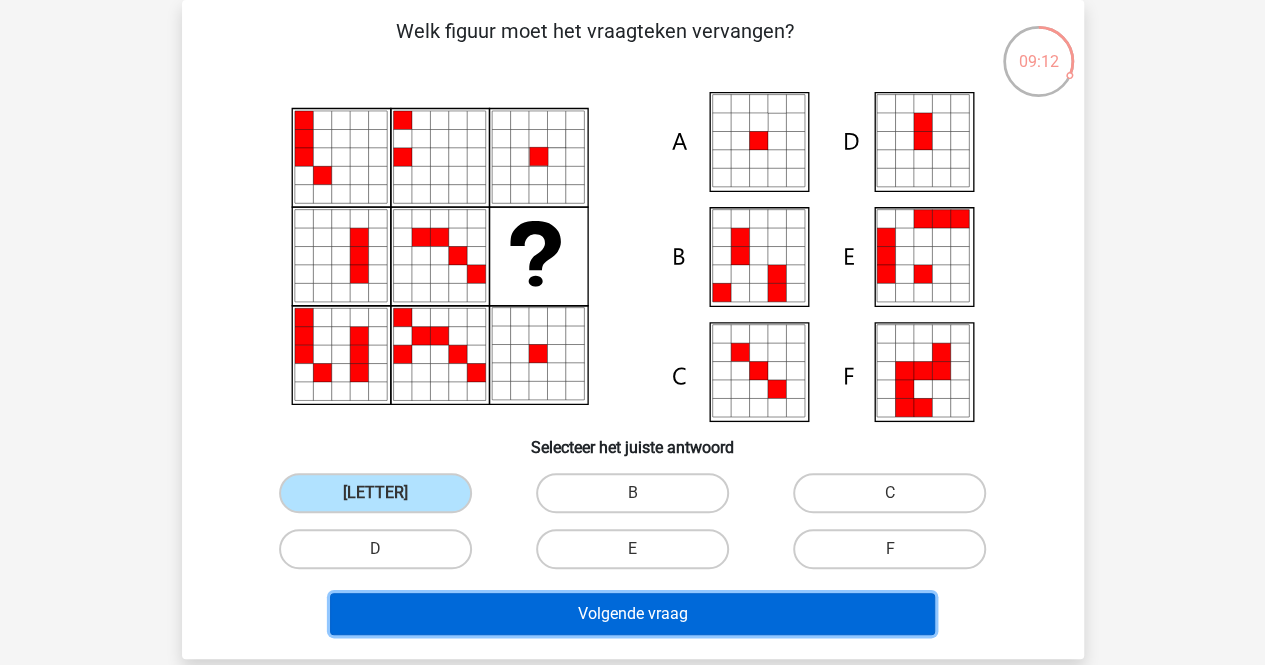 click on "Volgende vraag" at bounding box center [632, 614] 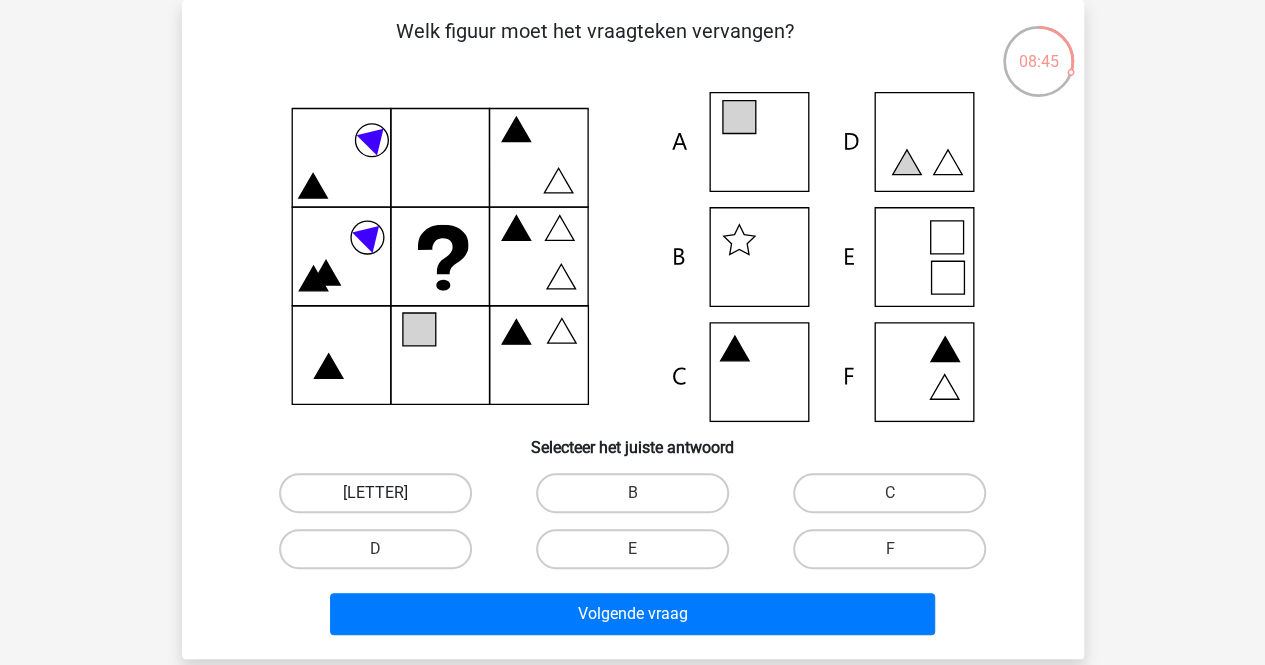click on "[LETTER]" at bounding box center [375, 493] 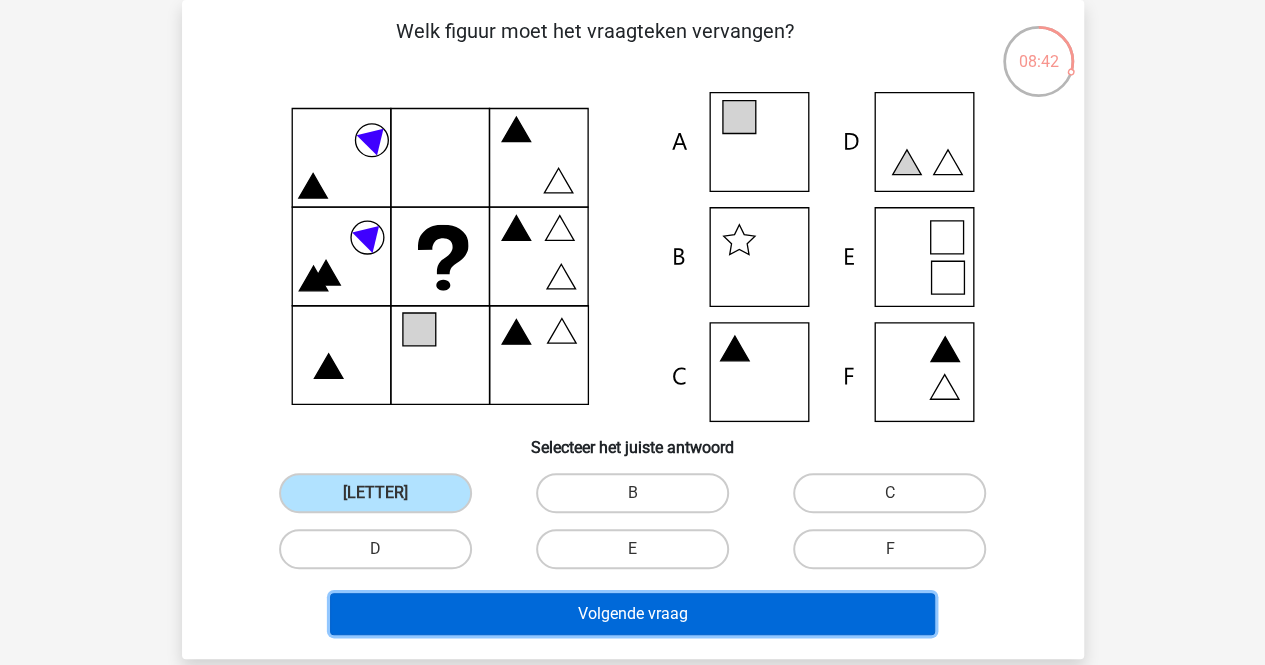 click on "Volgende vraag" at bounding box center [632, 614] 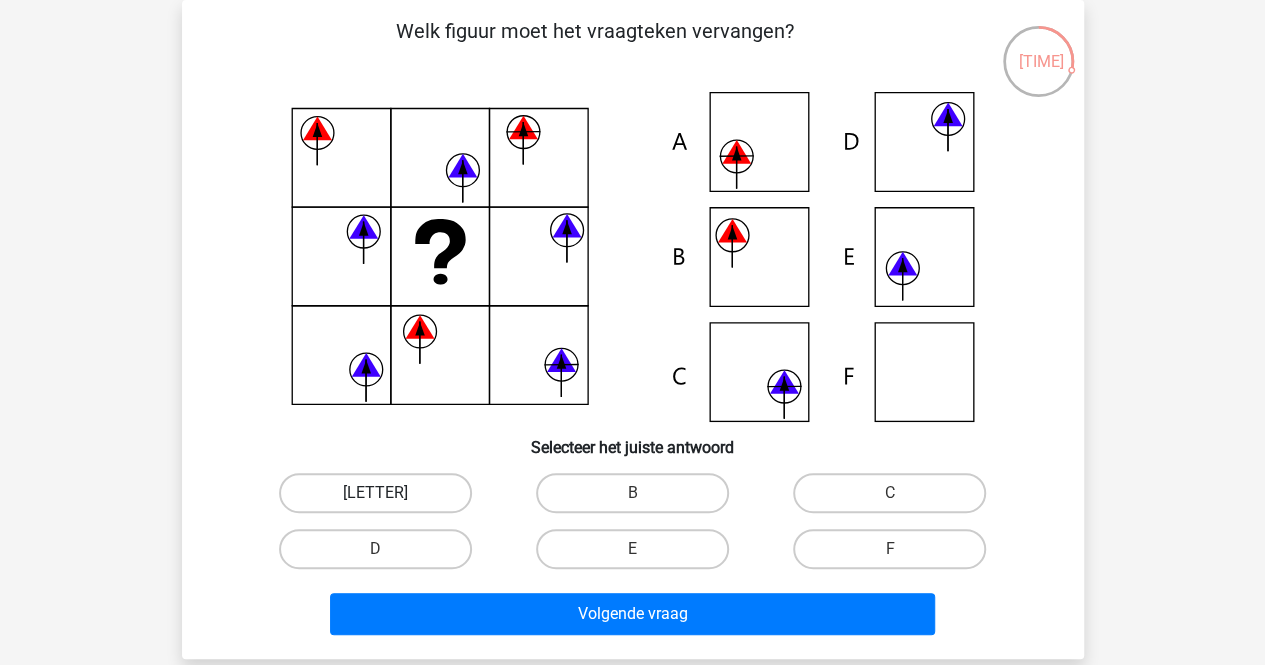 click on "[LETTER]" at bounding box center (375, 493) 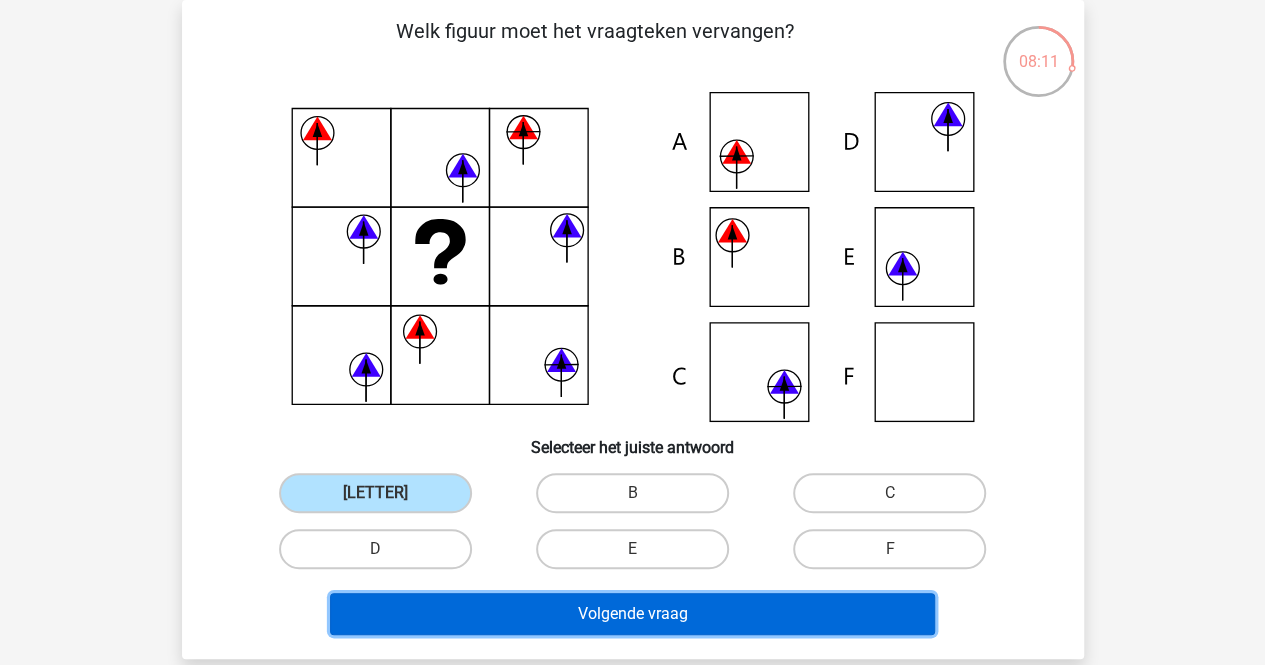 click on "Volgende vraag" at bounding box center [632, 614] 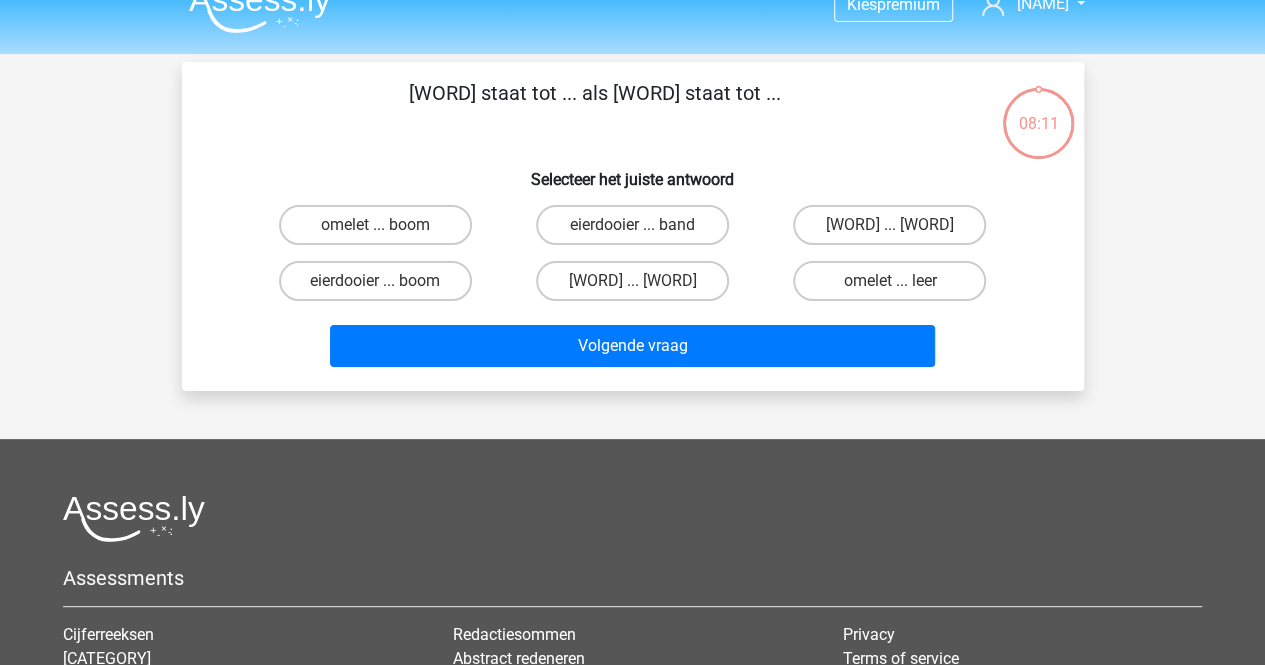 scroll, scrollTop: 0, scrollLeft: 0, axis: both 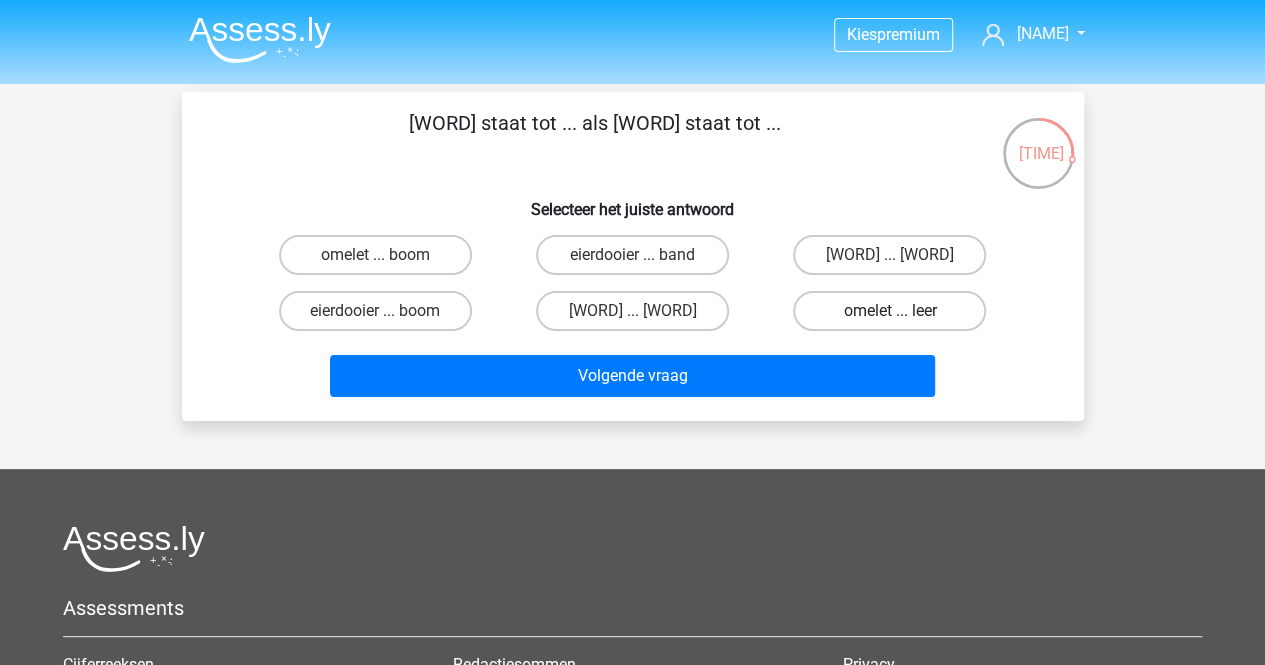 click on "omelet ... leer" at bounding box center (889, 311) 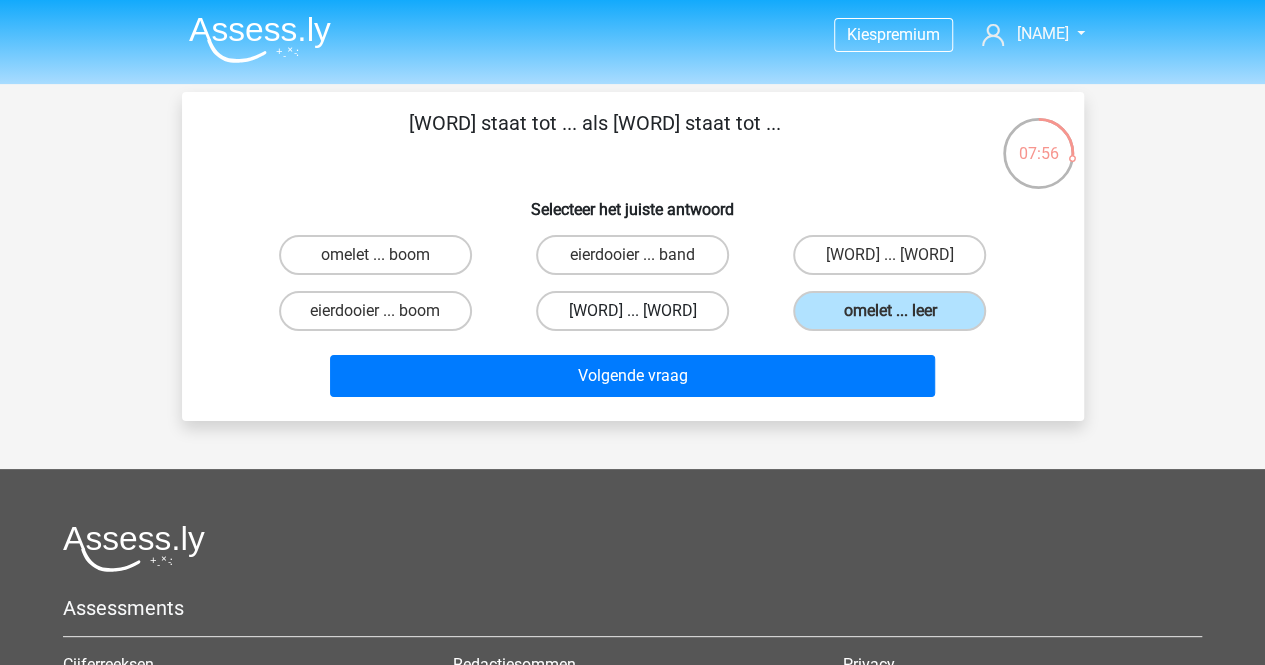 click on "[WORD] ... [WORD]" at bounding box center (632, 311) 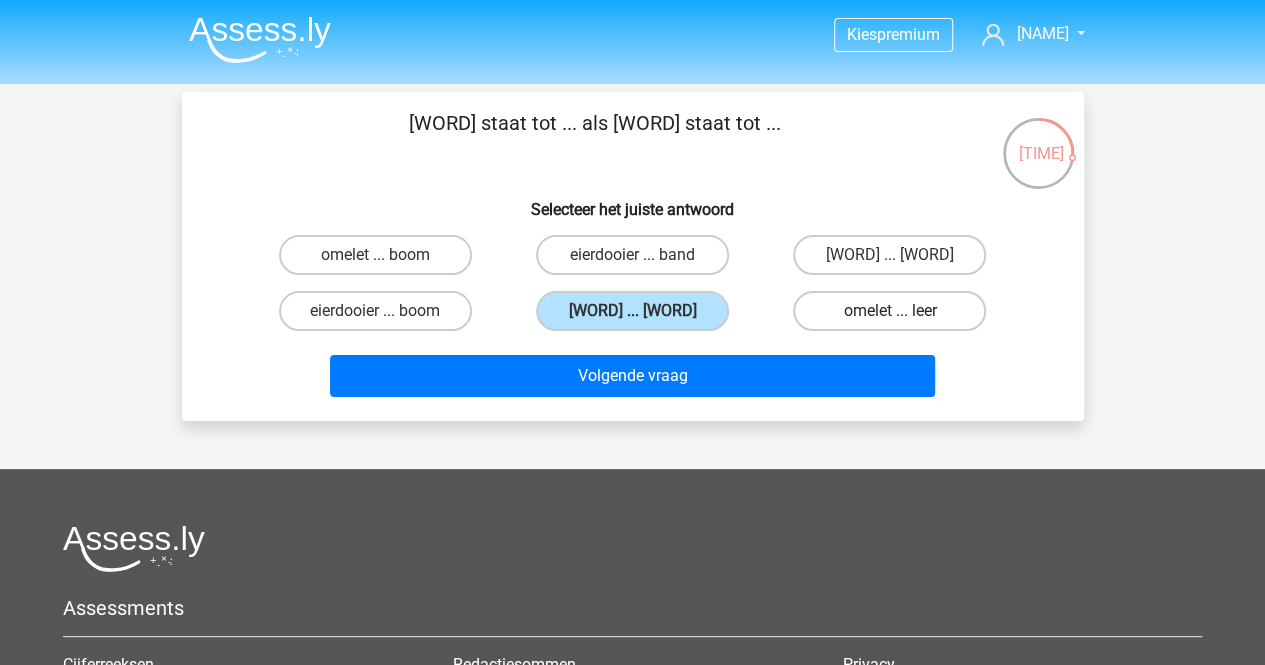 click on "omelet ... leer" at bounding box center [889, 311] 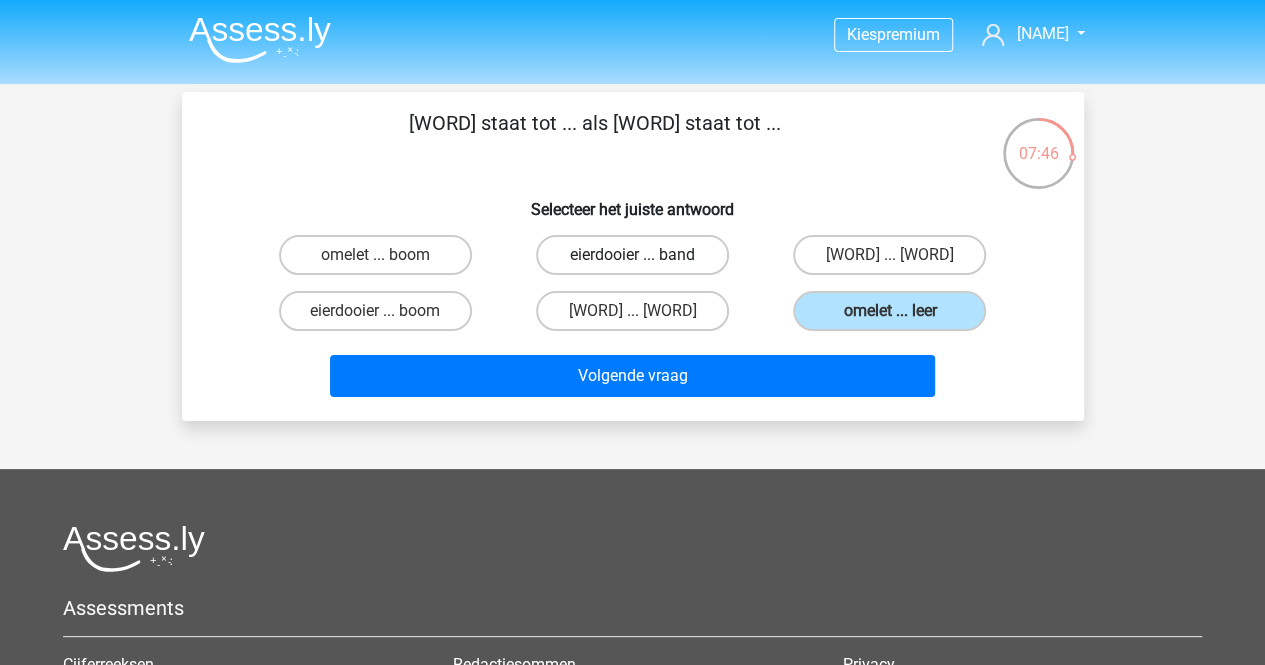 click on "eierdooier ... band" at bounding box center (632, 255) 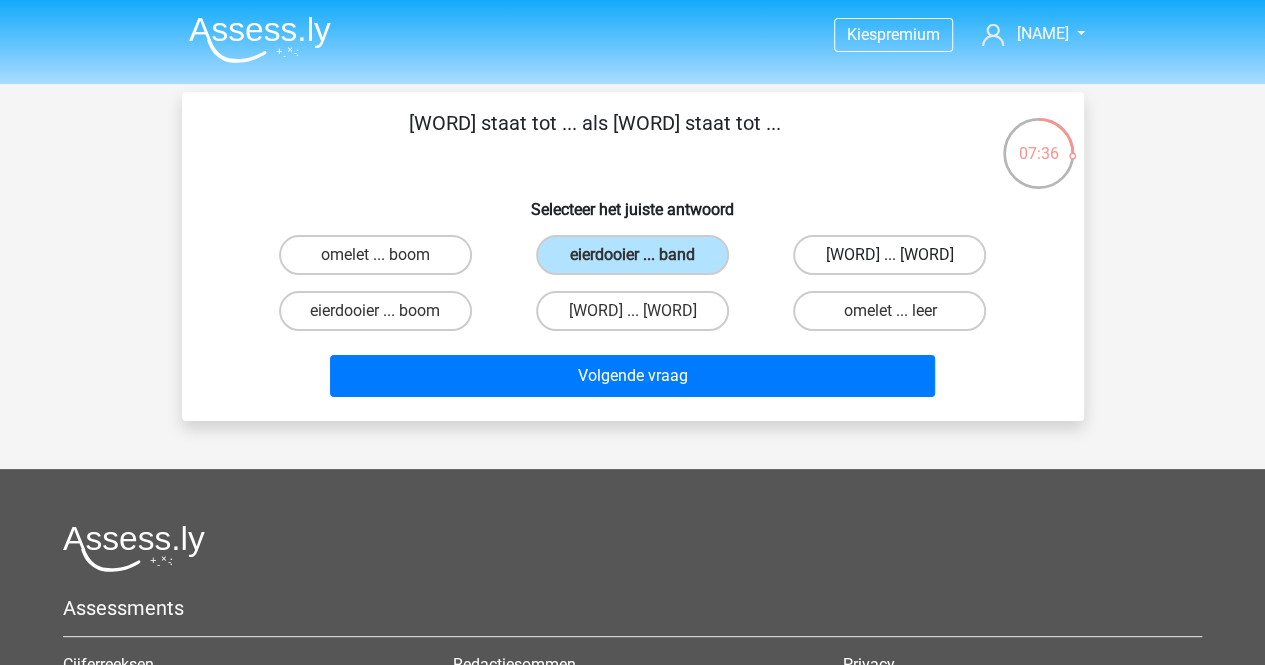 click on "[WORD] ... [WORD]" at bounding box center (889, 255) 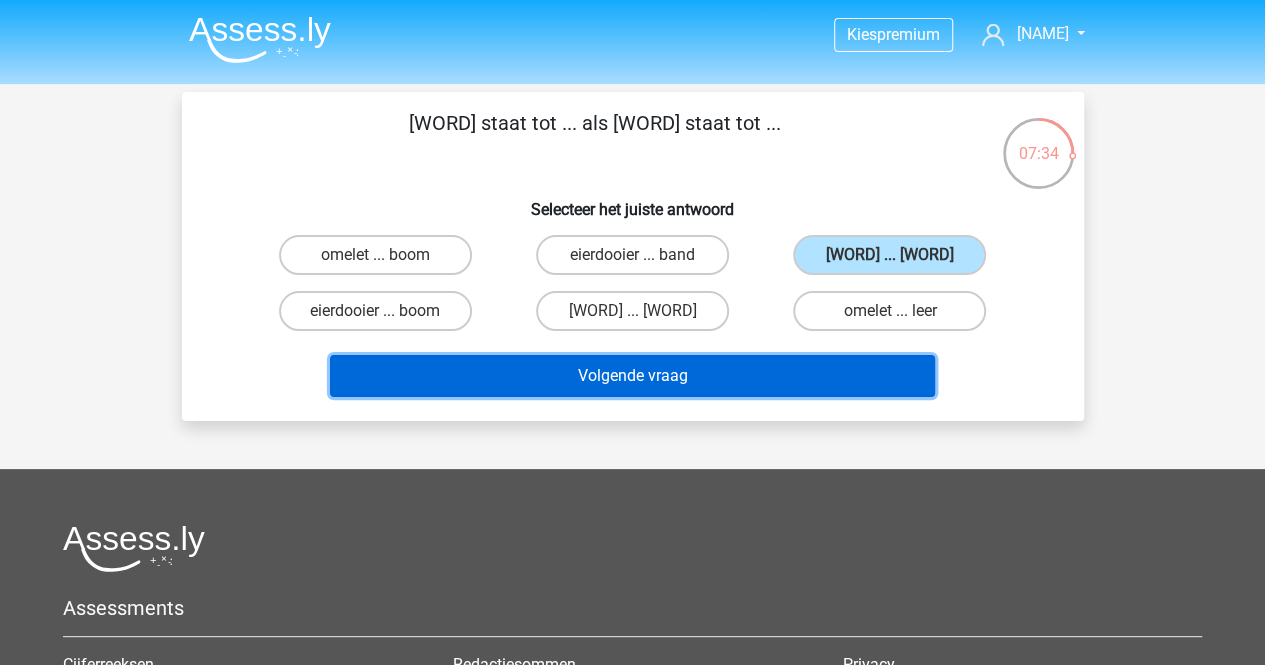 click on "Volgende vraag" at bounding box center [632, 376] 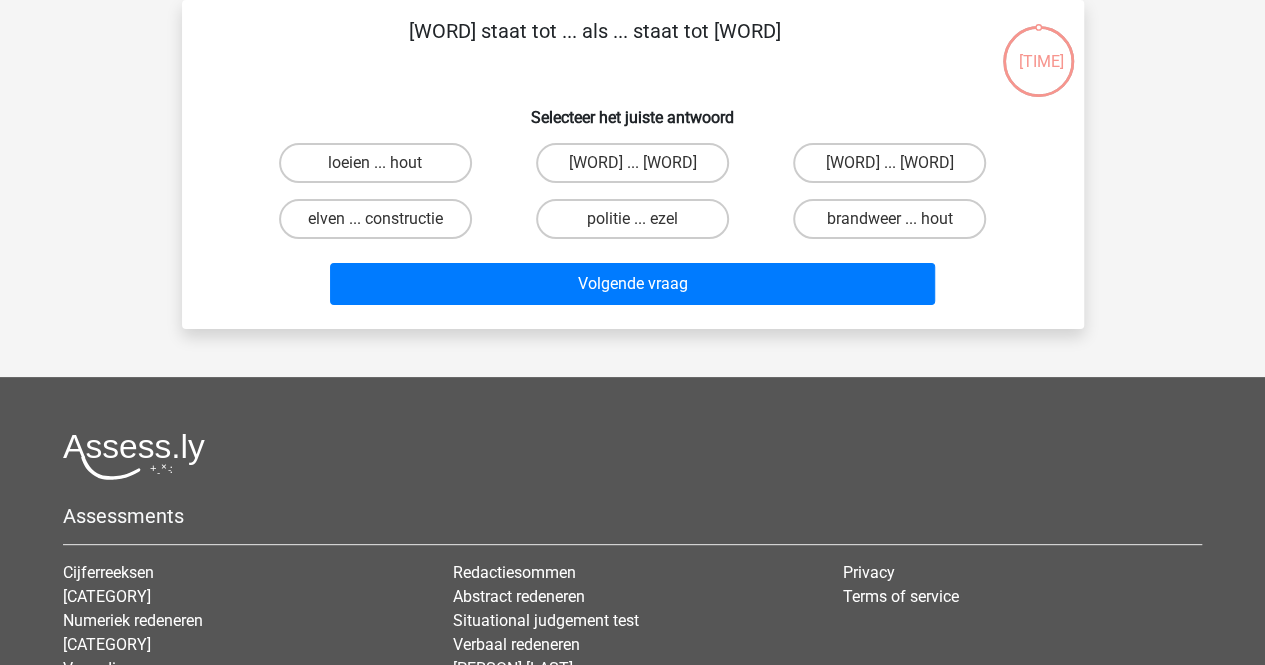 scroll, scrollTop: 0, scrollLeft: 0, axis: both 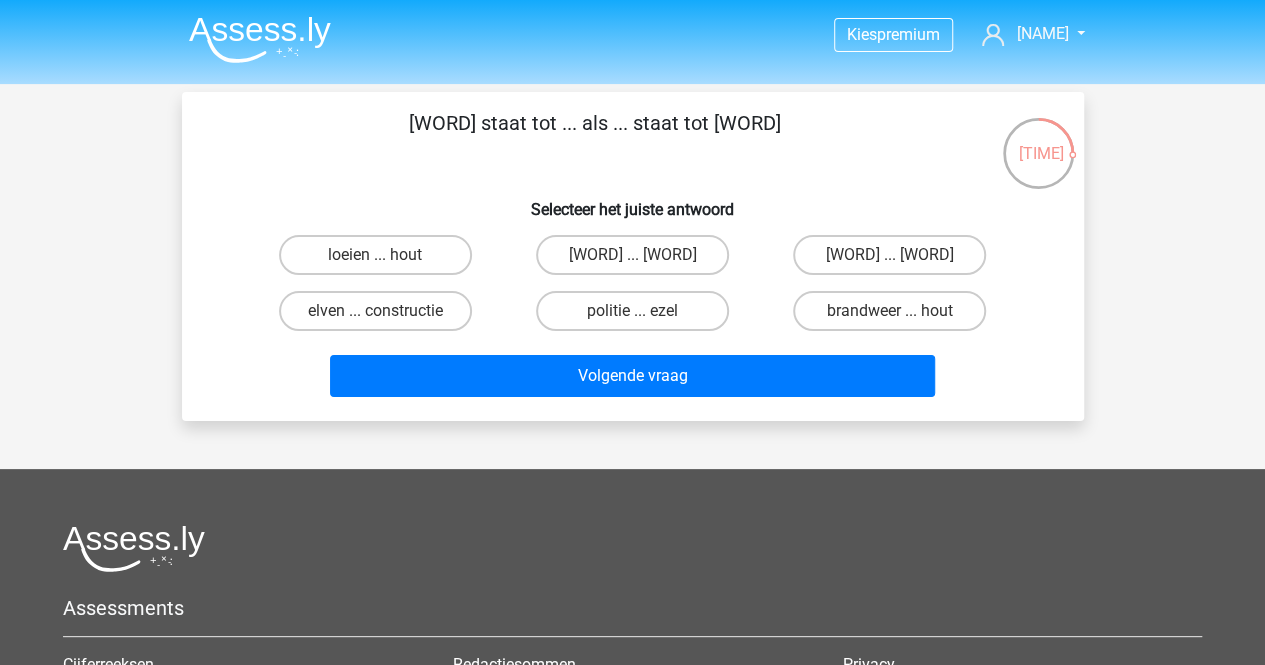 click on "[WORD] ... [WORD]" at bounding box center (638, 261) 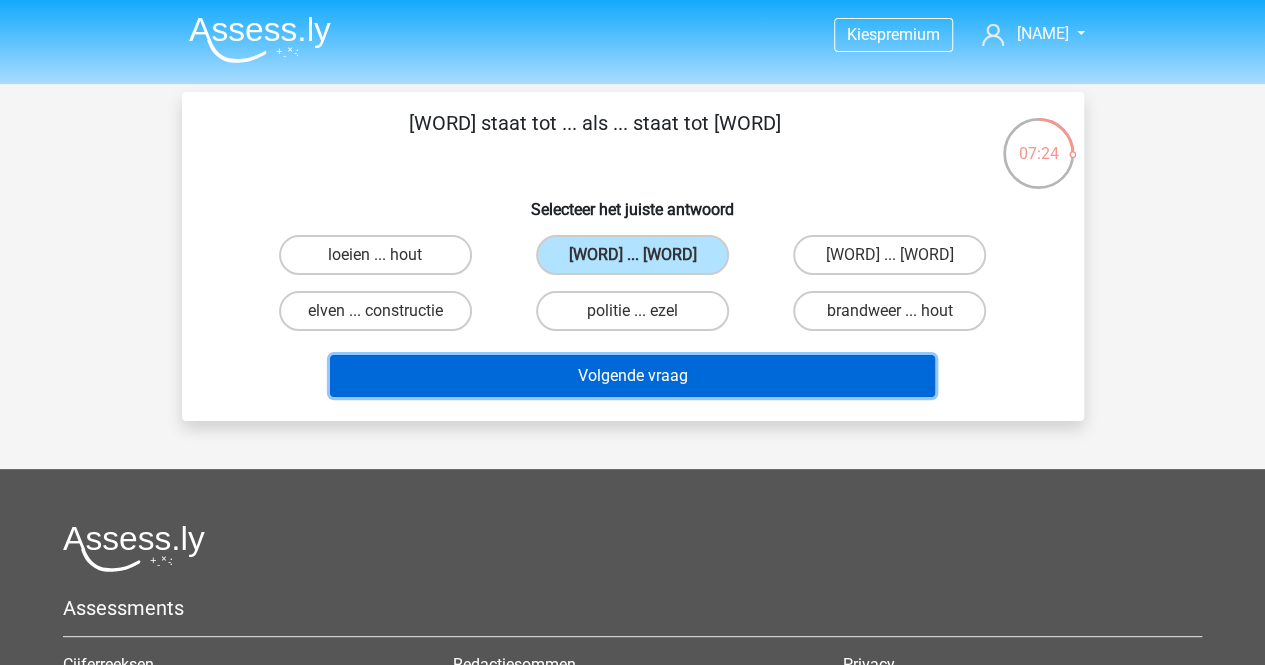 click on "Volgende vraag" at bounding box center (632, 376) 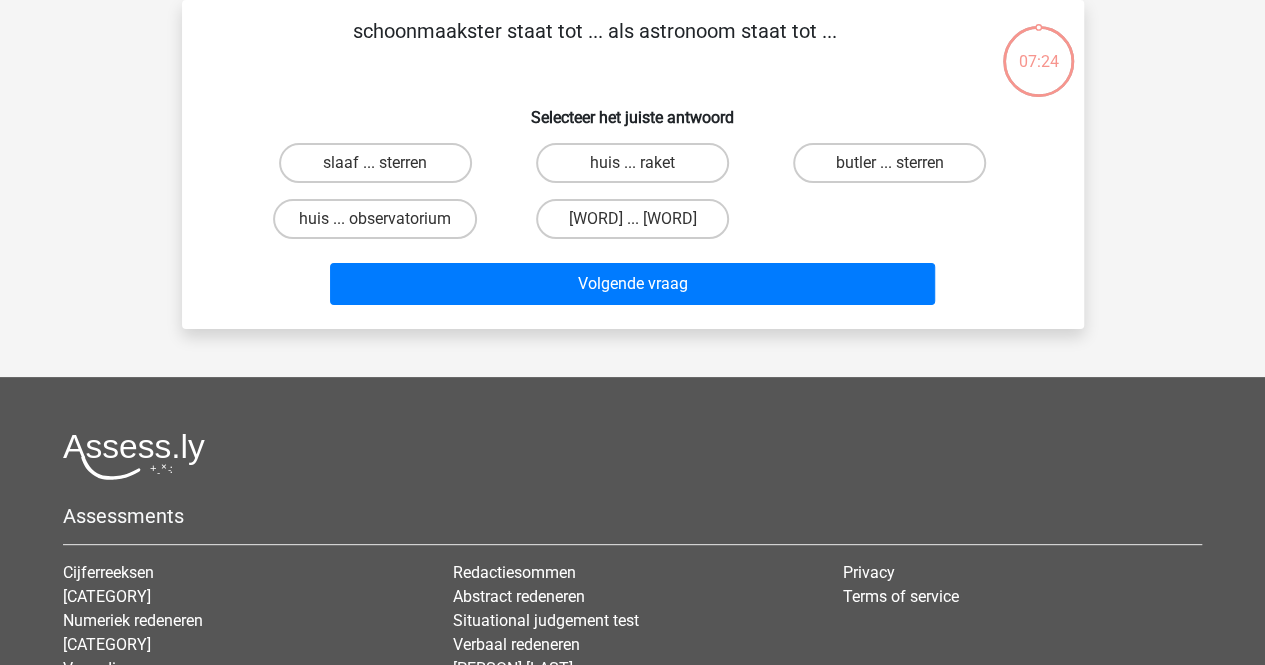 scroll, scrollTop: 0, scrollLeft: 0, axis: both 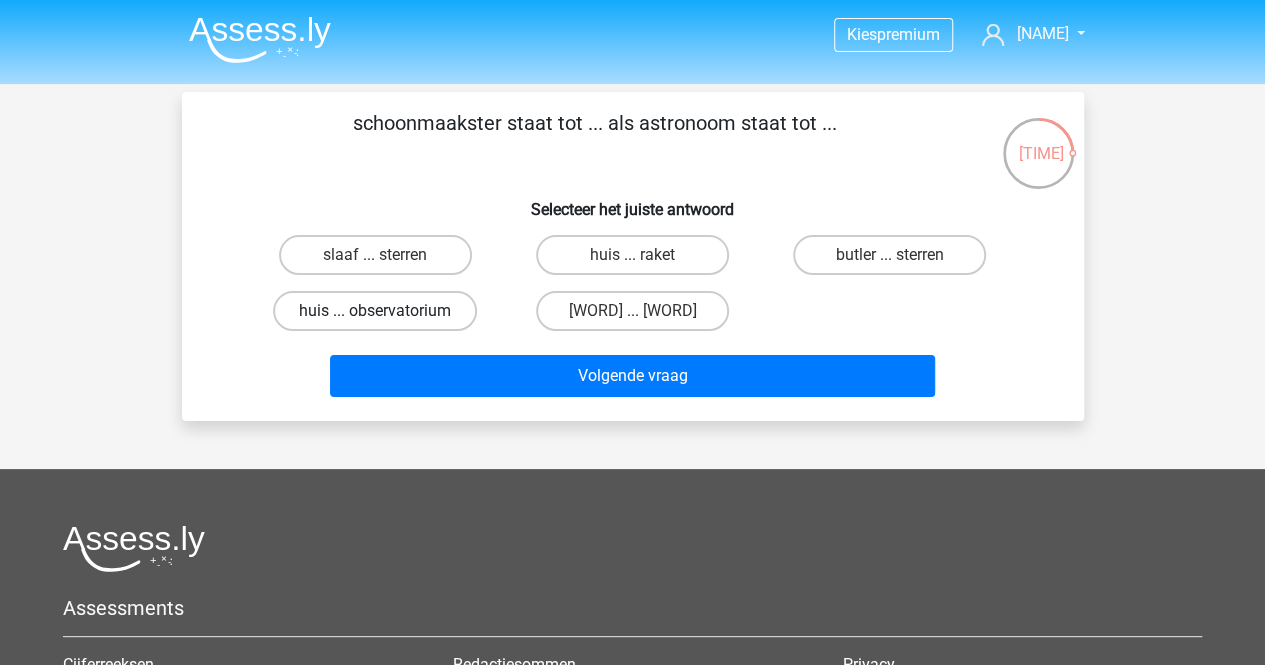 click on "huis ... observatorium" at bounding box center [375, 311] 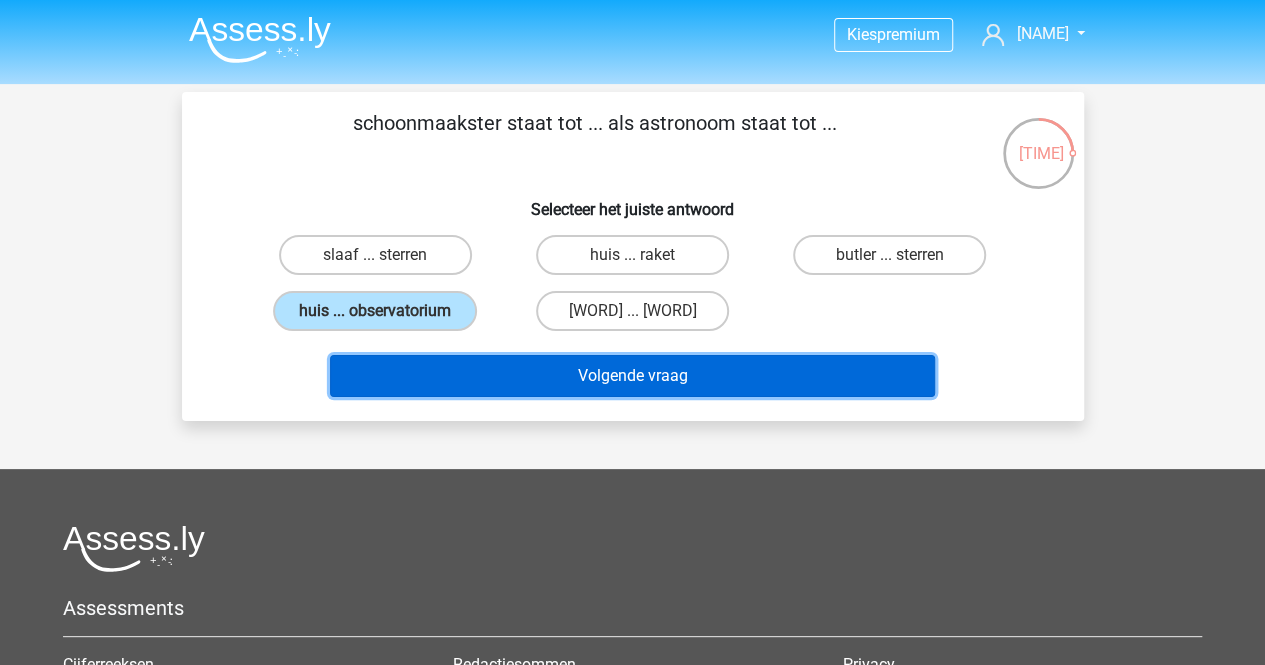 click on "Volgende vraag" at bounding box center (632, 376) 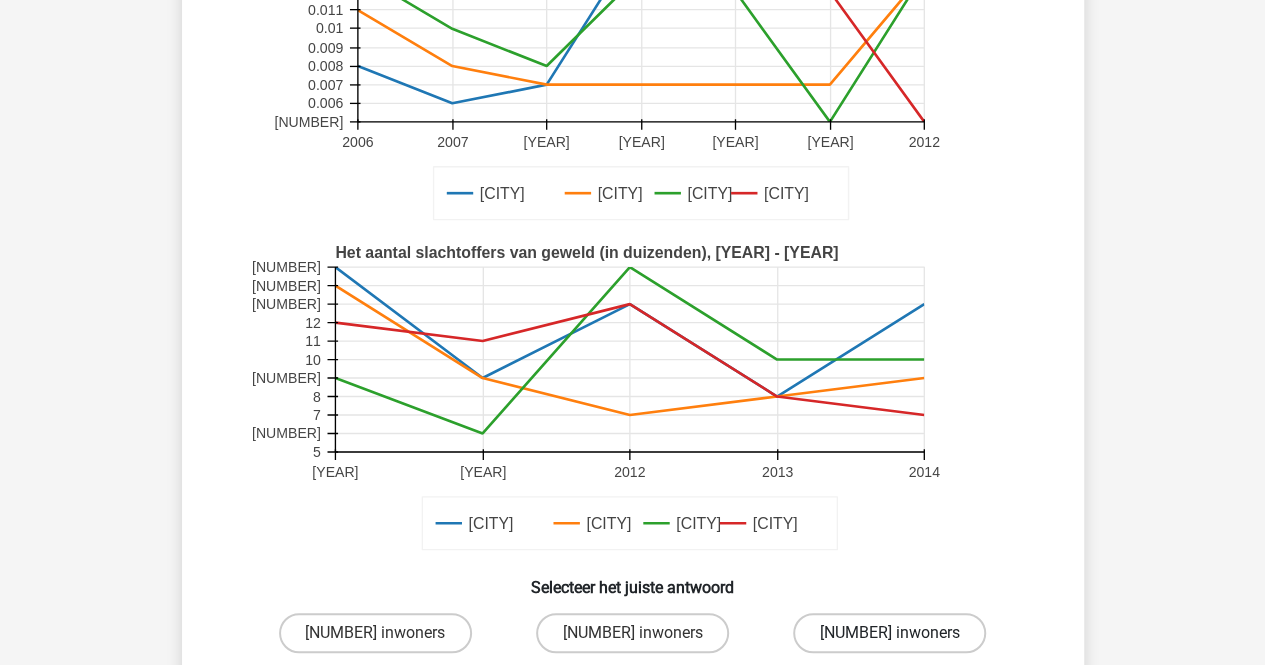 scroll, scrollTop: 600, scrollLeft: 0, axis: vertical 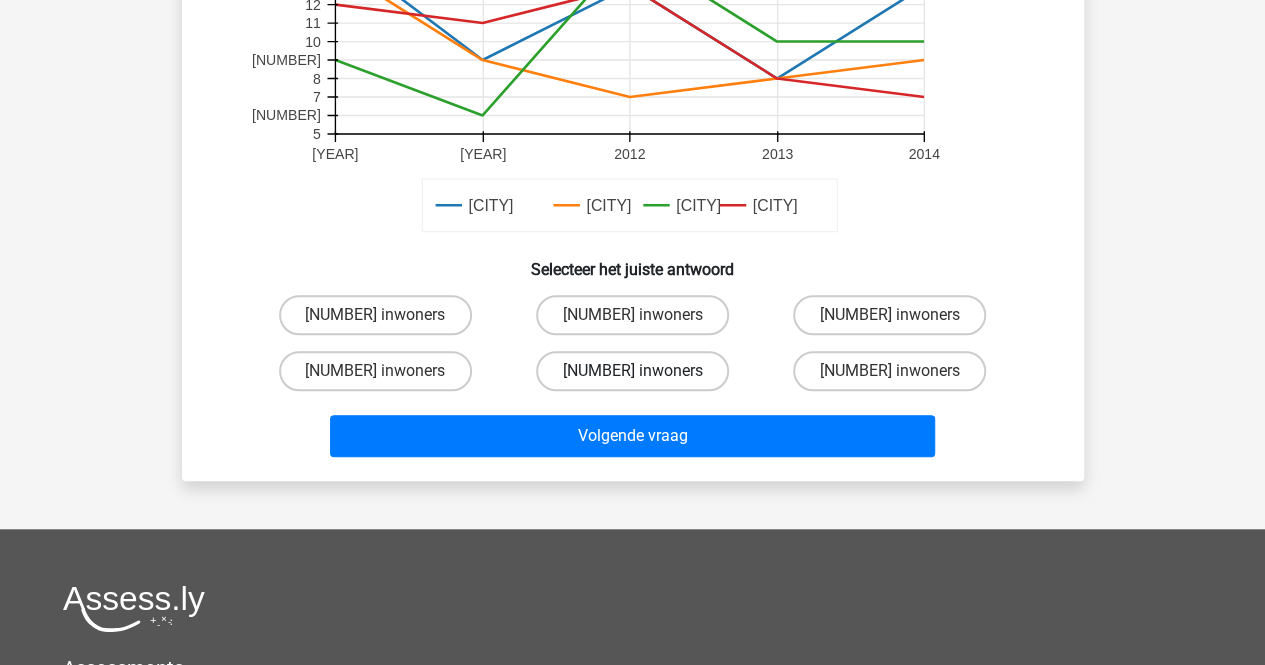 click on "[NUMBER] inwoners" at bounding box center (632, 371) 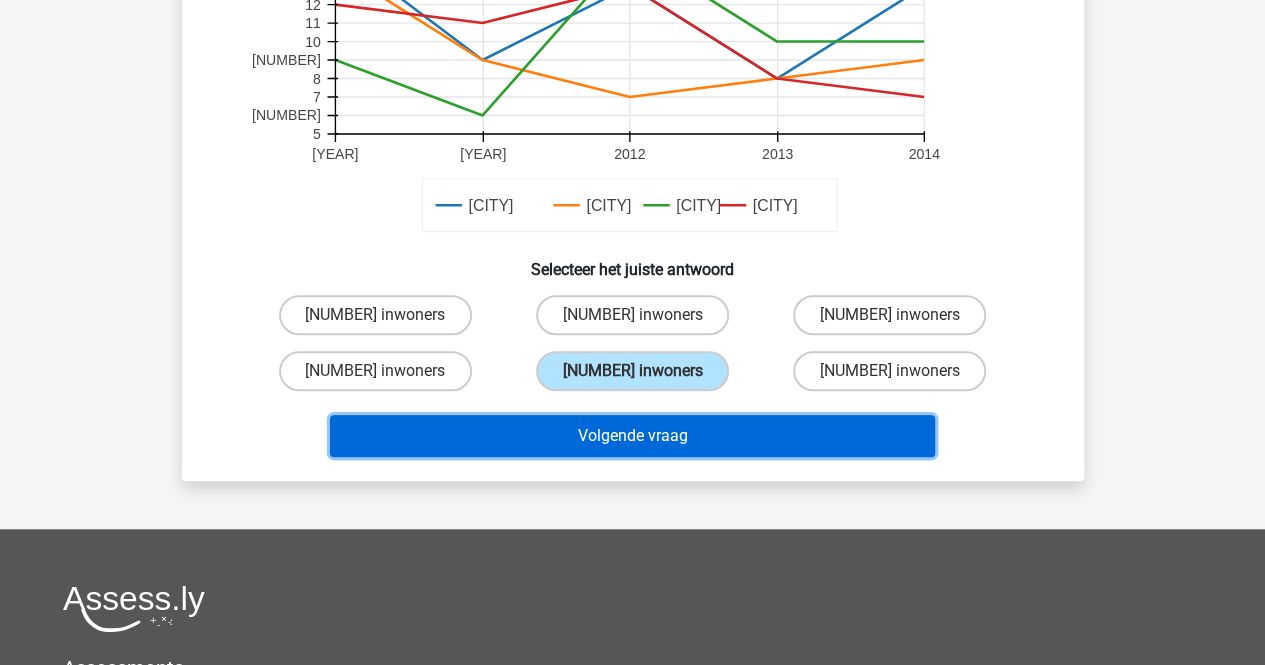 click on "Volgende vraag" at bounding box center [632, 436] 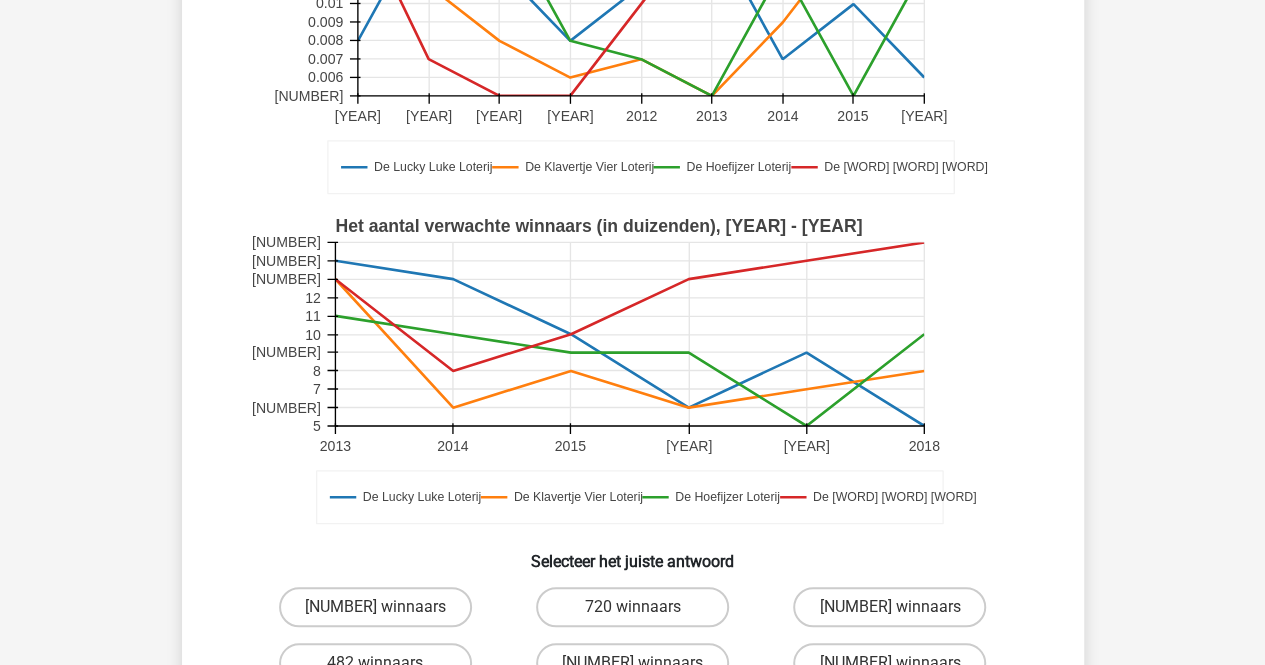 scroll, scrollTop: 500, scrollLeft: 0, axis: vertical 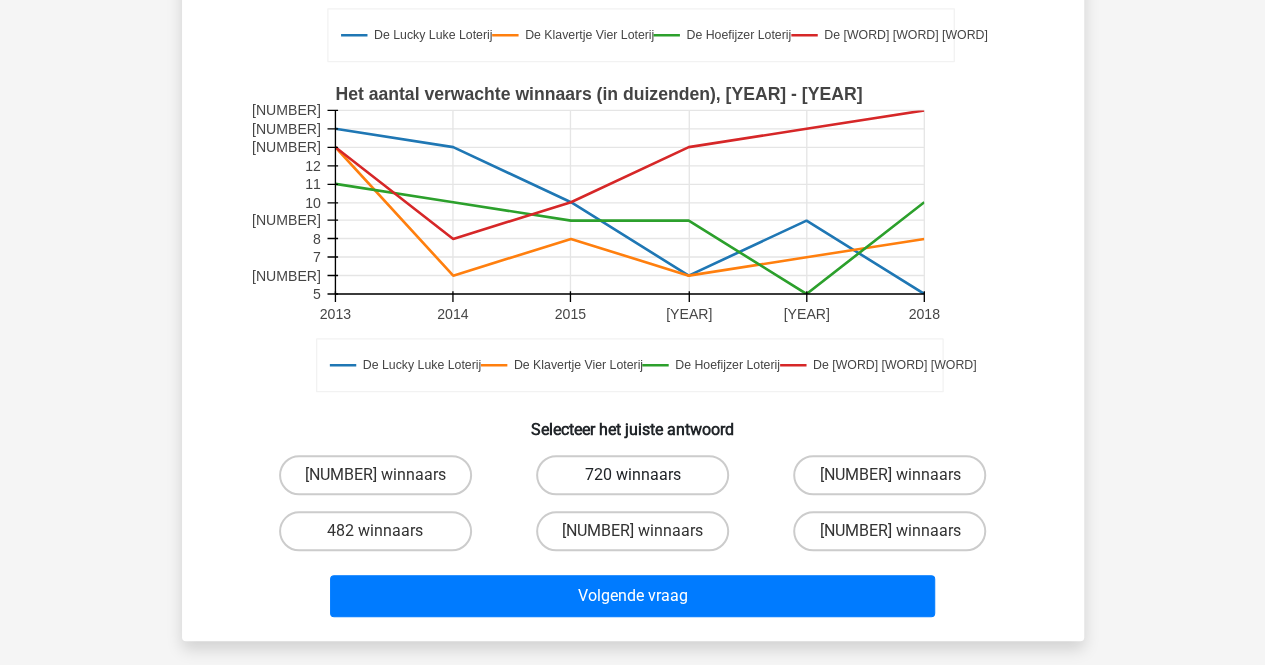 click on "720 winnaars" at bounding box center (632, 475) 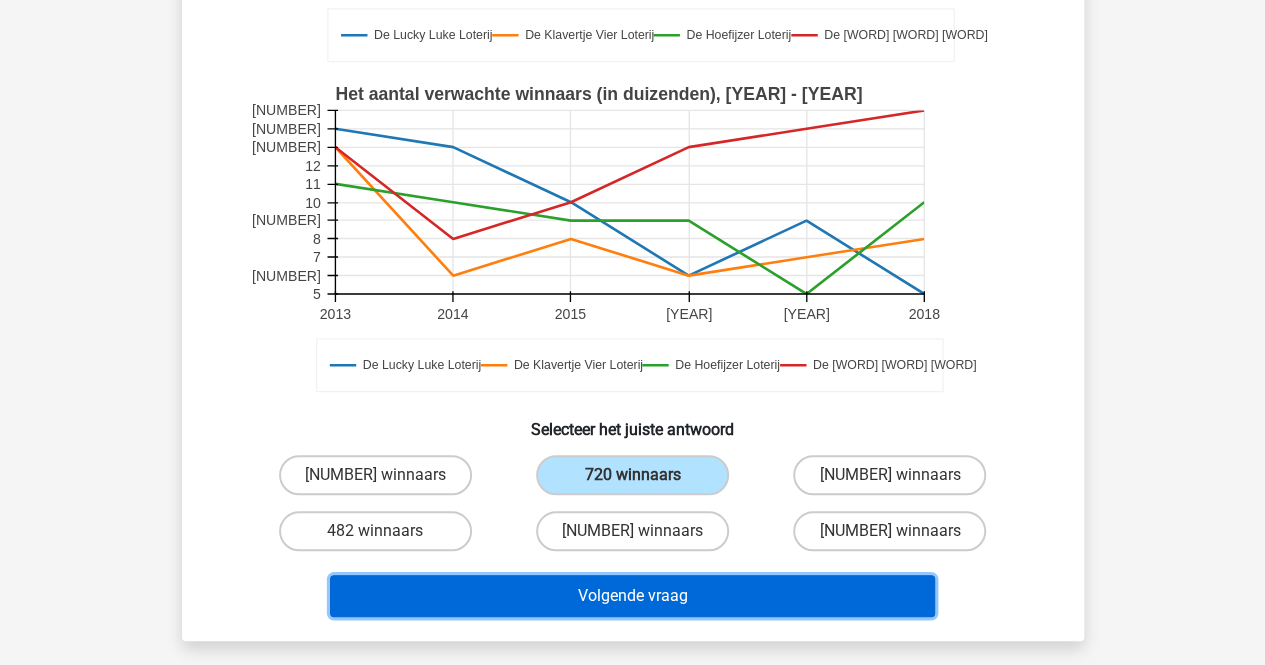 click on "Volgende vraag" at bounding box center (632, 596) 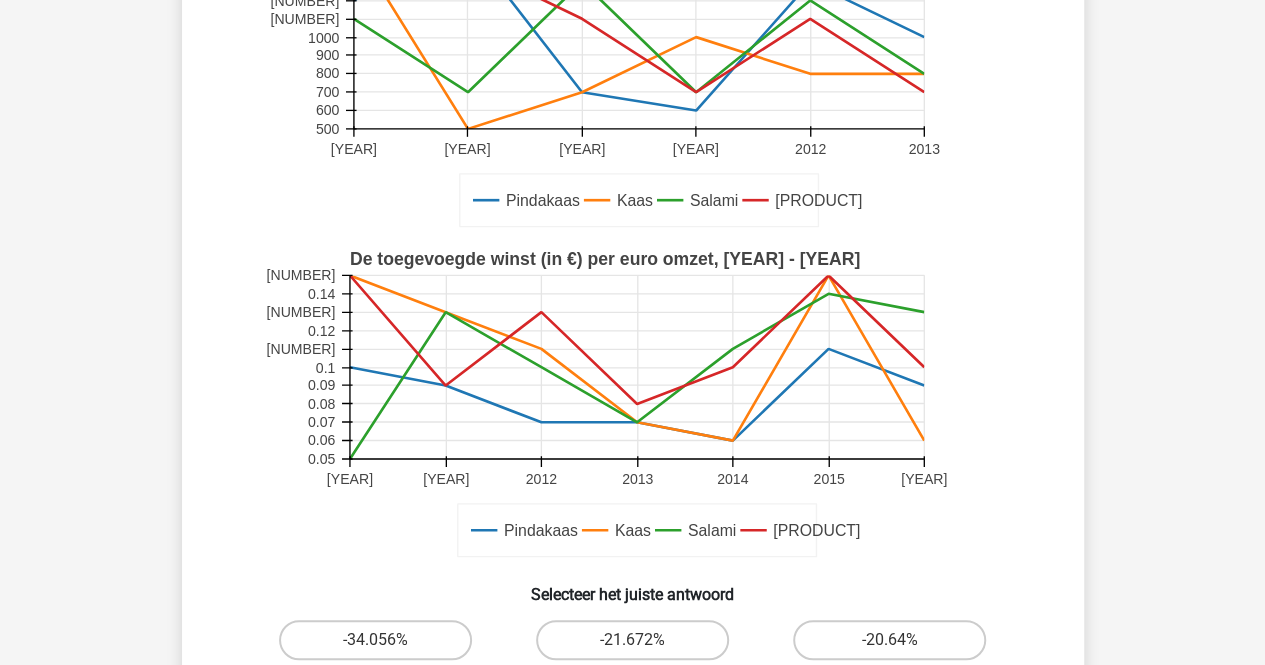 scroll, scrollTop: 500, scrollLeft: 0, axis: vertical 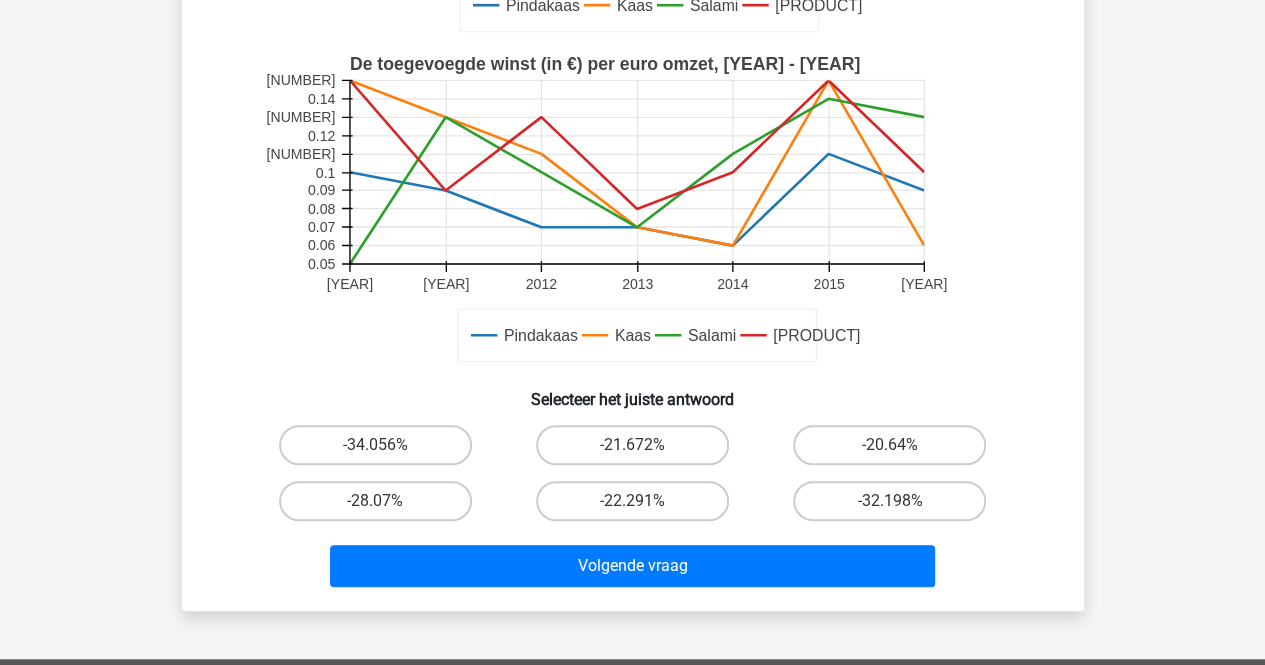 click on "-20.64%" at bounding box center (896, 451) 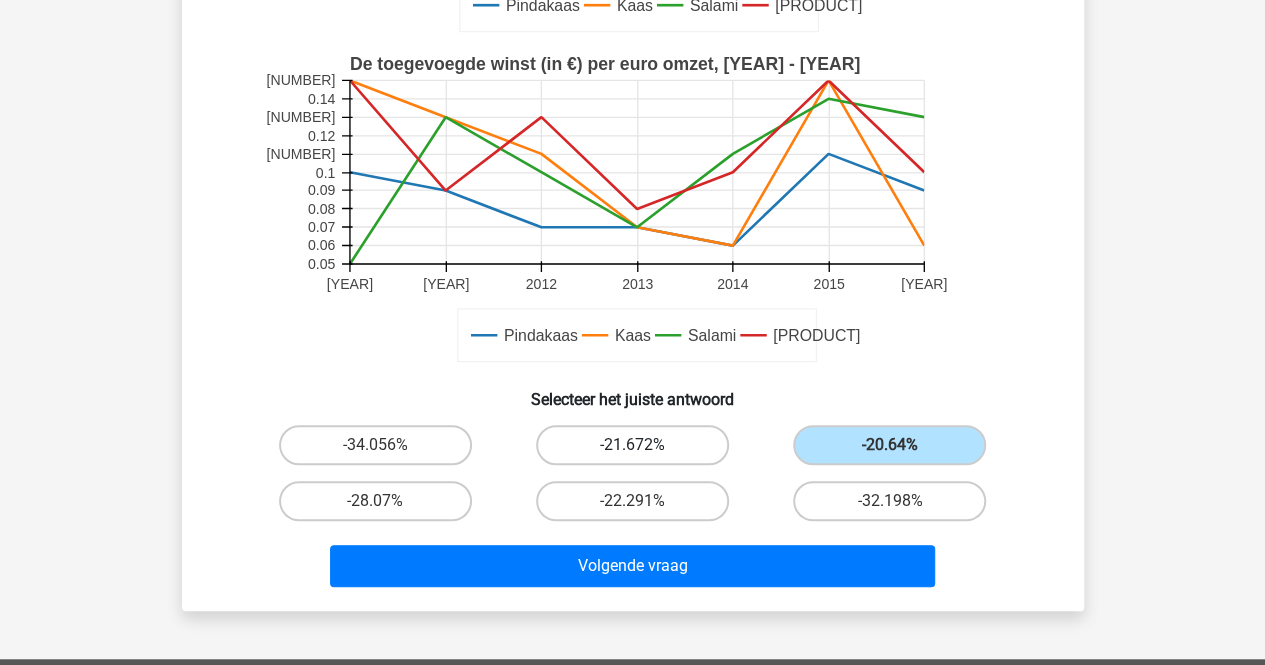 click on "-21.672%" at bounding box center (632, 445) 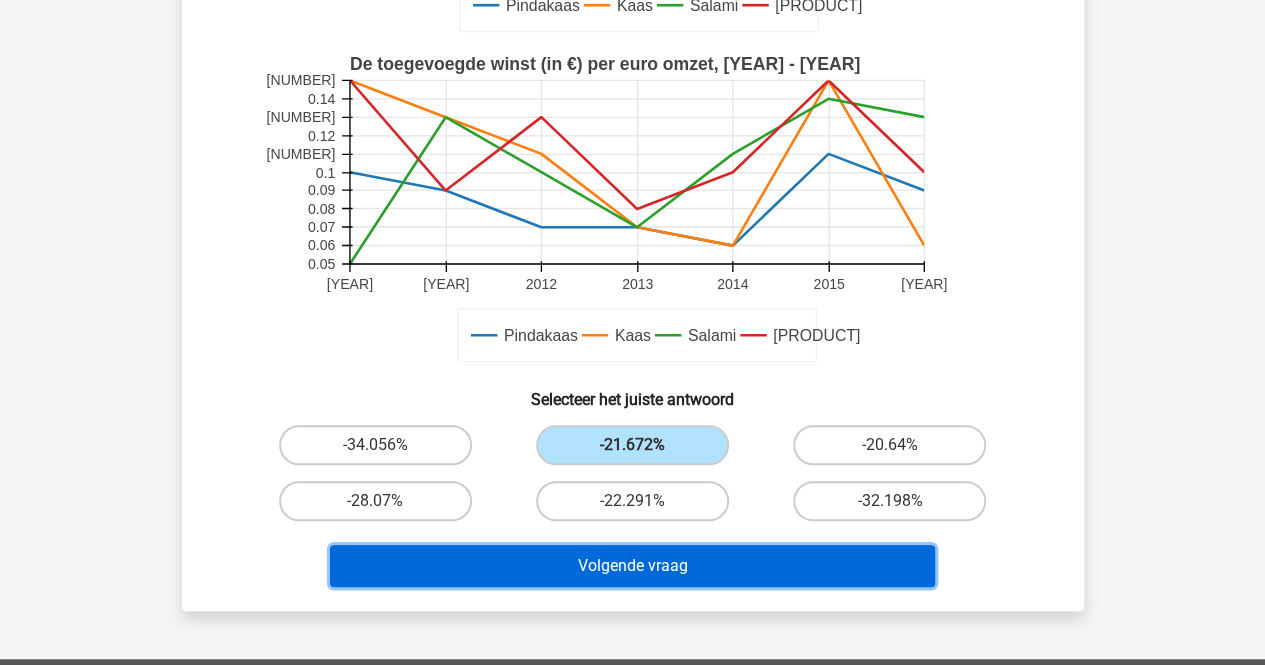 click on "Volgende vraag" at bounding box center (632, 566) 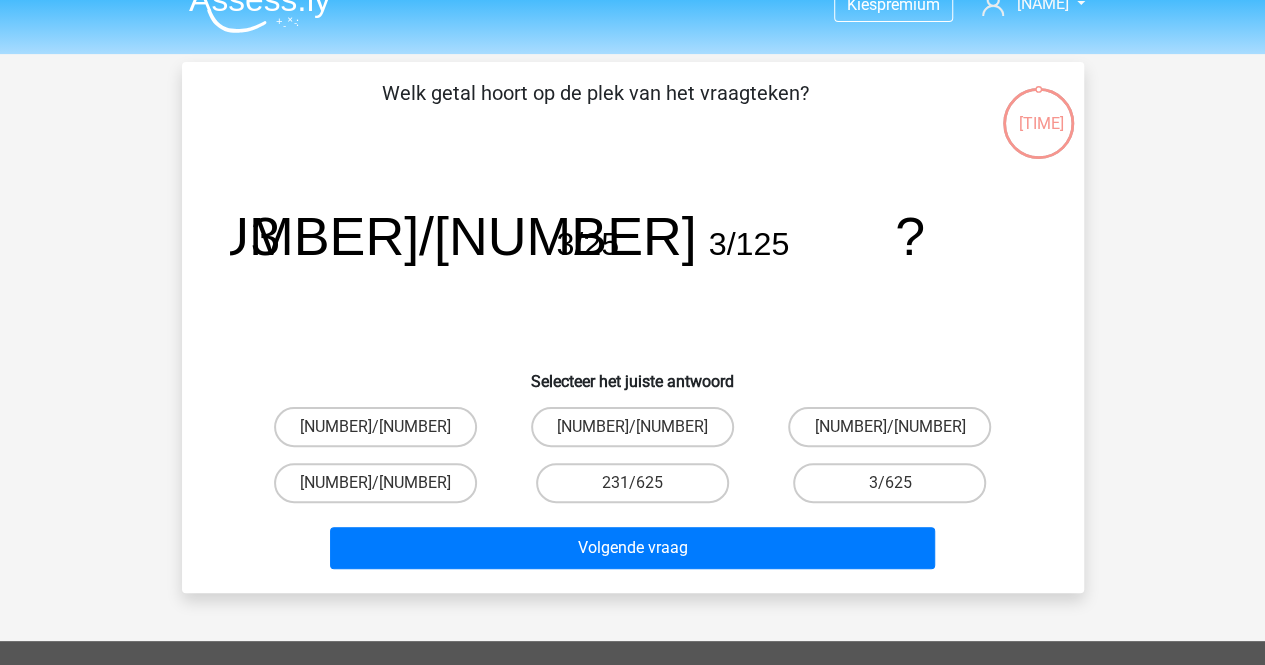 scroll, scrollTop: 0, scrollLeft: 0, axis: both 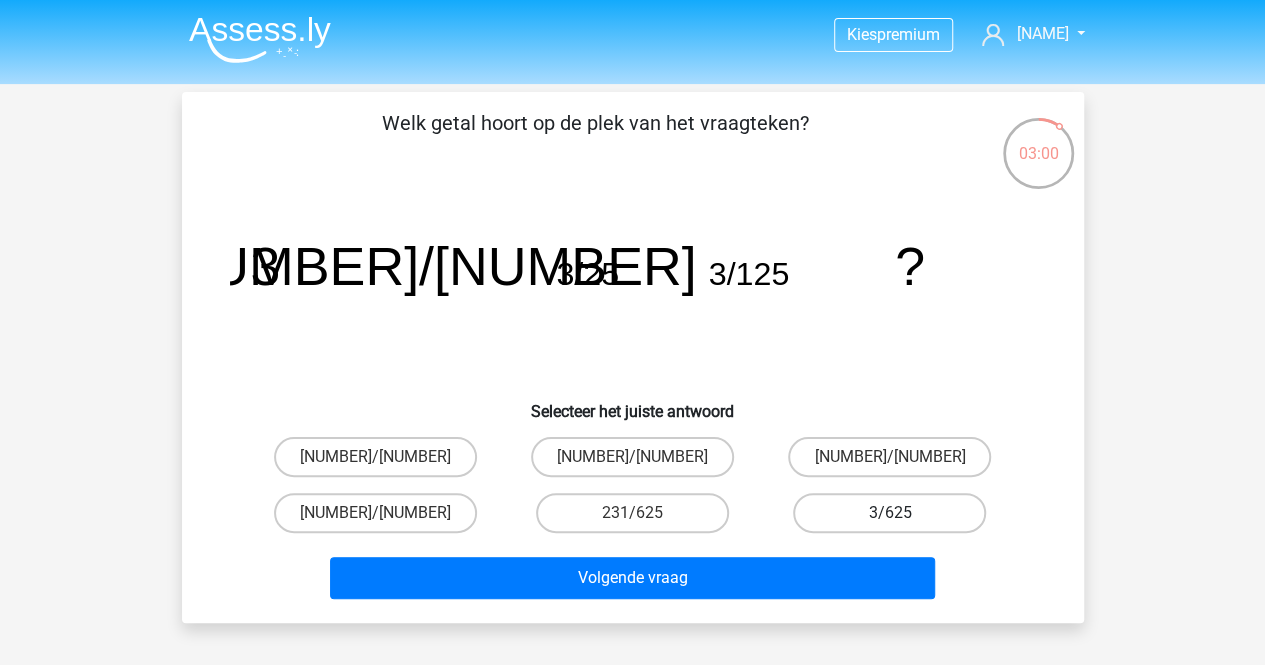 click on "3/625" at bounding box center [889, 513] 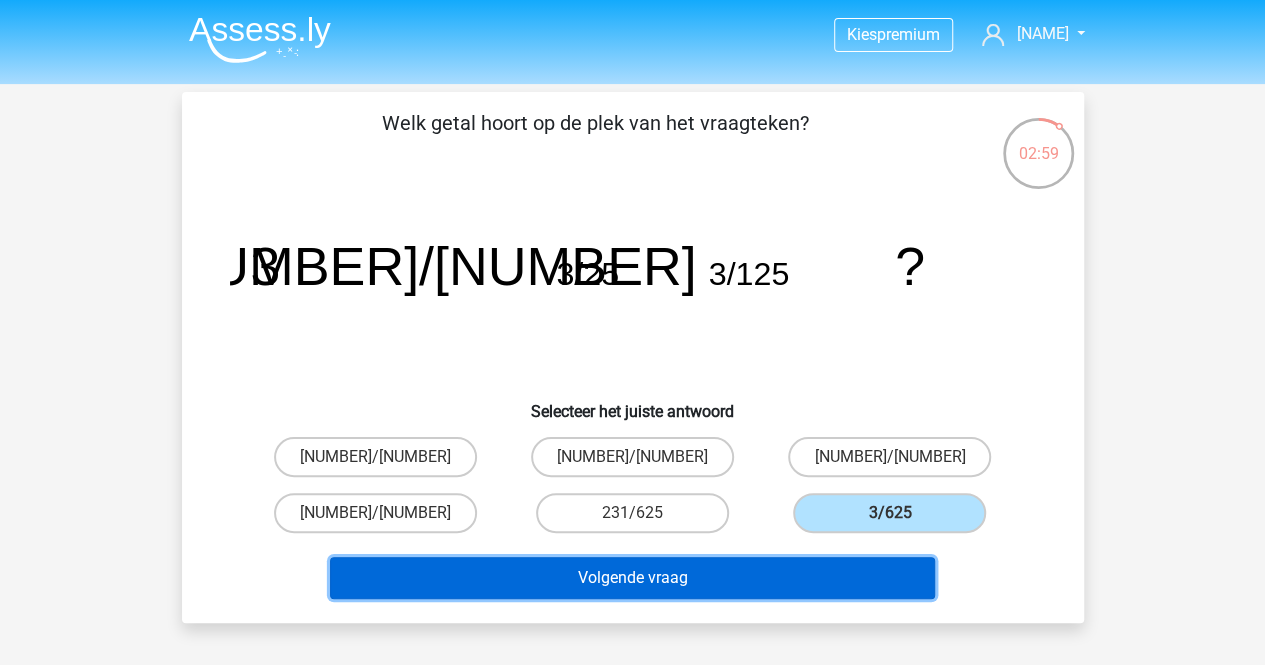 click on "Volgende vraag" at bounding box center (632, 578) 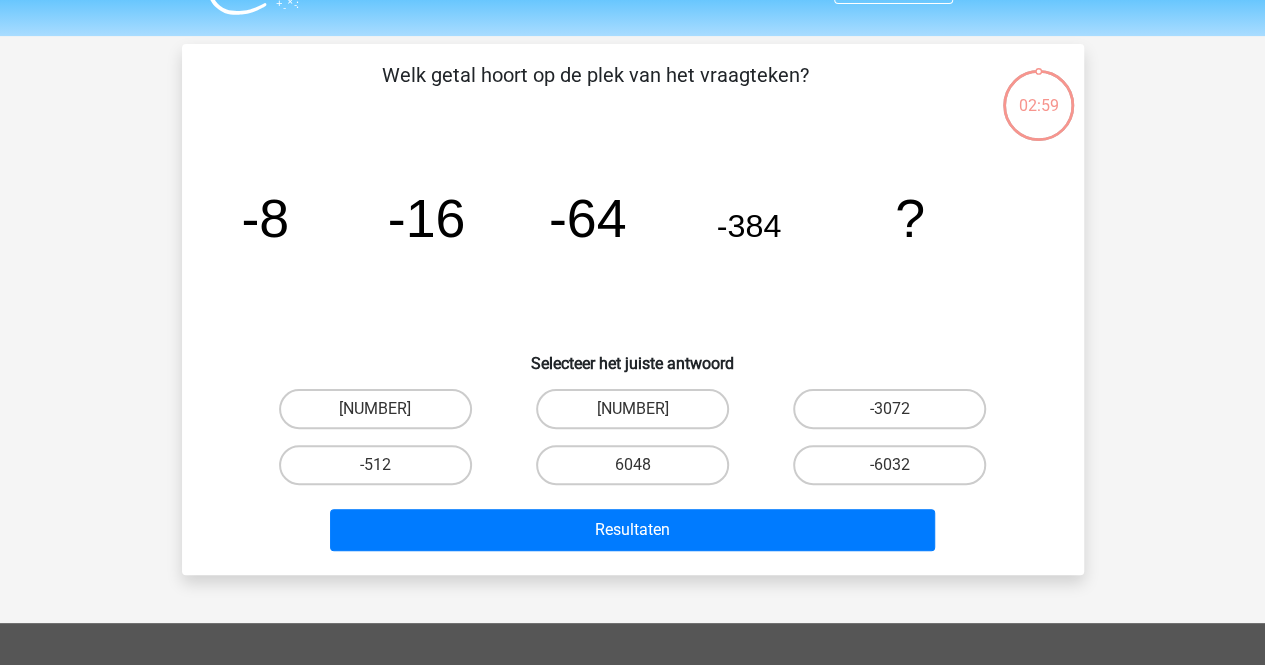 scroll, scrollTop: 92, scrollLeft: 0, axis: vertical 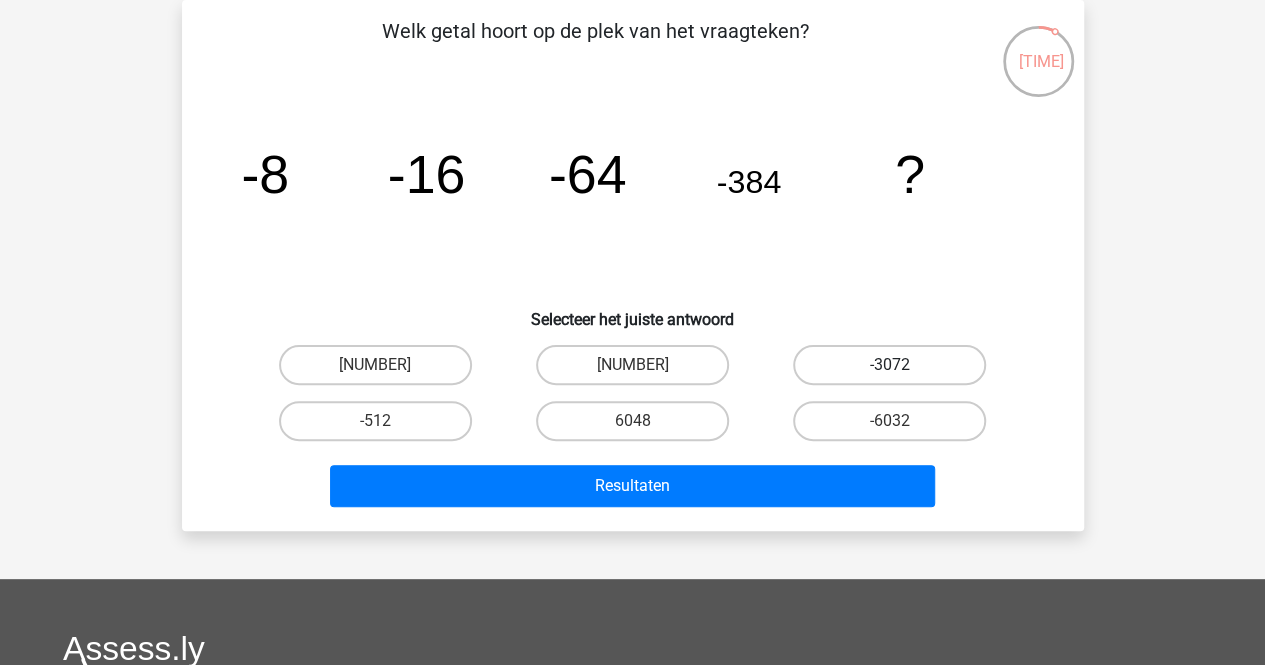 click on "-3072" at bounding box center [889, 365] 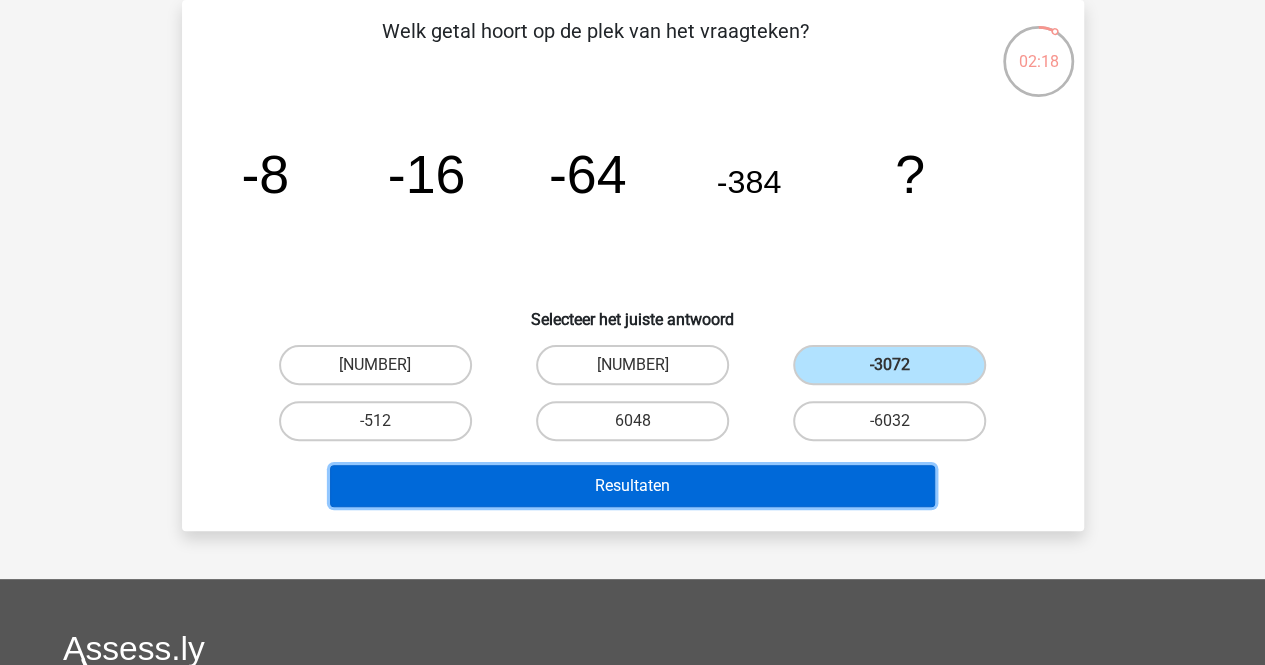 click on "Resultaten" at bounding box center [632, 486] 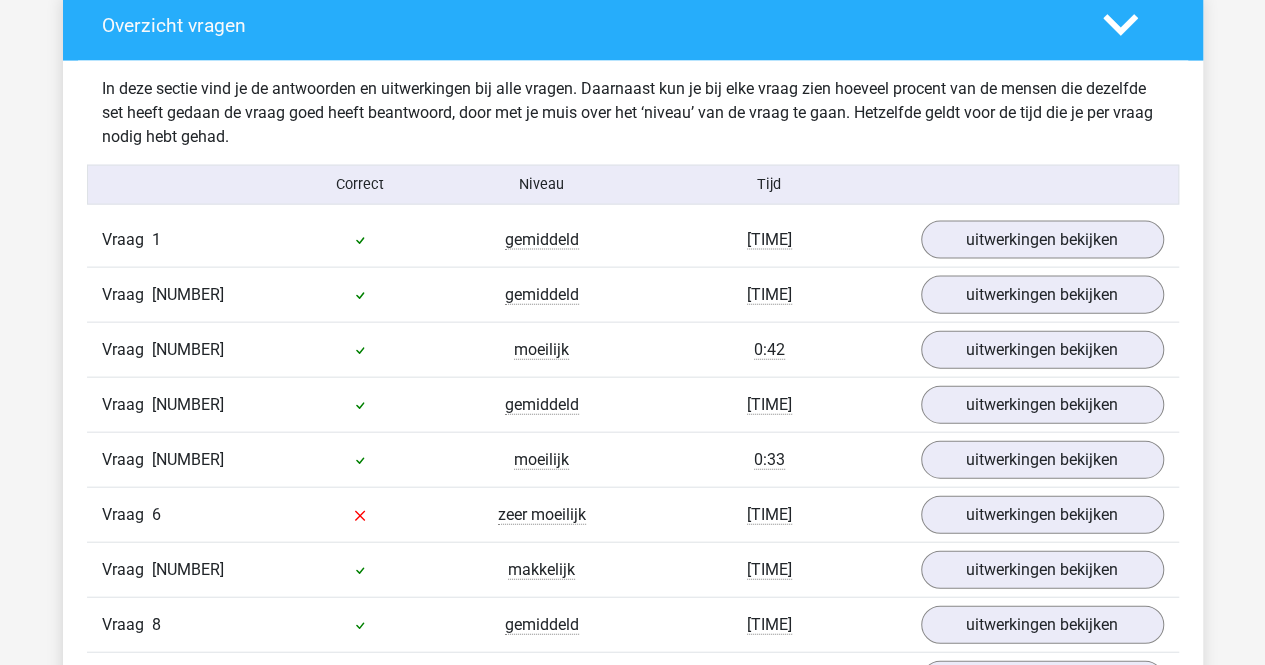 scroll, scrollTop: 2100, scrollLeft: 0, axis: vertical 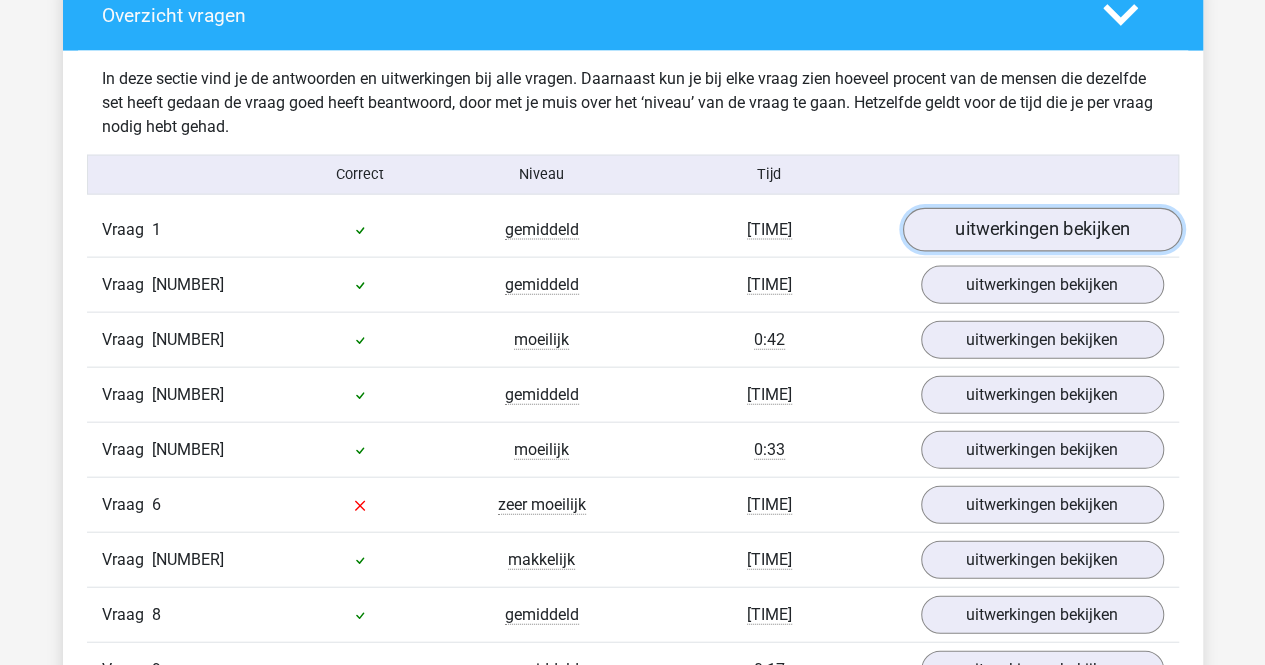 click on "uitwerkingen bekijken" at bounding box center (1041, 230) 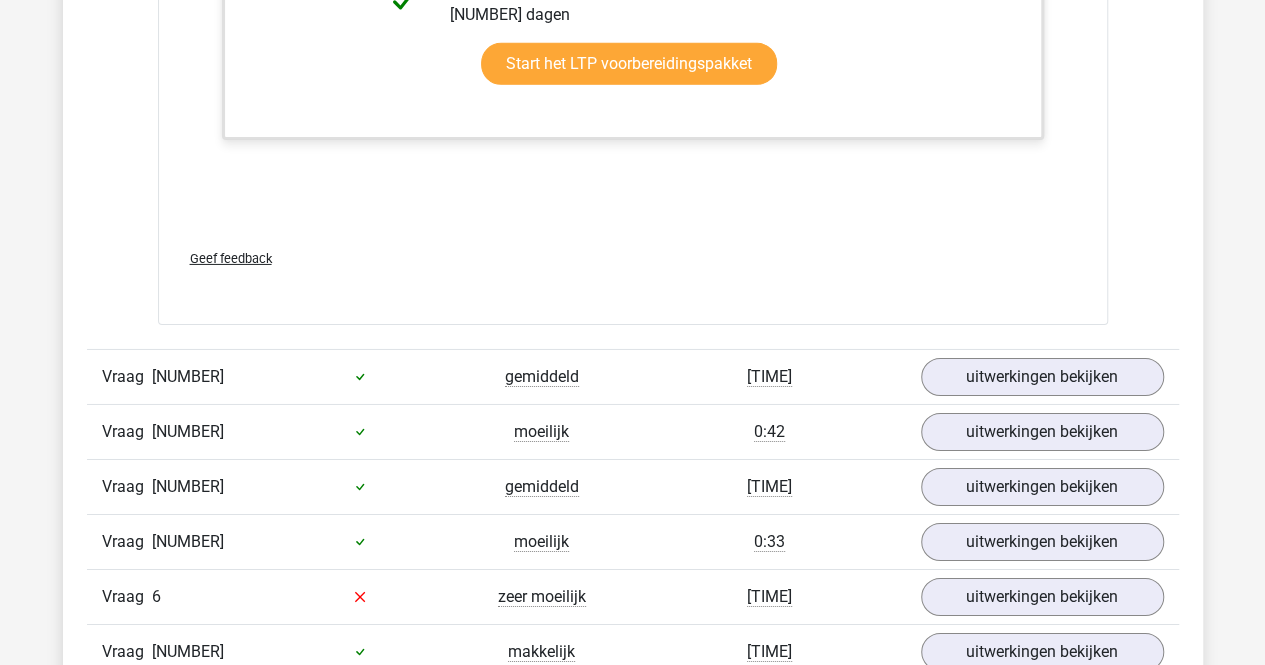 scroll, scrollTop: 3400, scrollLeft: 0, axis: vertical 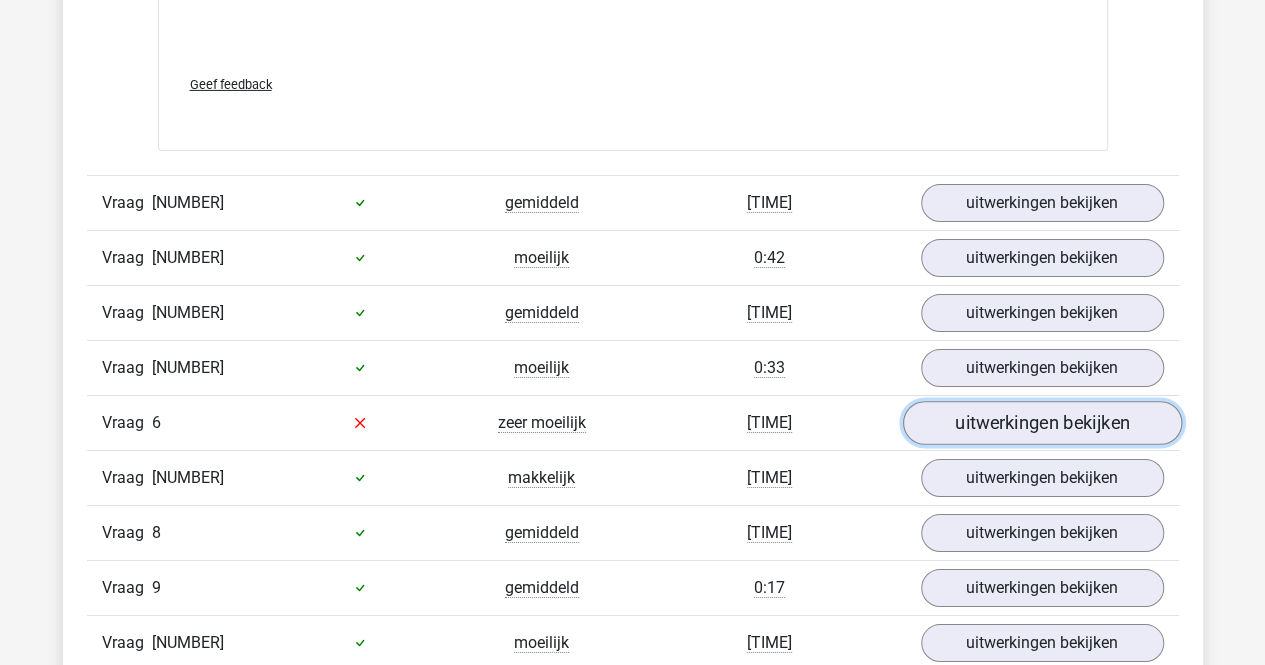 click on "uitwerkingen bekijken" at bounding box center (1041, 423) 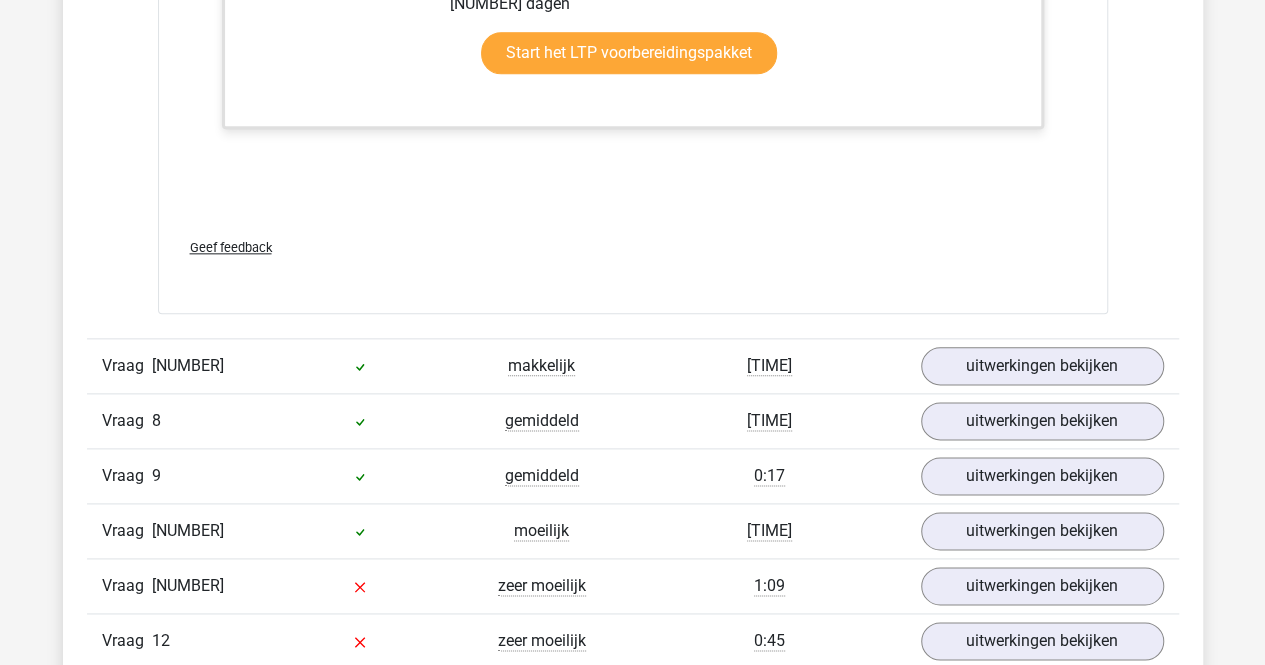 scroll, scrollTop: 4900, scrollLeft: 0, axis: vertical 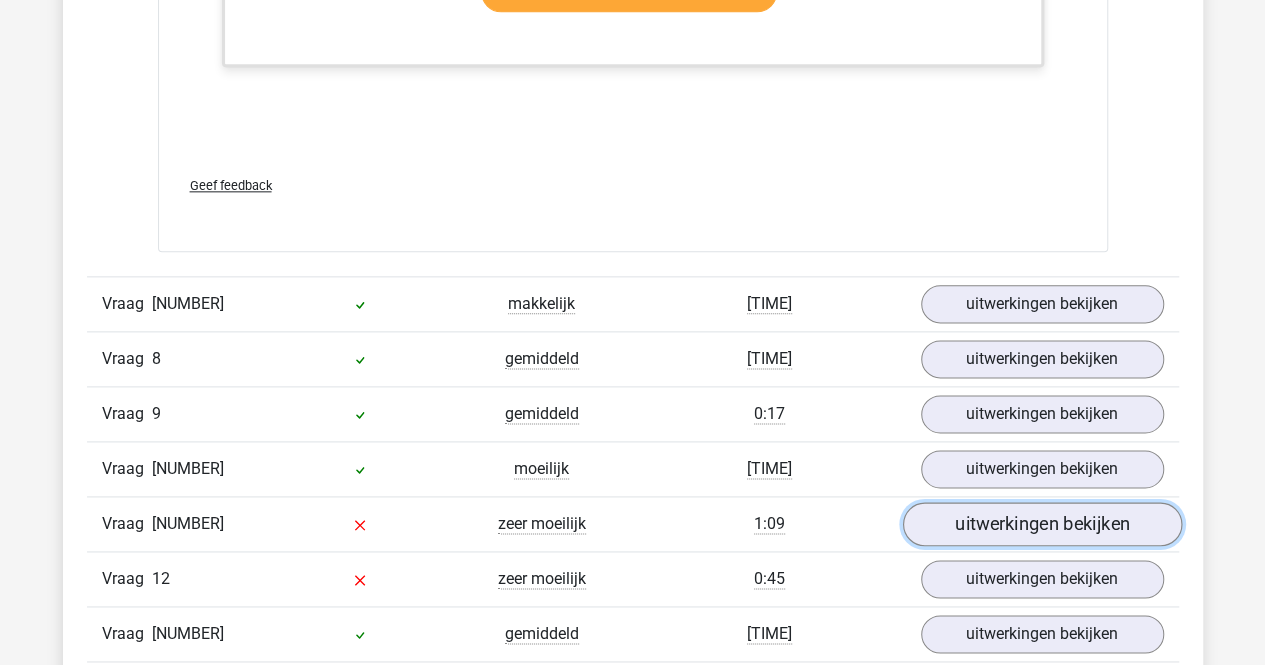 click on "uitwerkingen bekijken" at bounding box center [1041, 524] 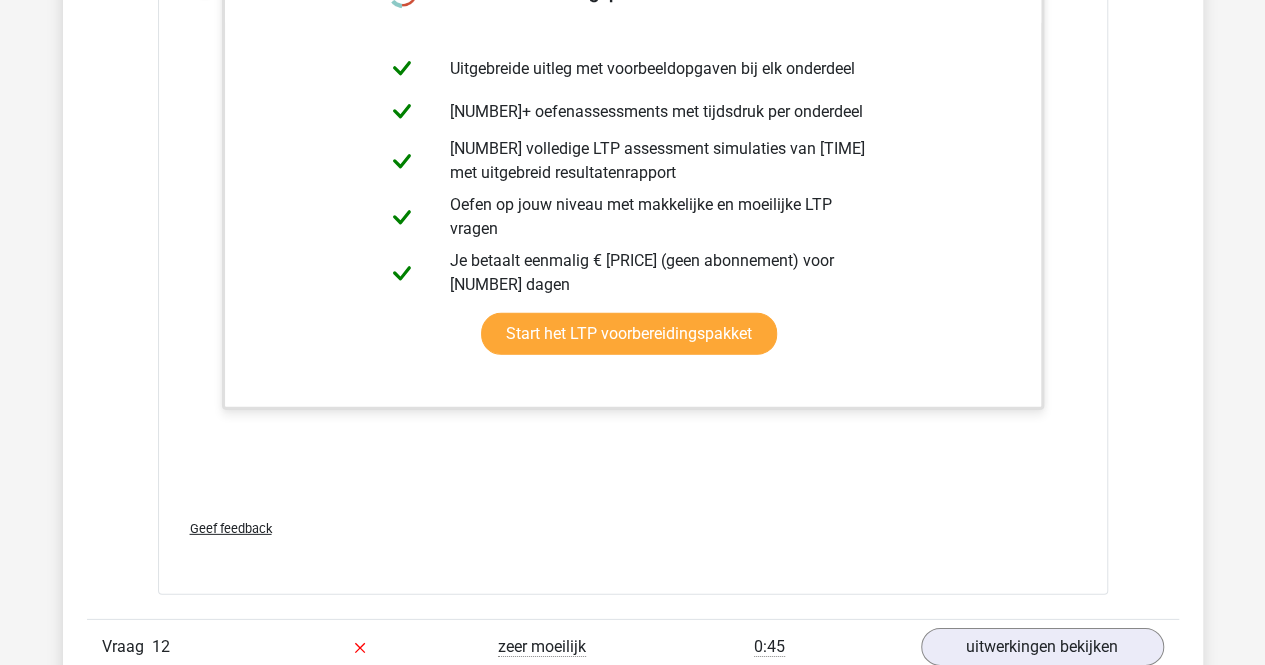 scroll, scrollTop: 6700, scrollLeft: 0, axis: vertical 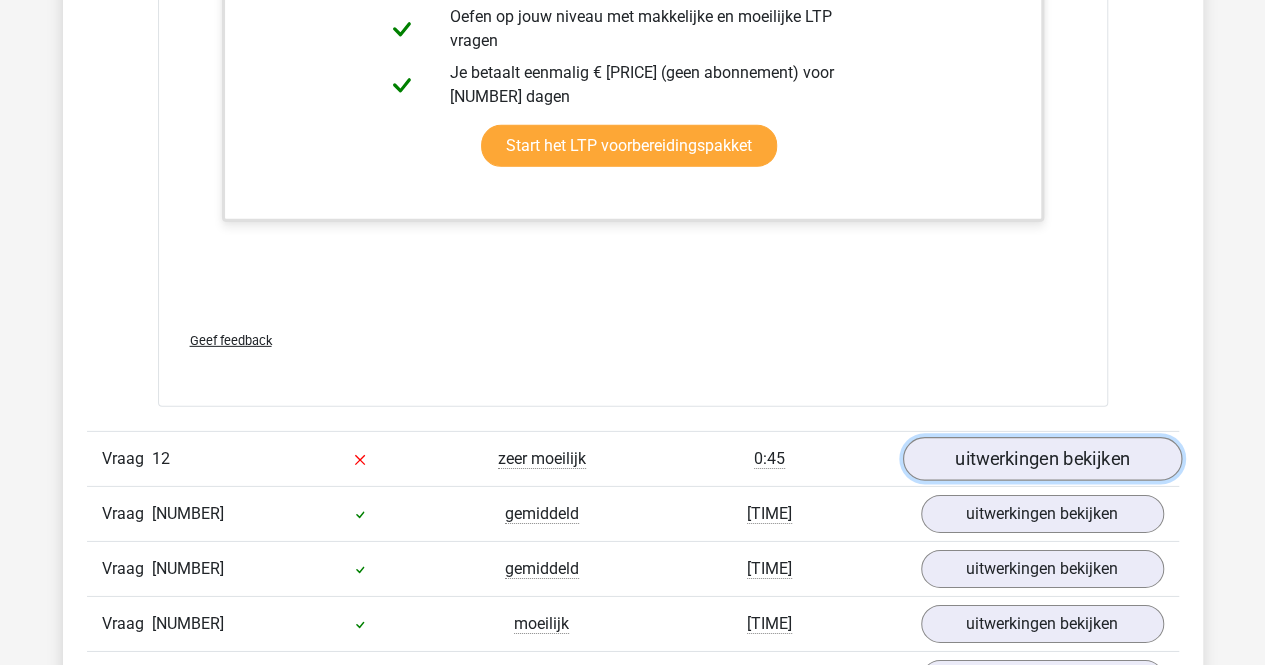 click on "uitwerkingen bekijken" at bounding box center (1041, 459) 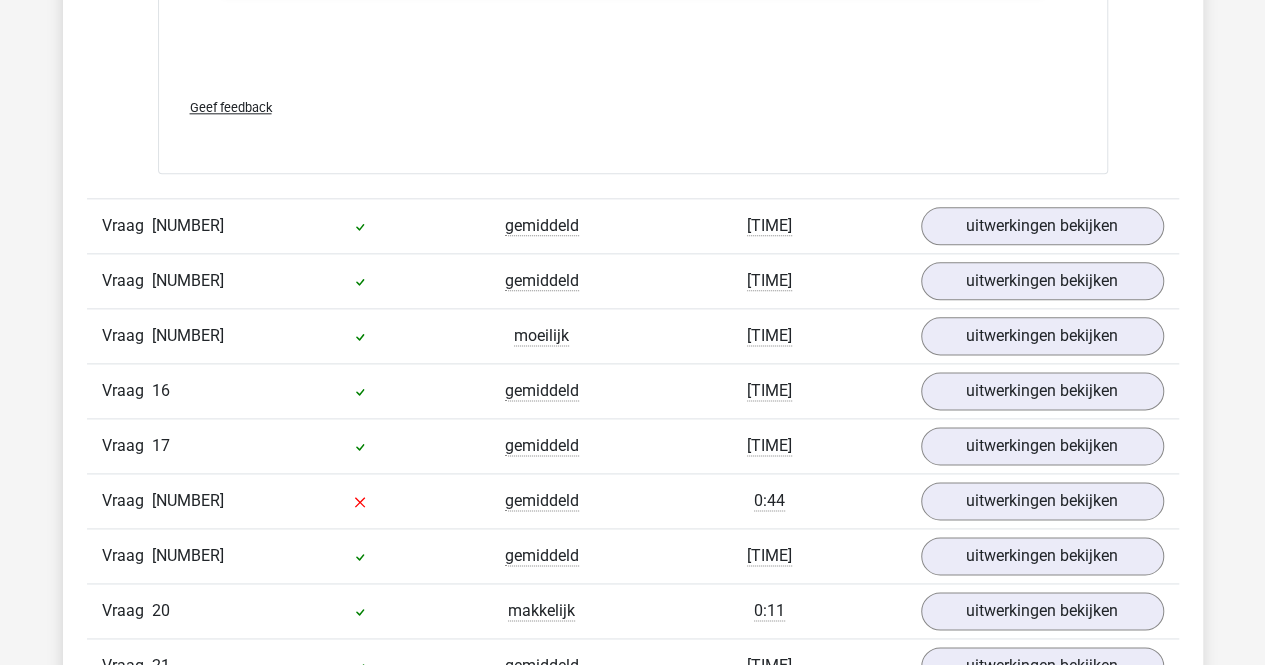 scroll, scrollTop: 8700, scrollLeft: 0, axis: vertical 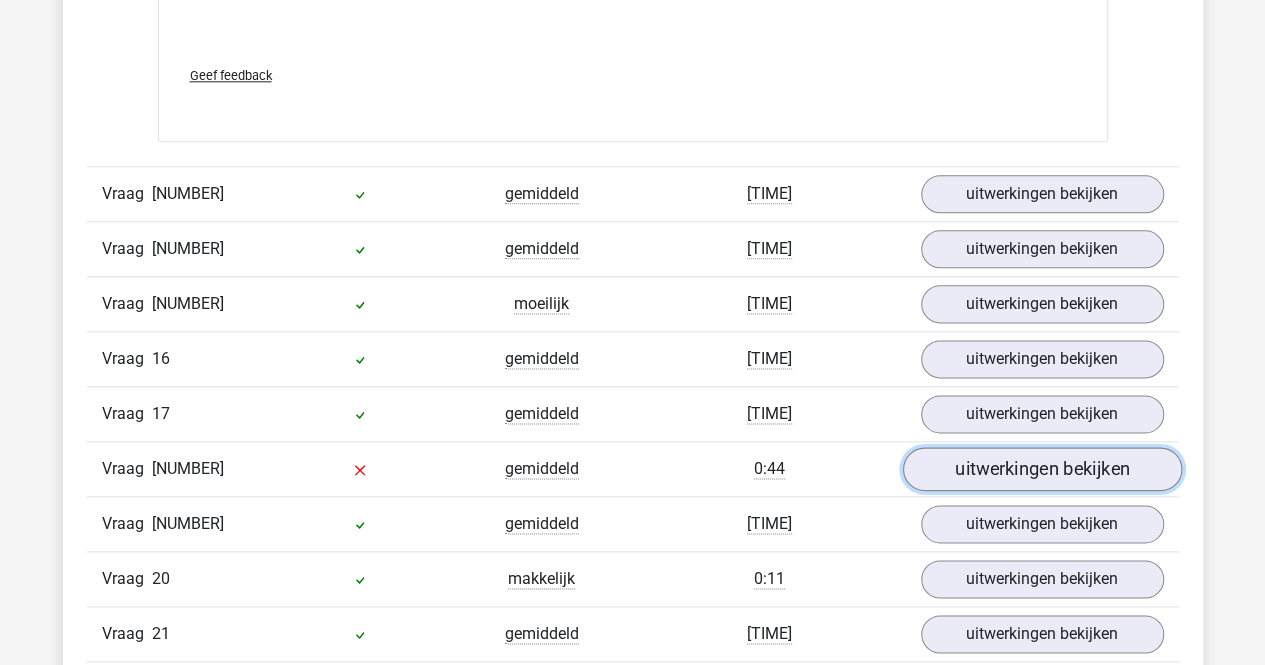 click on "uitwerkingen bekijken" at bounding box center (1041, 470) 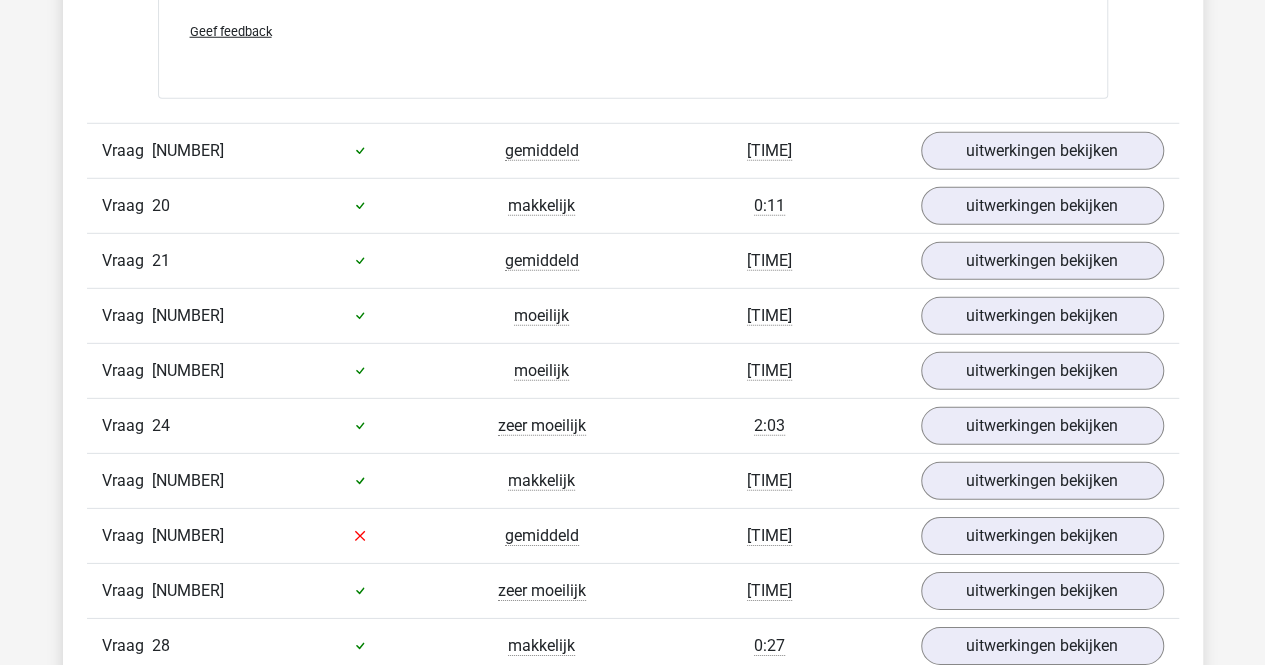 scroll, scrollTop: 10600, scrollLeft: 0, axis: vertical 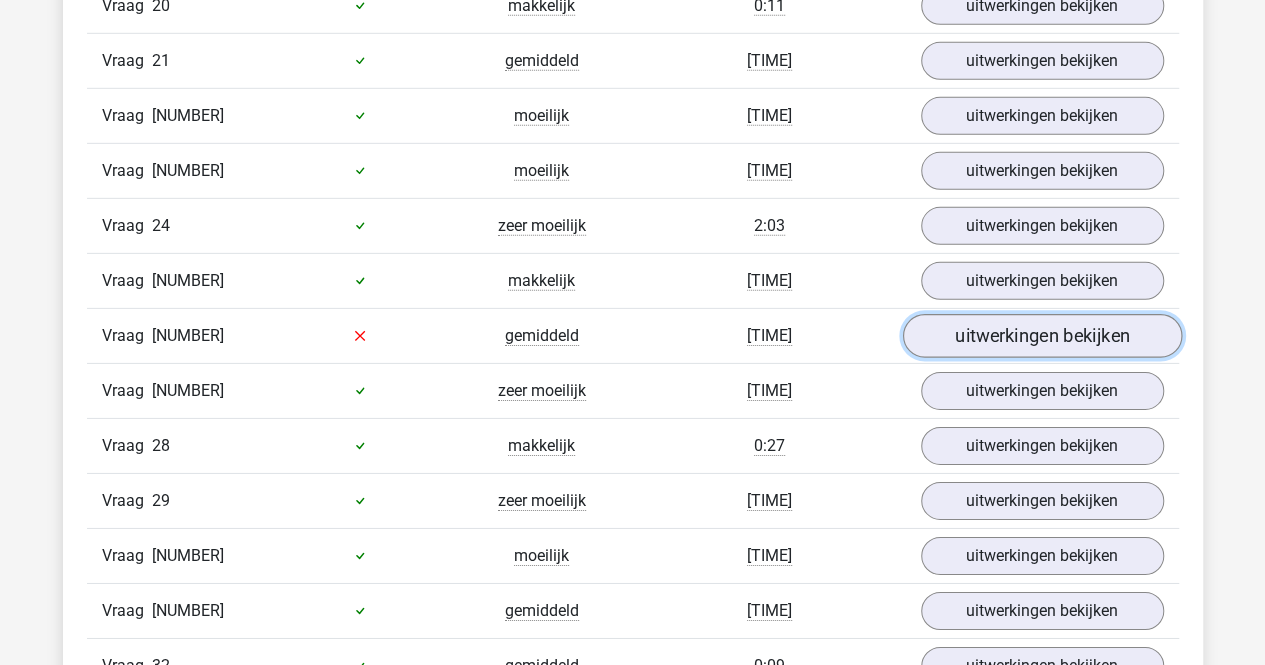 click on "uitwerkingen bekijken" at bounding box center [1041, 336] 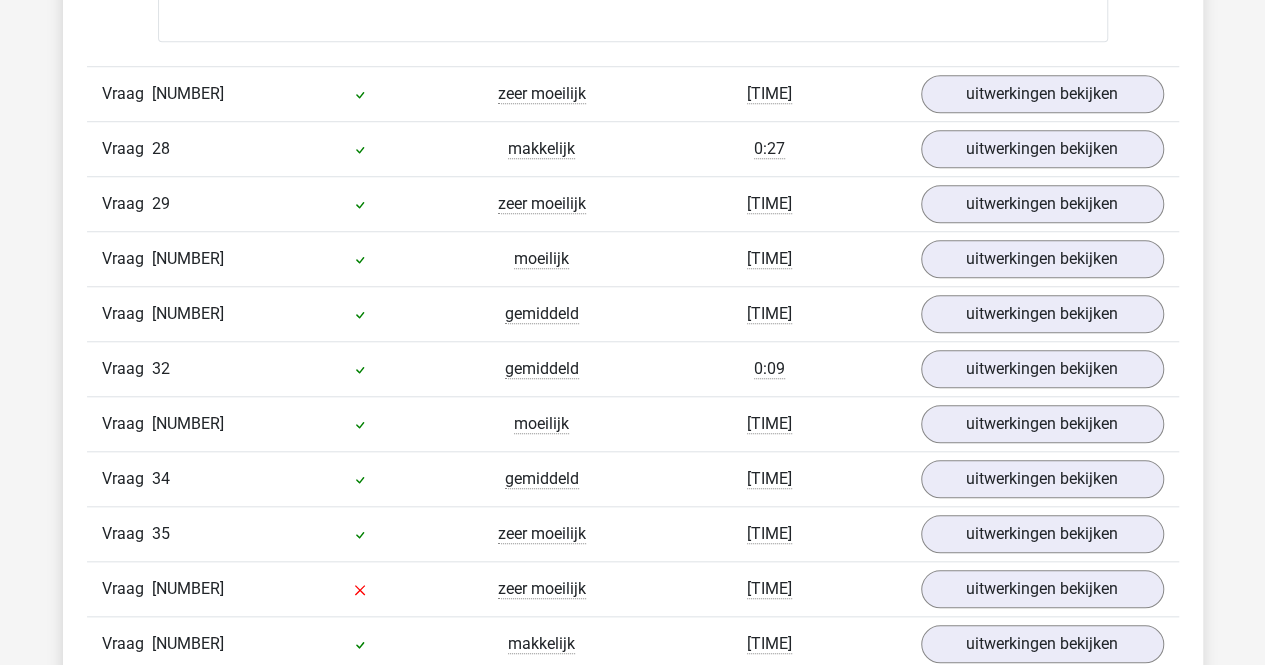 scroll, scrollTop: 12200, scrollLeft: 0, axis: vertical 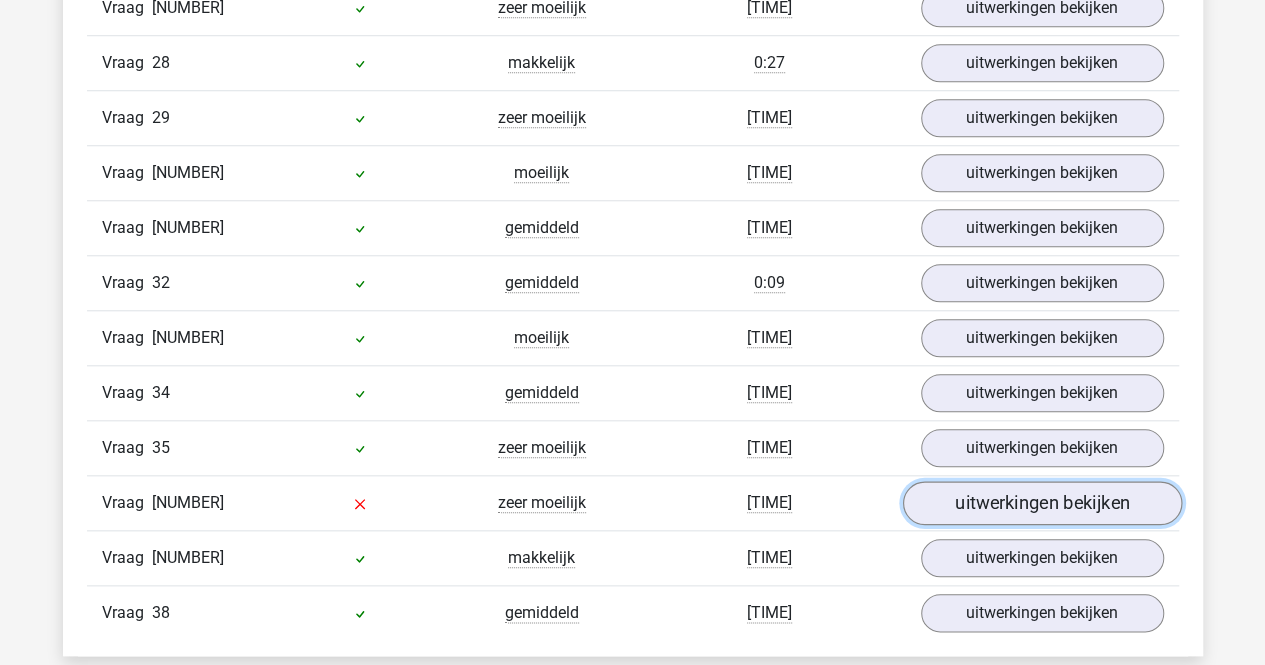 click on "uitwerkingen bekijken" at bounding box center [1041, 503] 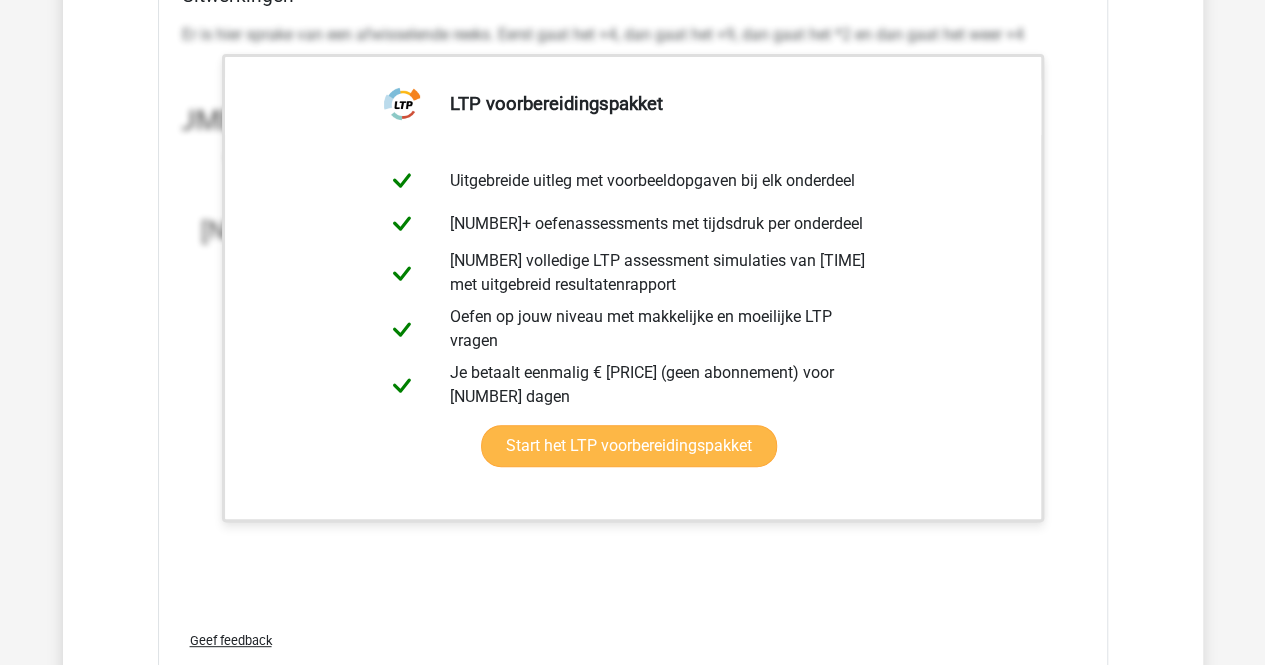 scroll, scrollTop: 11200, scrollLeft: 0, axis: vertical 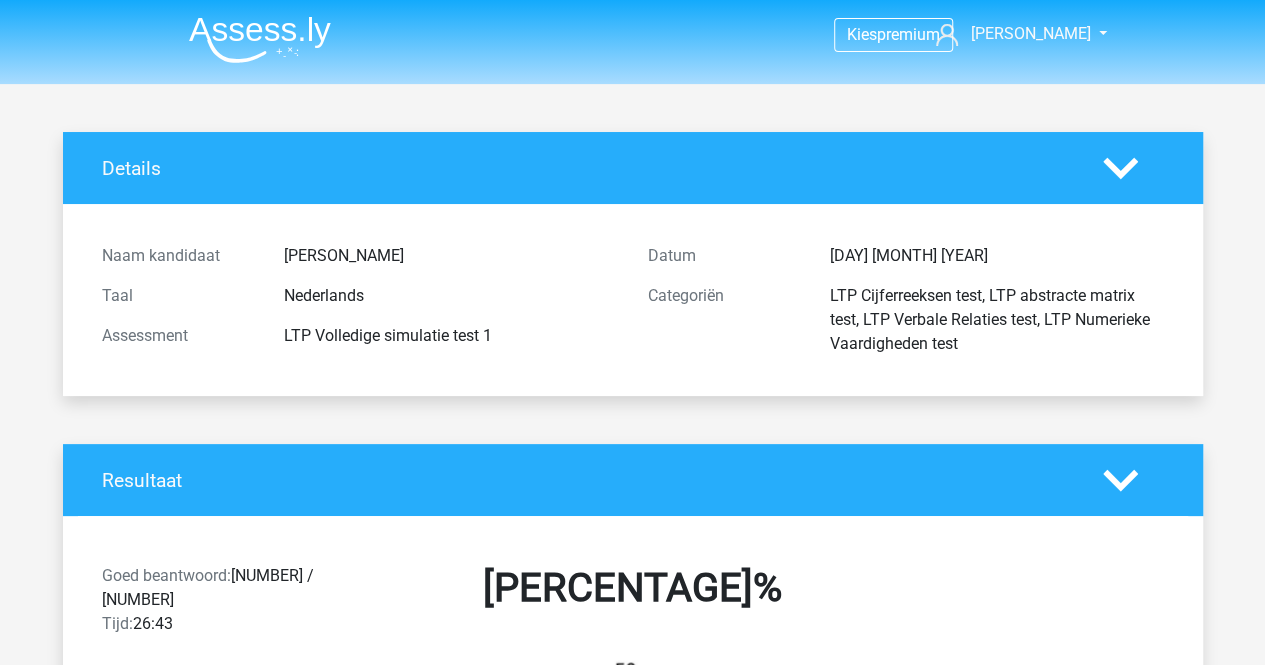click at bounding box center [260, 39] 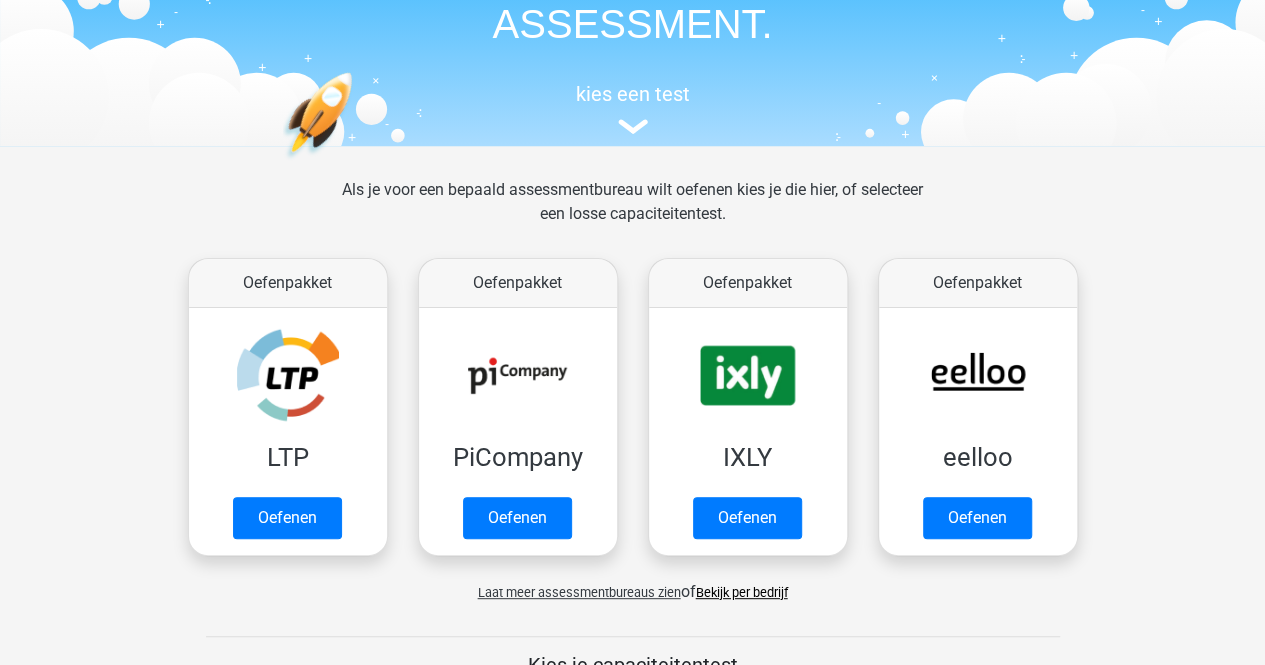 scroll, scrollTop: 300, scrollLeft: 0, axis: vertical 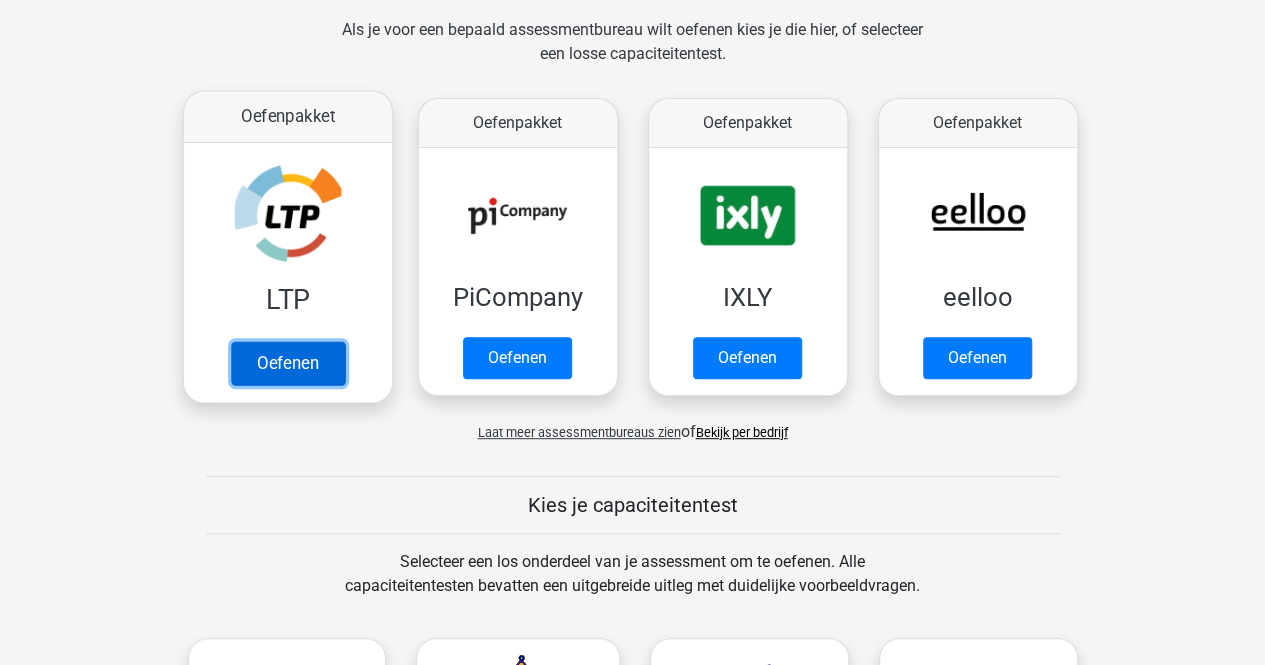 click on "Oefenen" at bounding box center [287, 363] 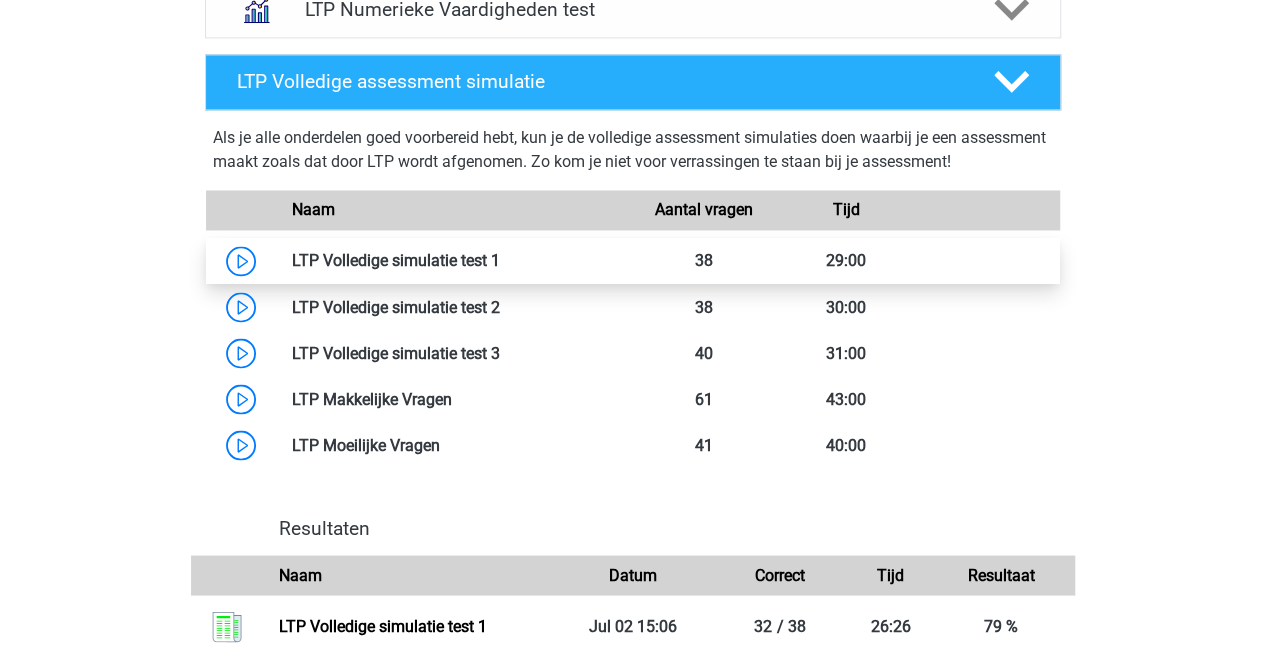 scroll, scrollTop: 1700, scrollLeft: 0, axis: vertical 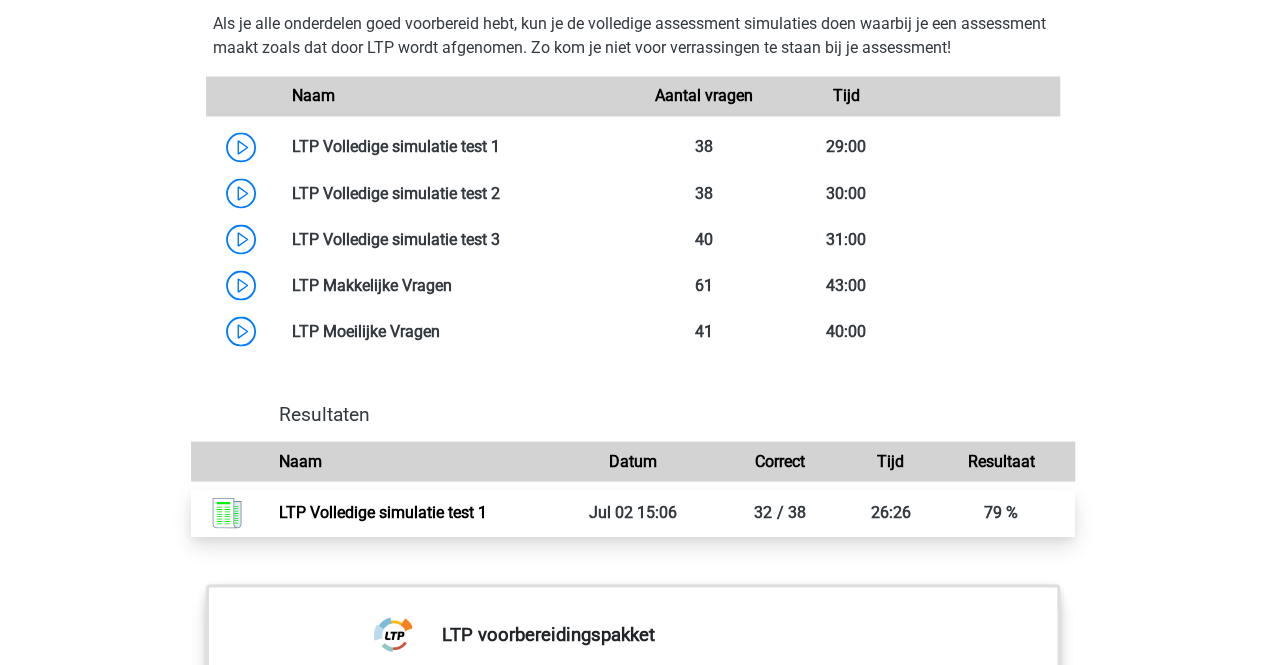 click on "LTP Volledige simulatie test 1" at bounding box center [383, 511] 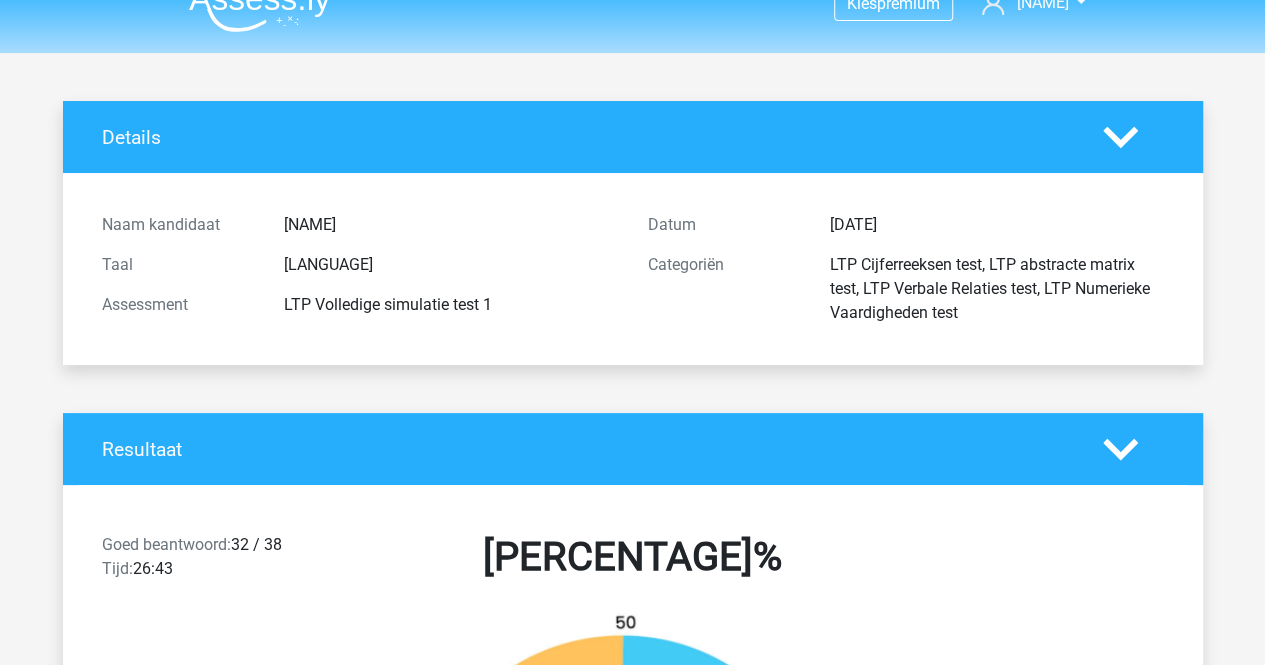 scroll, scrollTop: 0, scrollLeft: 0, axis: both 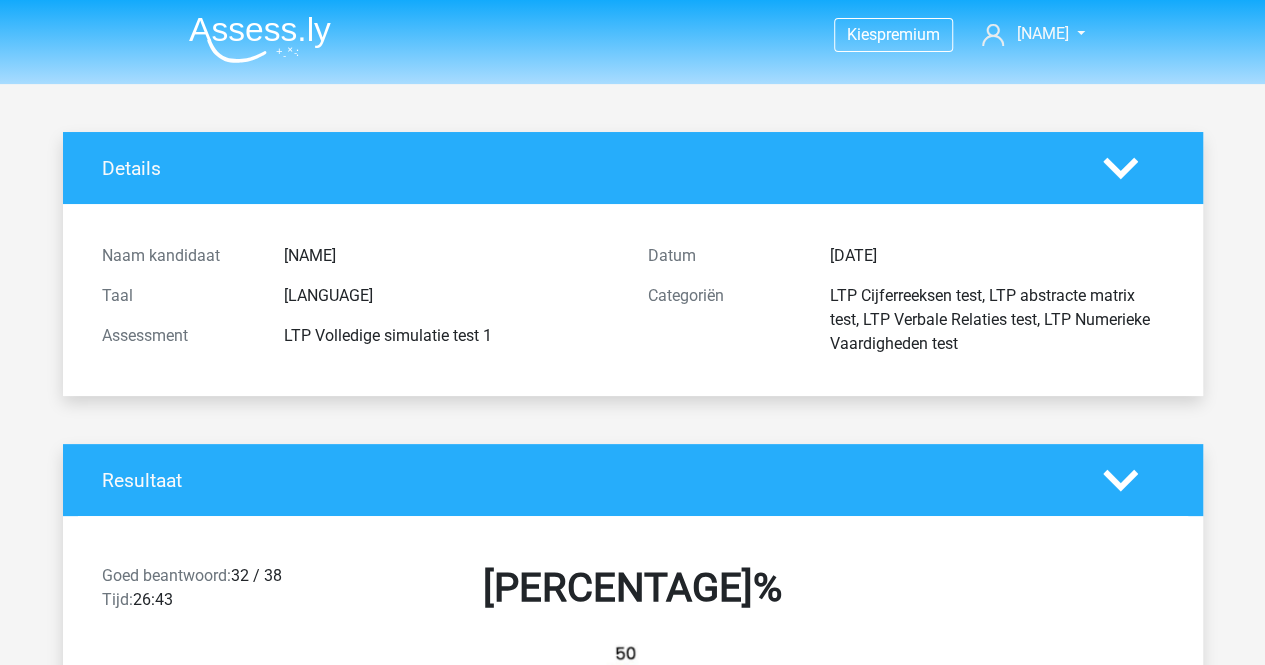 click at bounding box center (260, 39) 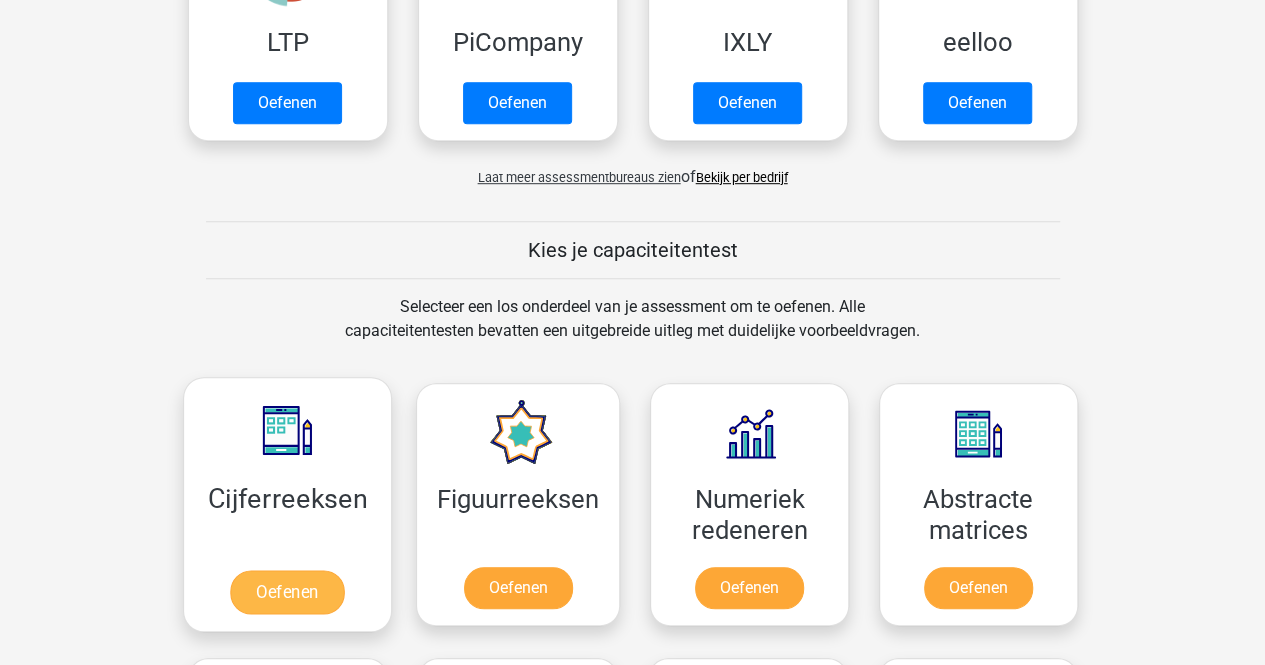 scroll, scrollTop: 700, scrollLeft: 0, axis: vertical 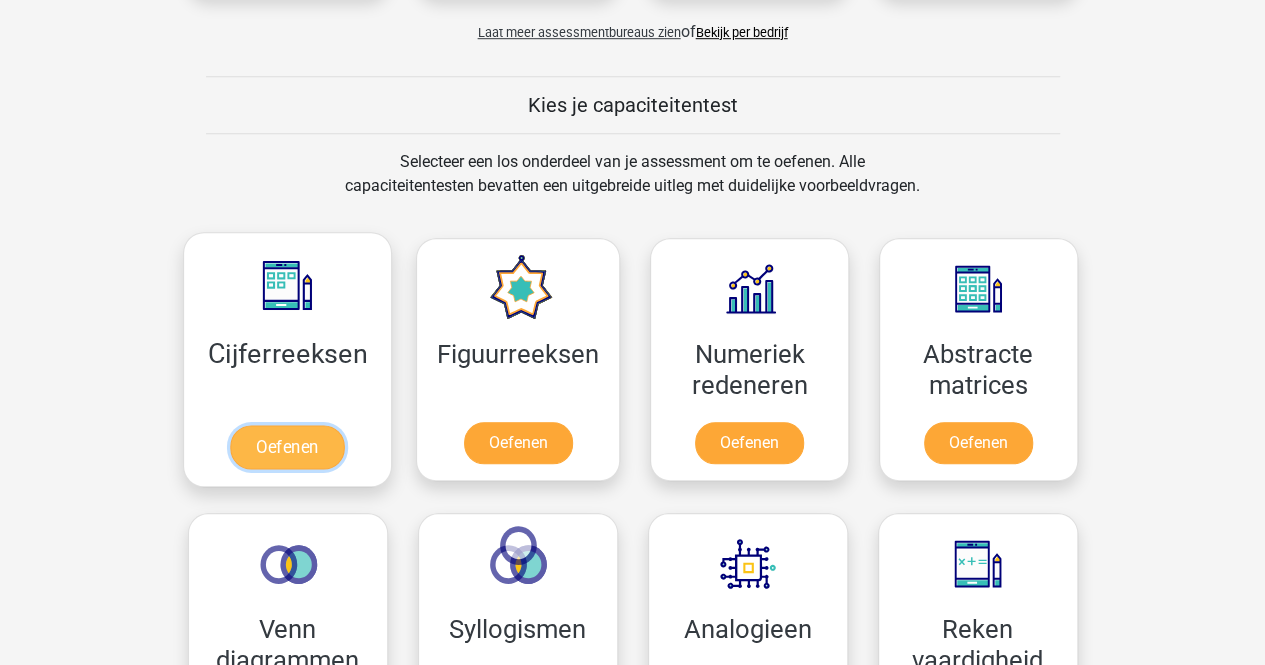 click on "Oefenen" at bounding box center [287, 447] 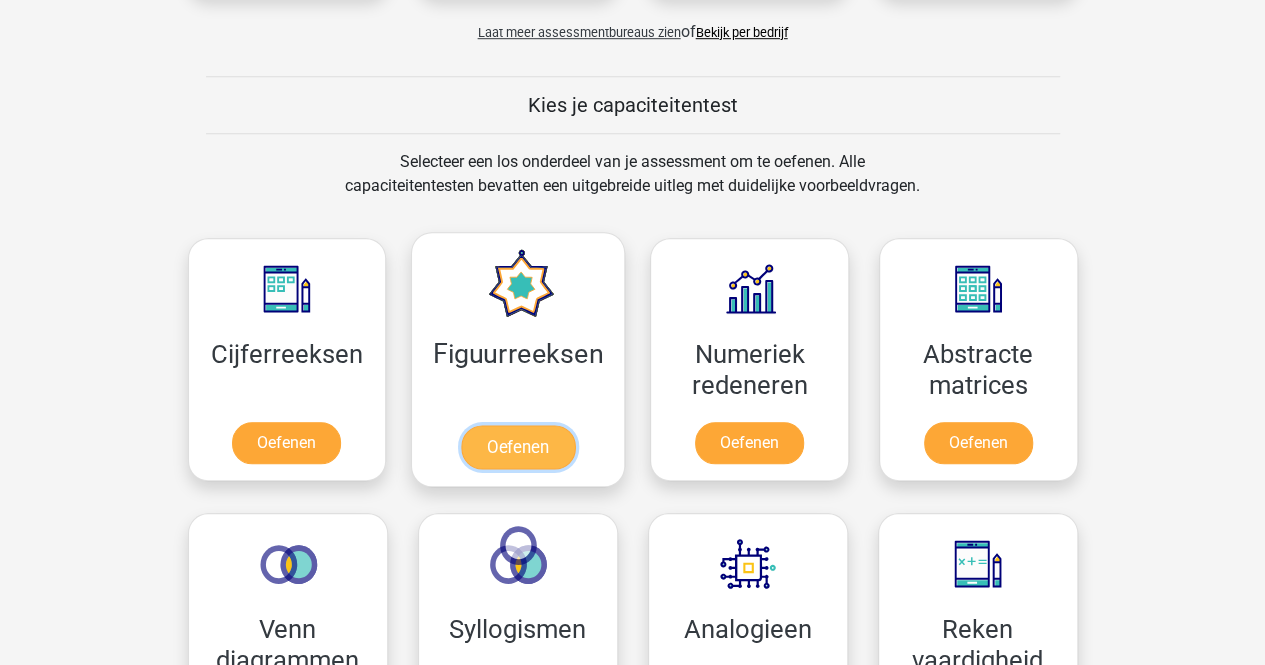 click on "Oefenen" at bounding box center (518, 447) 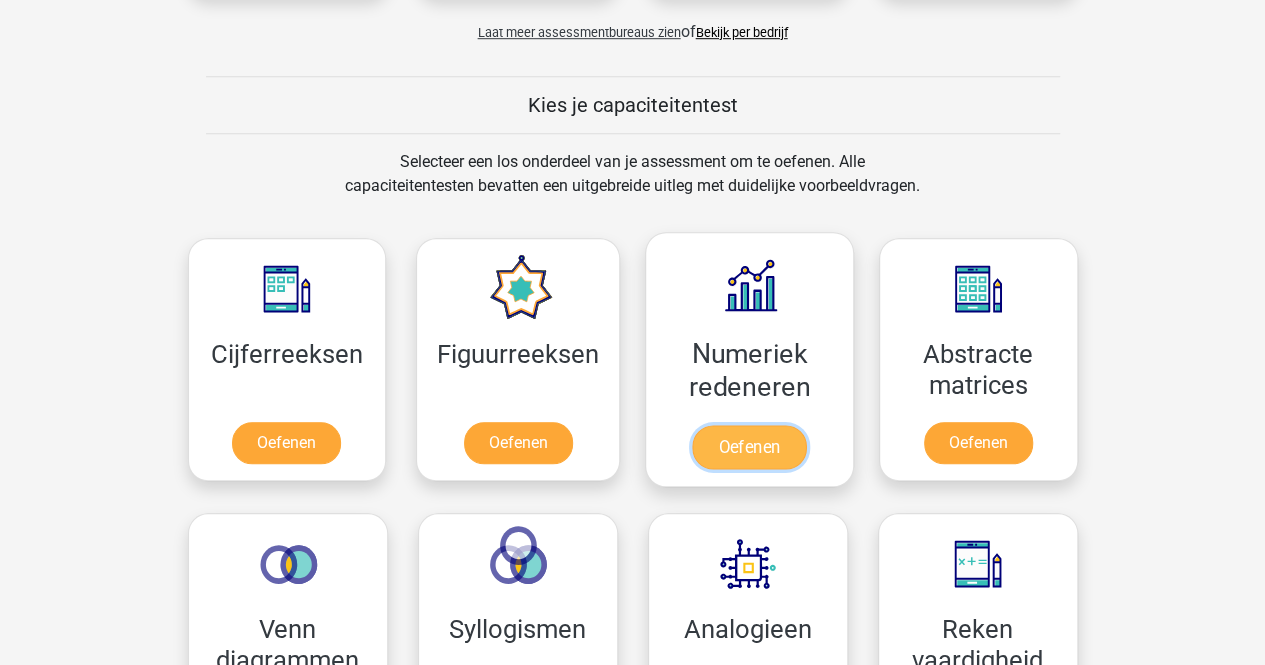 click on "Oefenen" at bounding box center [749, 447] 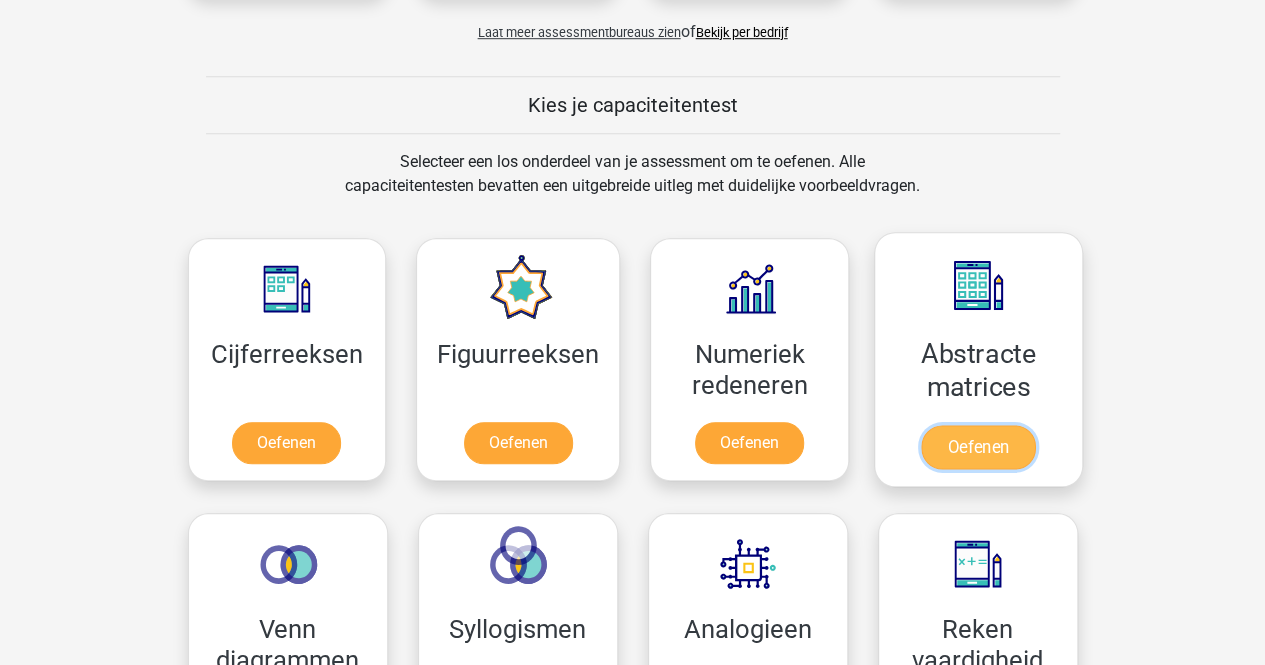 click on "Oefenen" at bounding box center (978, 447) 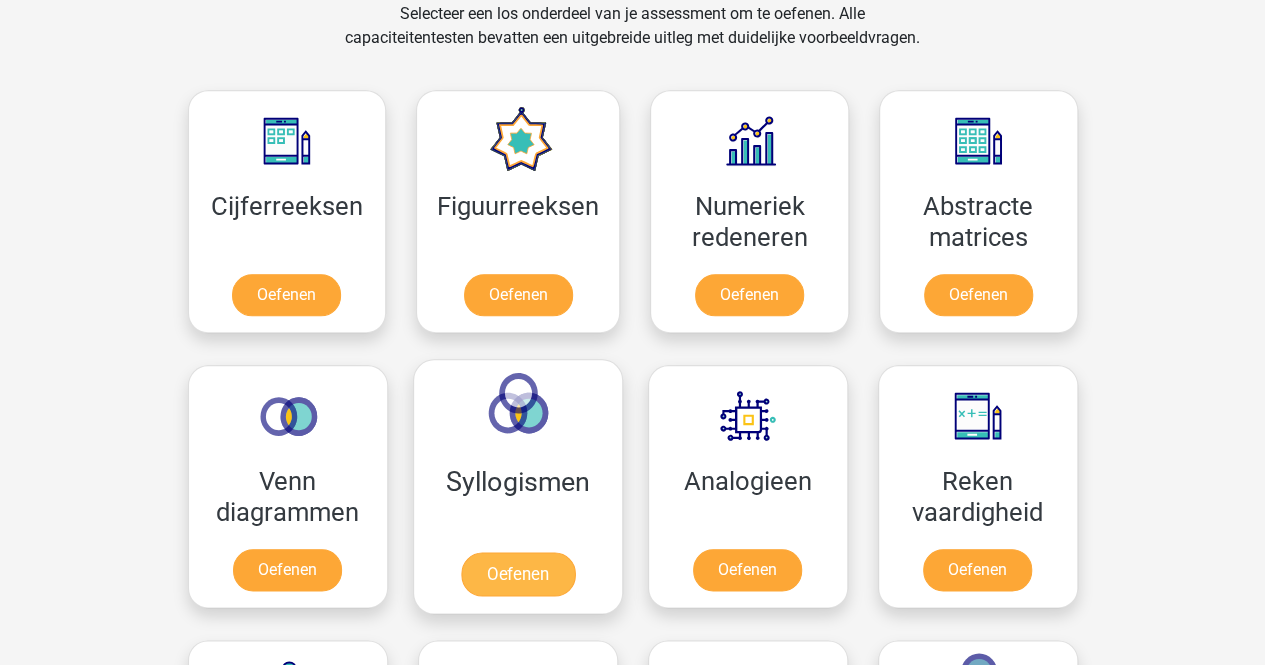 scroll, scrollTop: 1100, scrollLeft: 0, axis: vertical 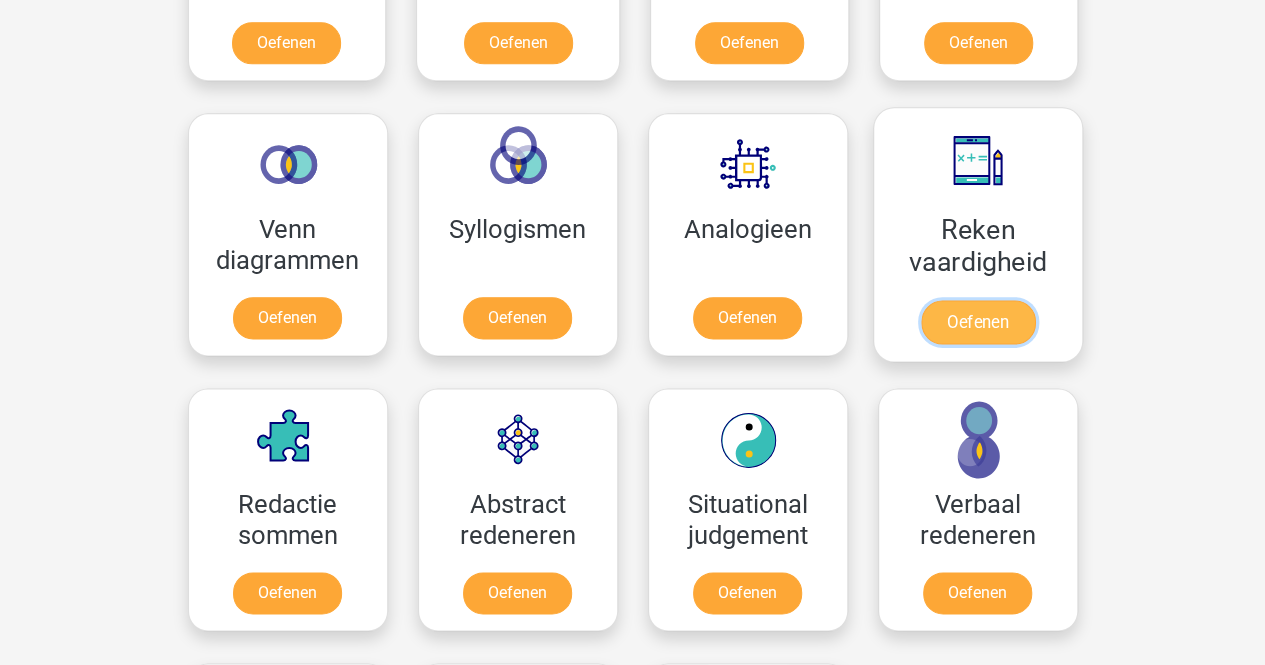 click on "Oefenen" at bounding box center (977, 322) 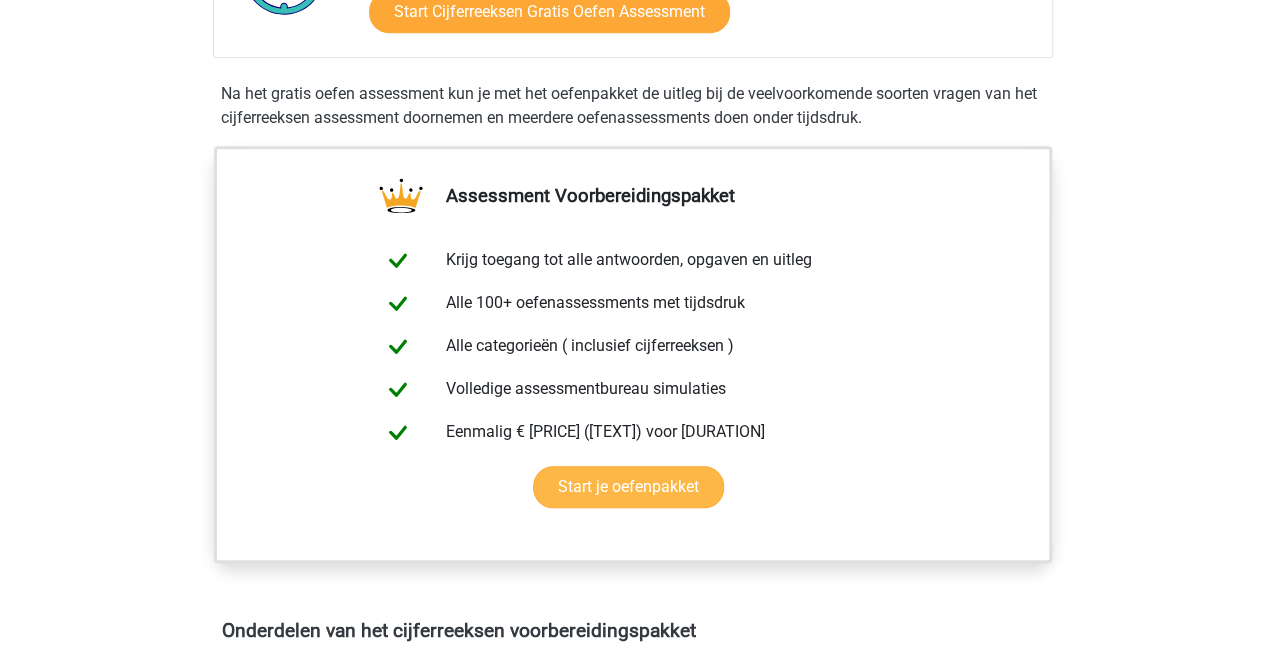 scroll, scrollTop: 600, scrollLeft: 0, axis: vertical 